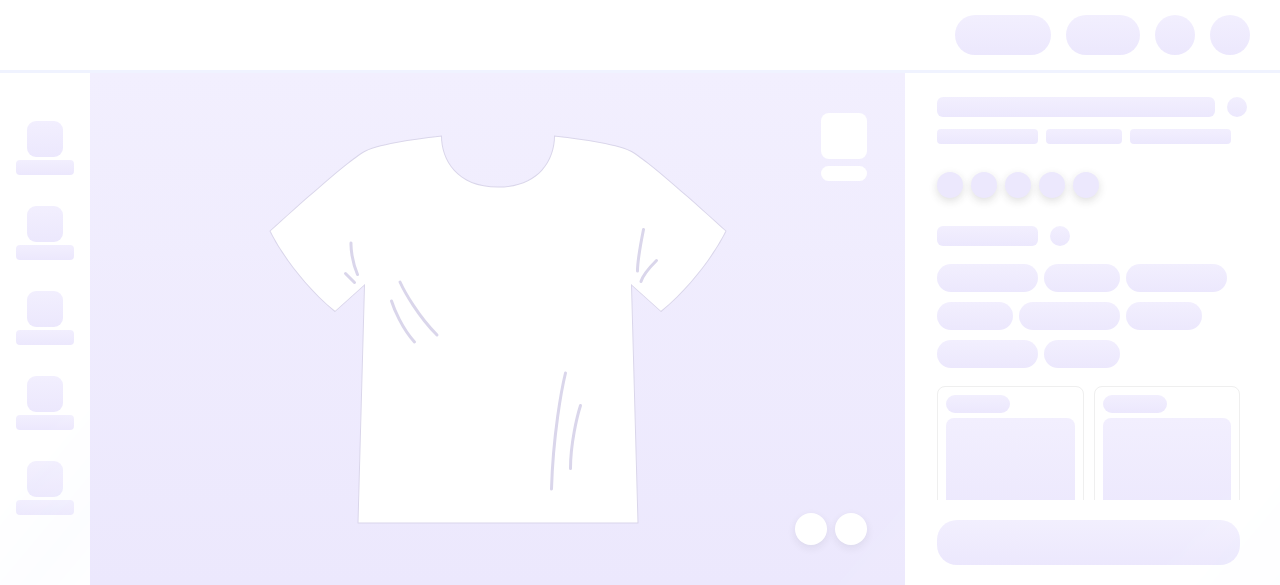 scroll, scrollTop: 0, scrollLeft: 0, axis: both 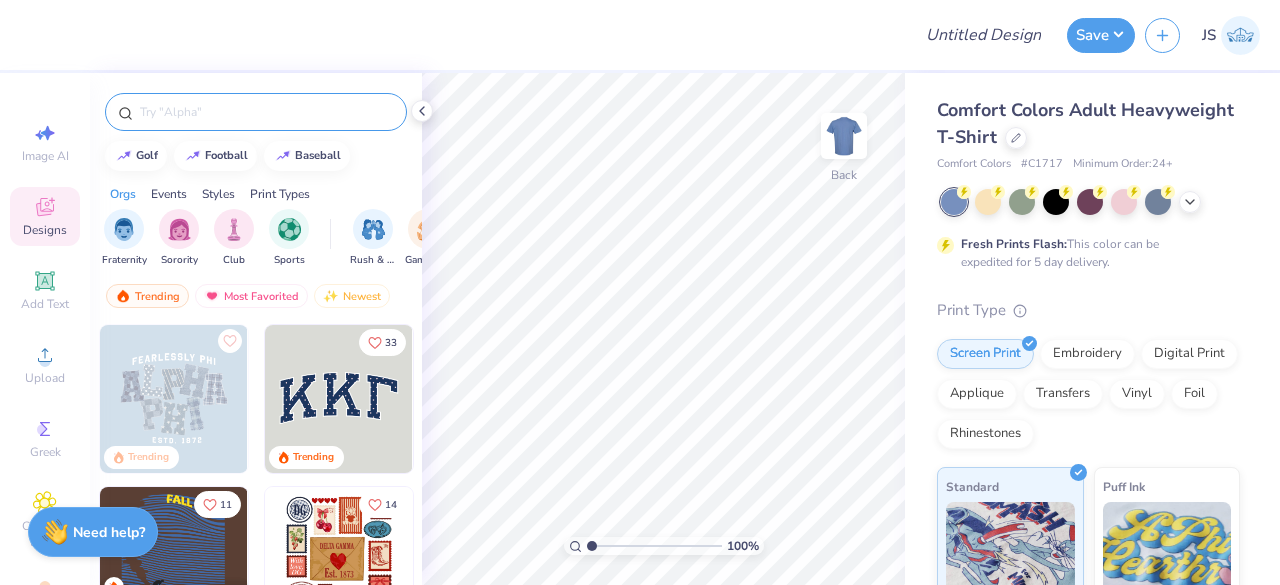 click at bounding box center [256, 112] 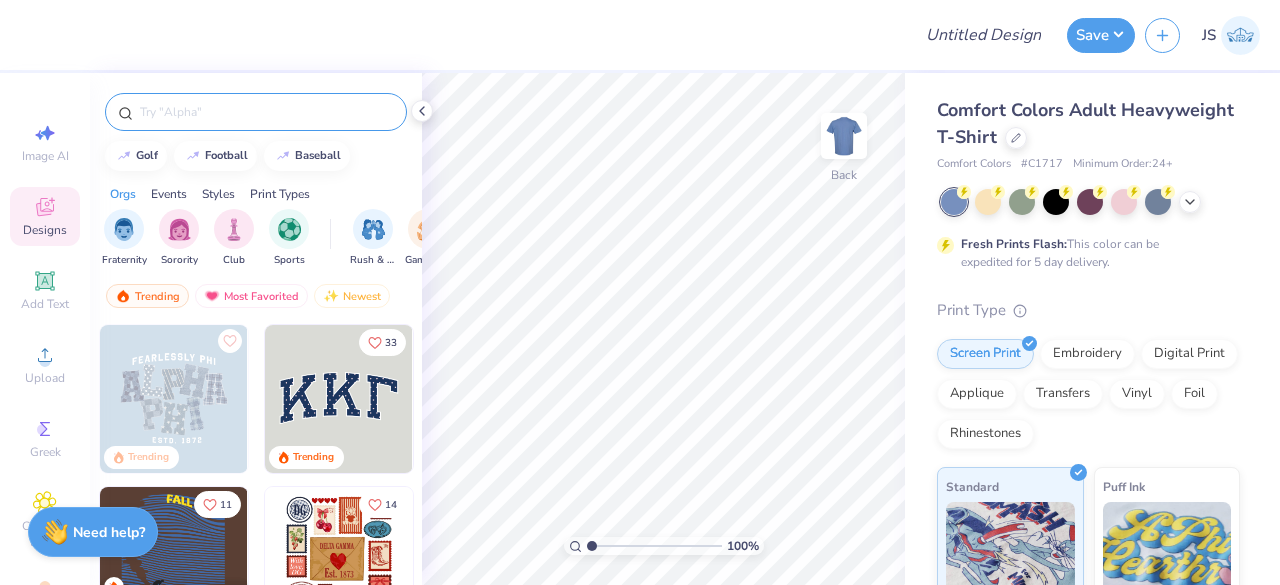 click at bounding box center (266, 112) 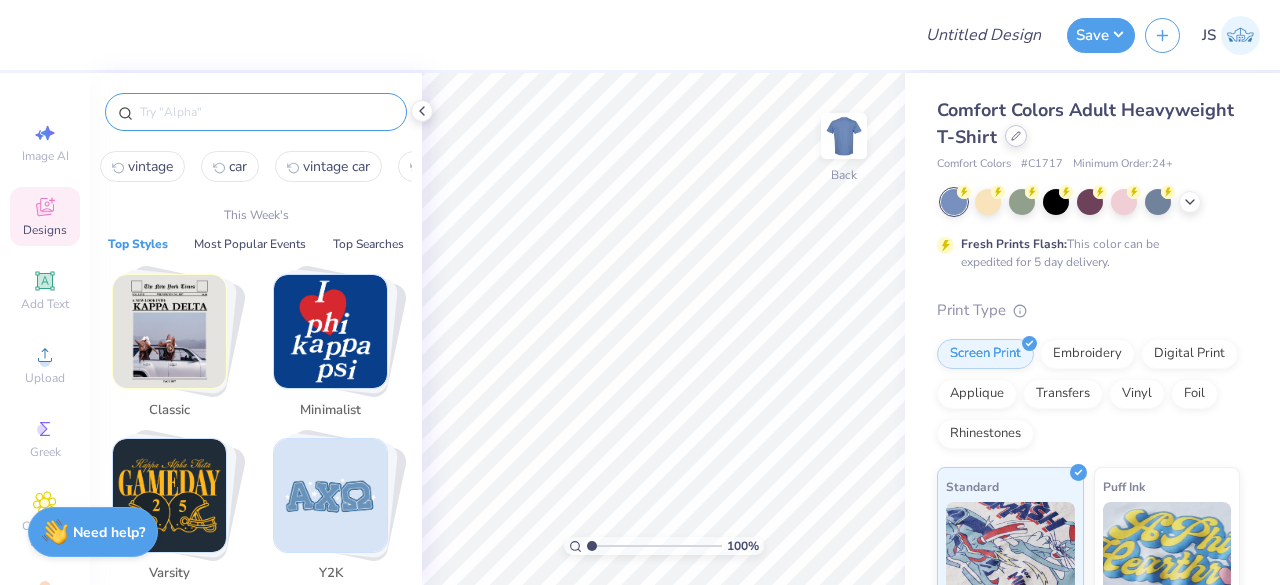 click at bounding box center (1016, 136) 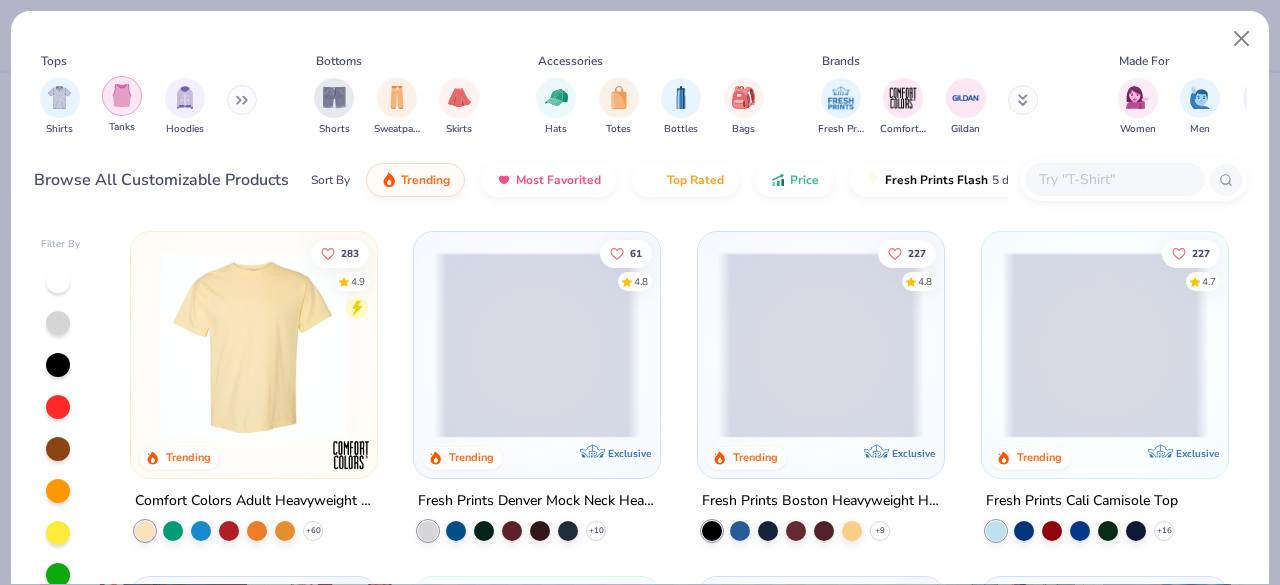 click at bounding box center (122, 95) 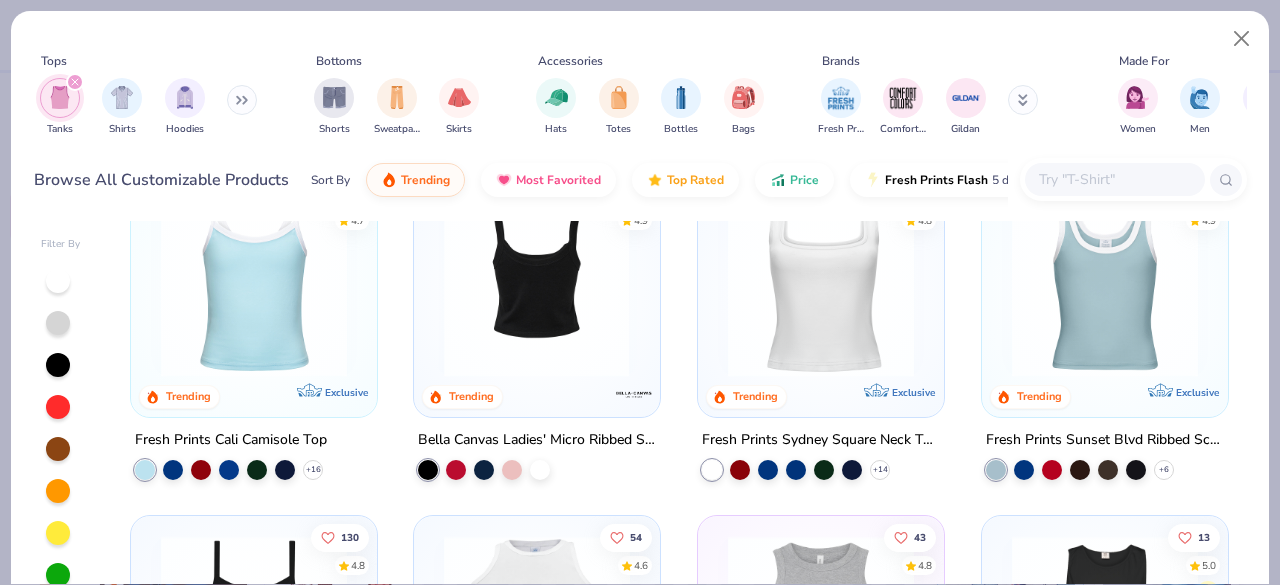 scroll, scrollTop: 65, scrollLeft: 0, axis: vertical 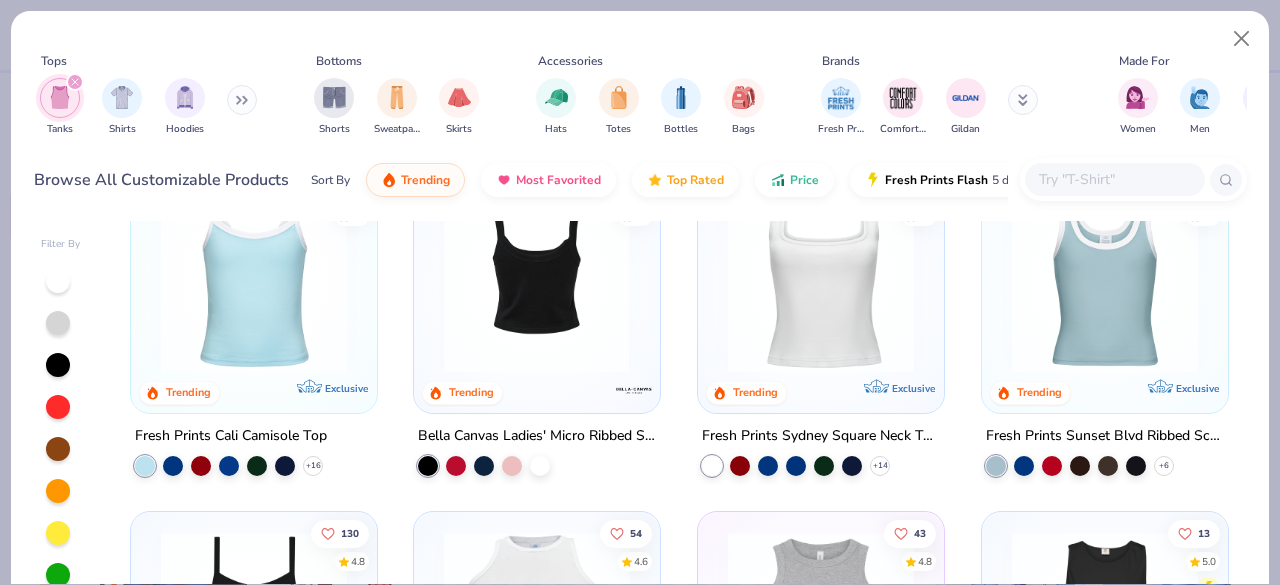 click at bounding box center [537, 280] 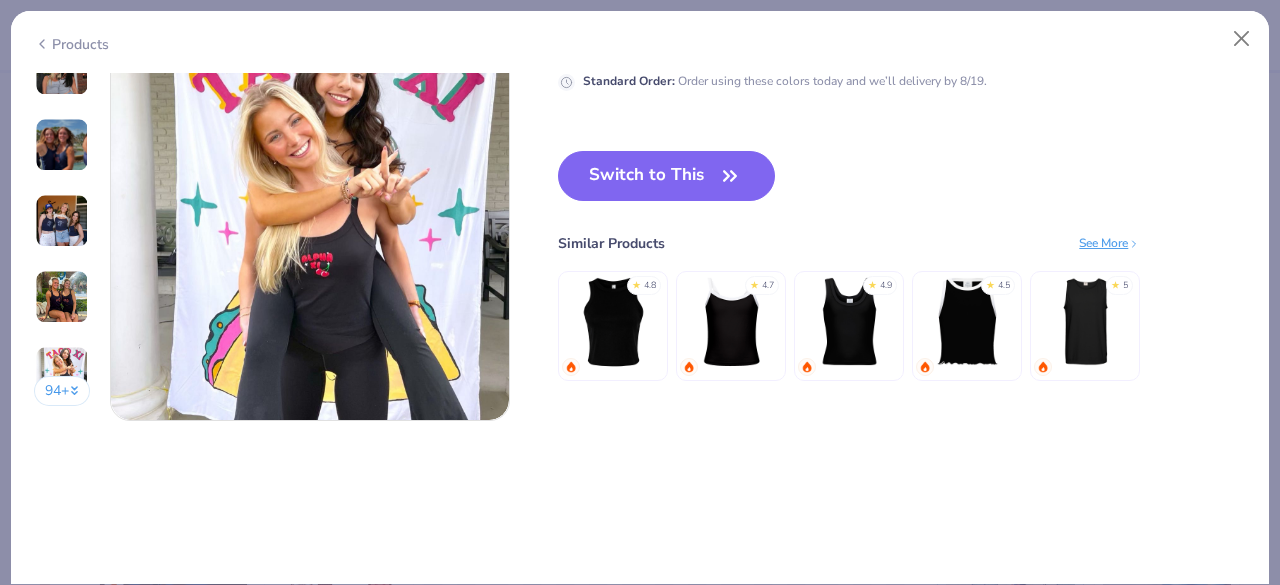 scroll, scrollTop: 2741, scrollLeft: 0, axis: vertical 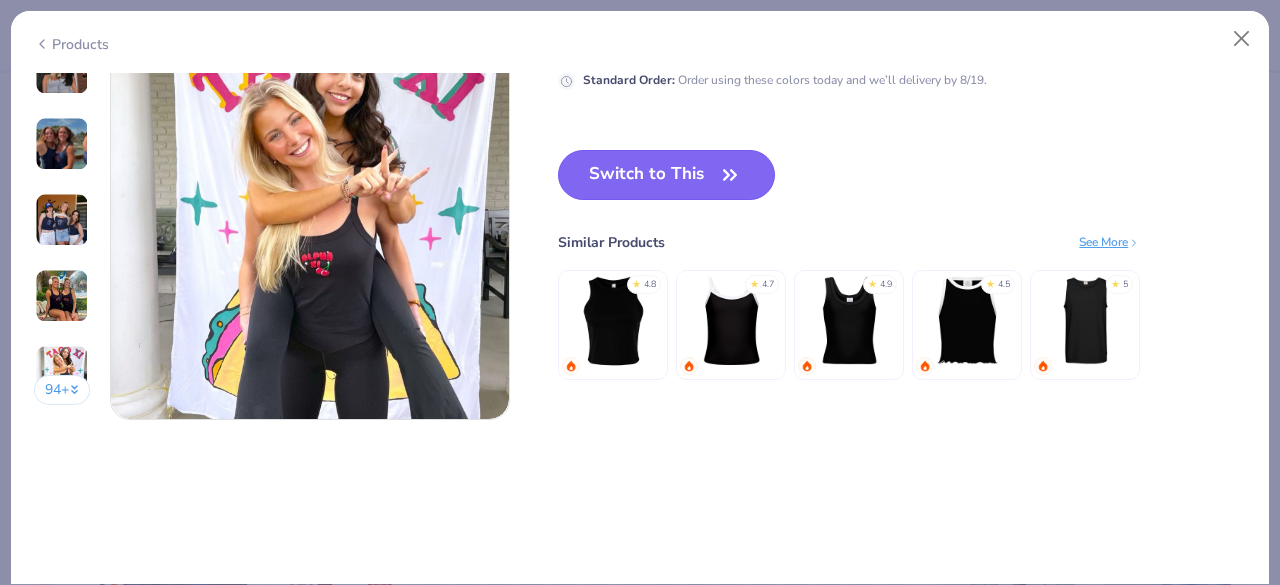 click on "Switch to This" at bounding box center (666, 175) 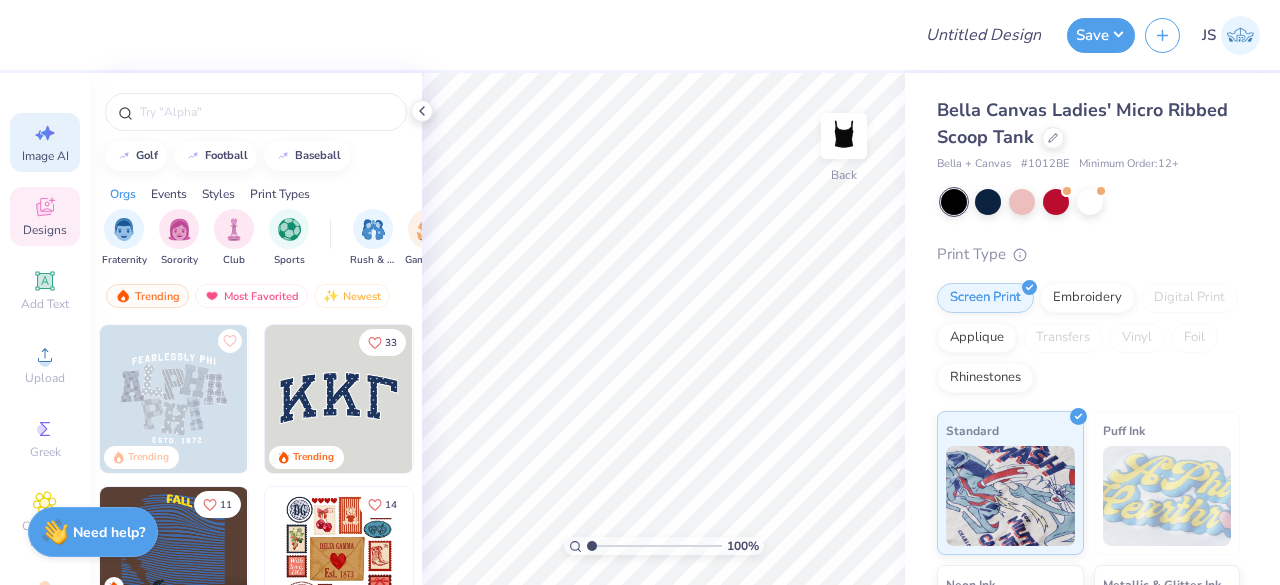 click 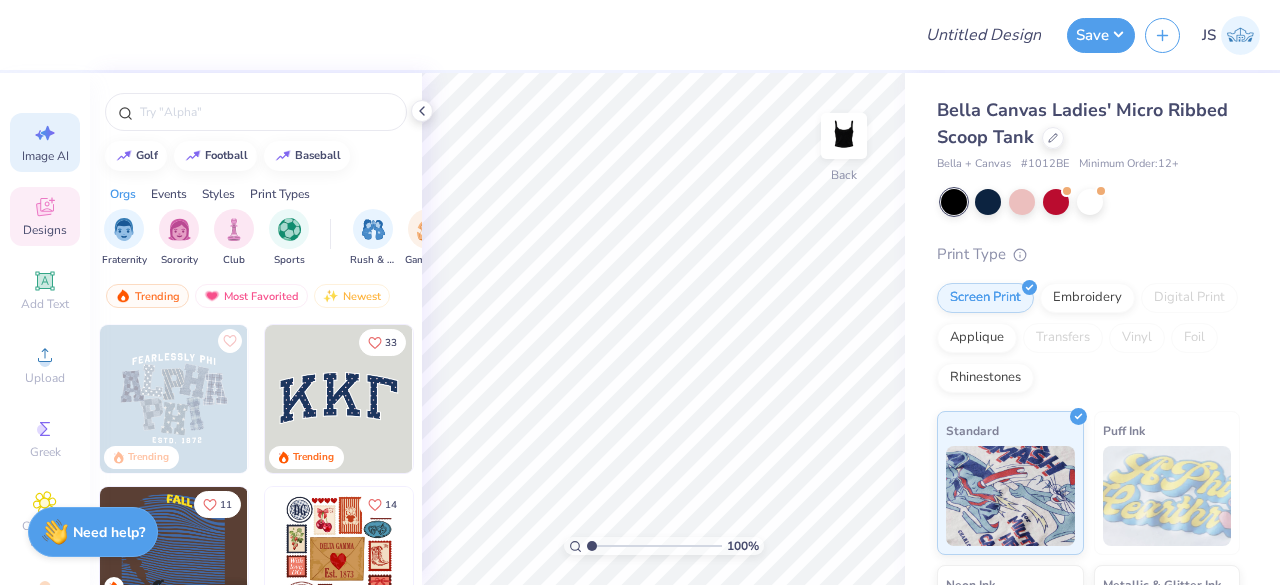 select on "4" 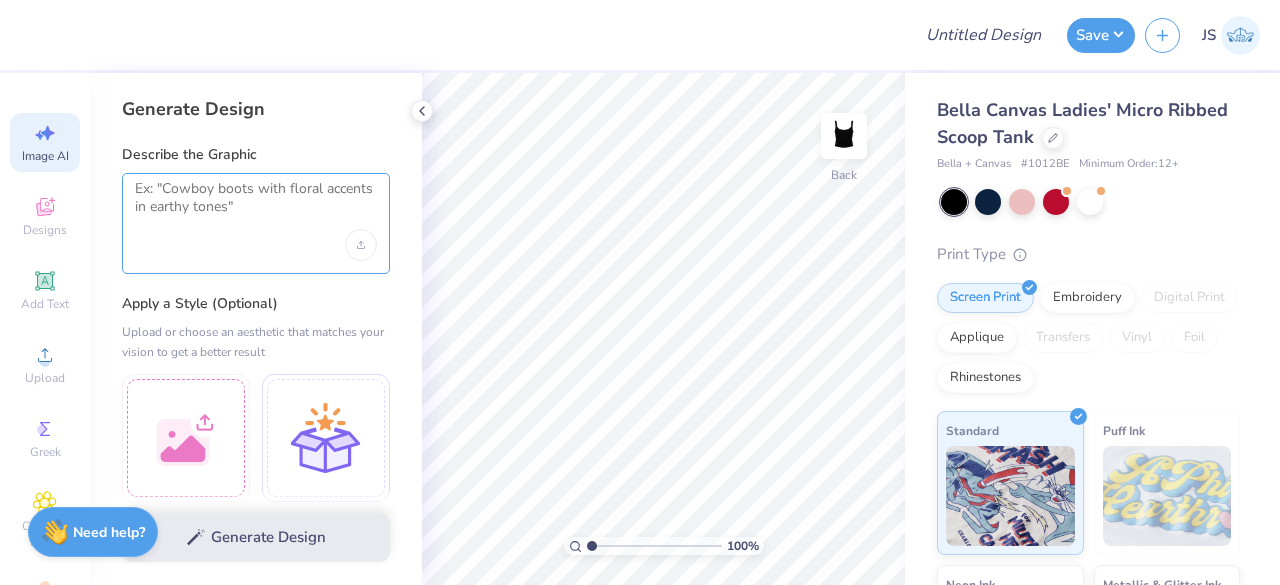 click at bounding box center (256, 205) 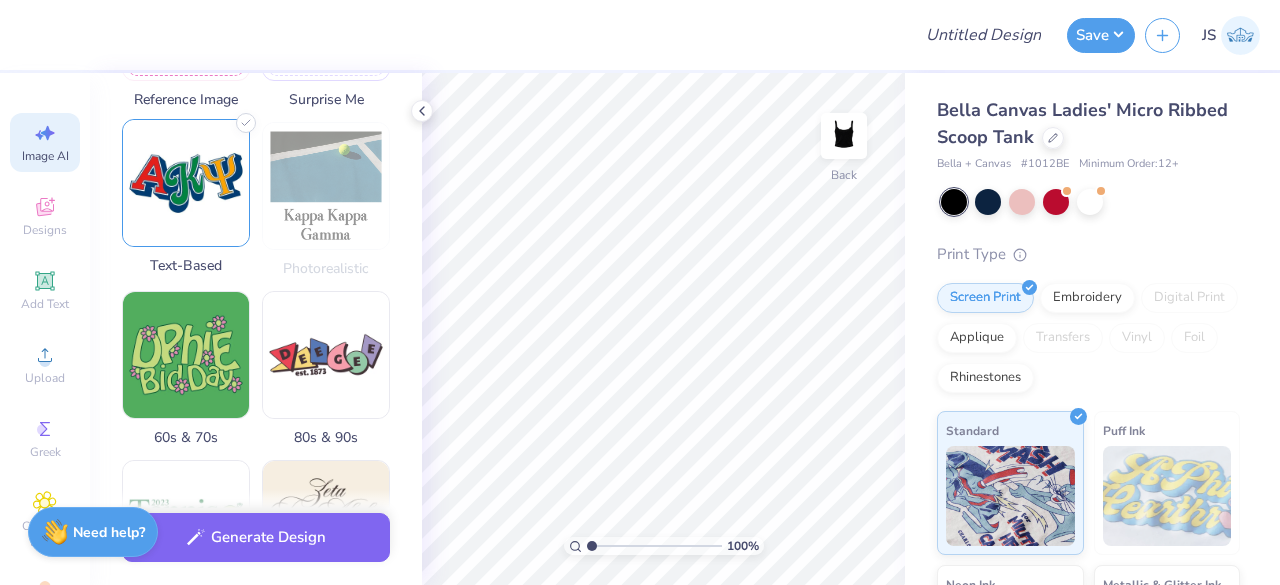 type on "Phi Mu in bold letters in the middle" 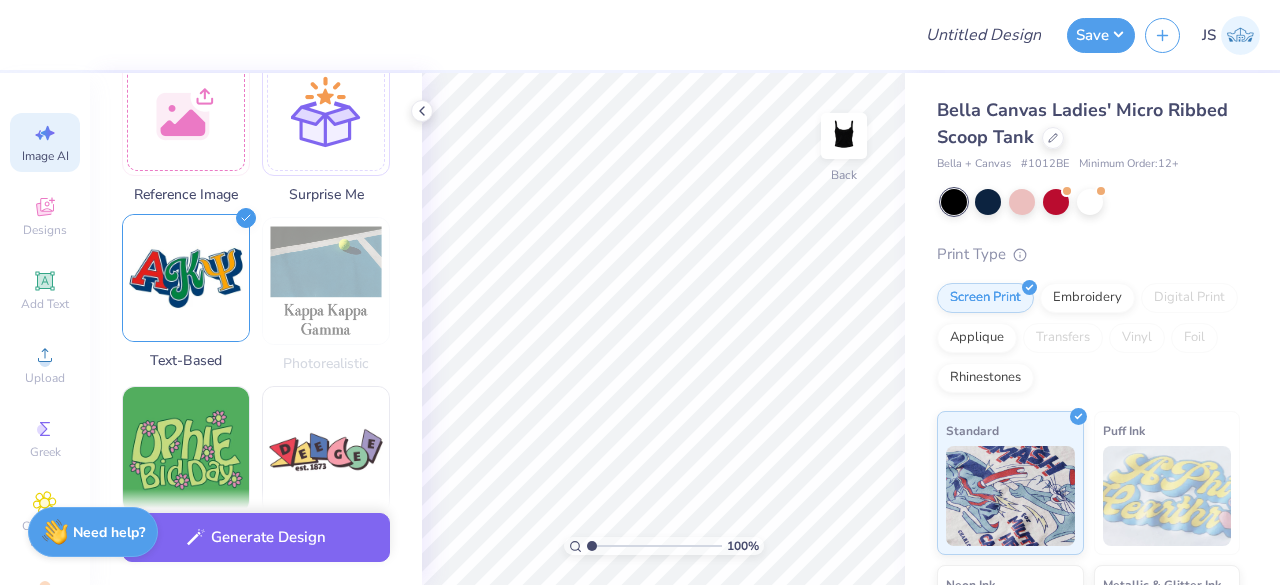 scroll, scrollTop: 321, scrollLeft: 0, axis: vertical 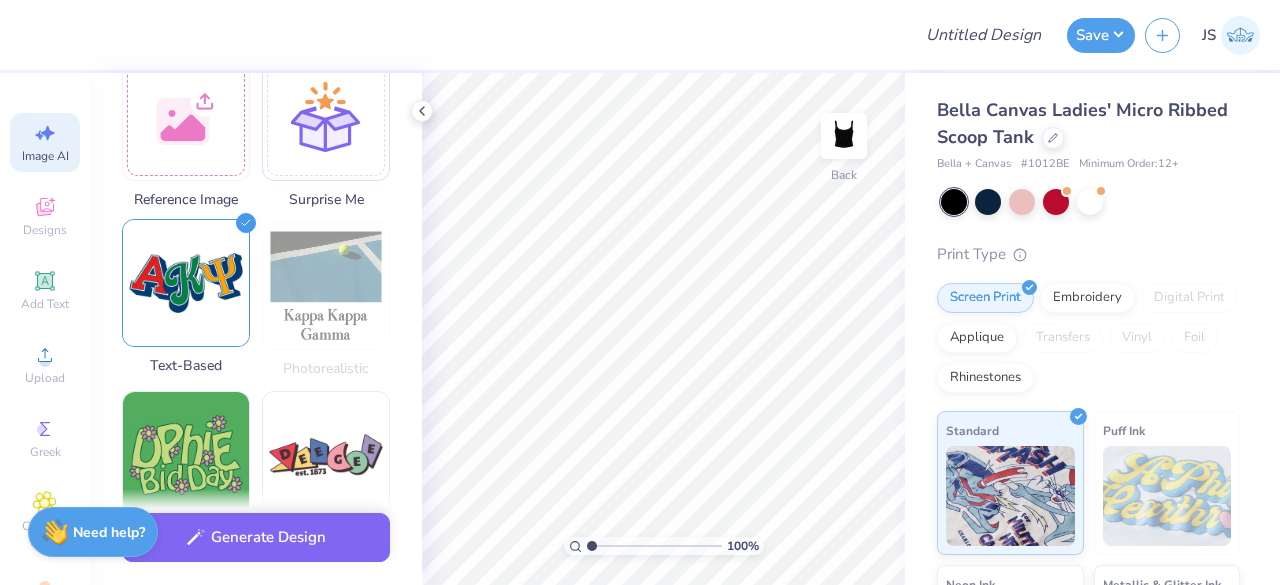 click at bounding box center [186, 283] 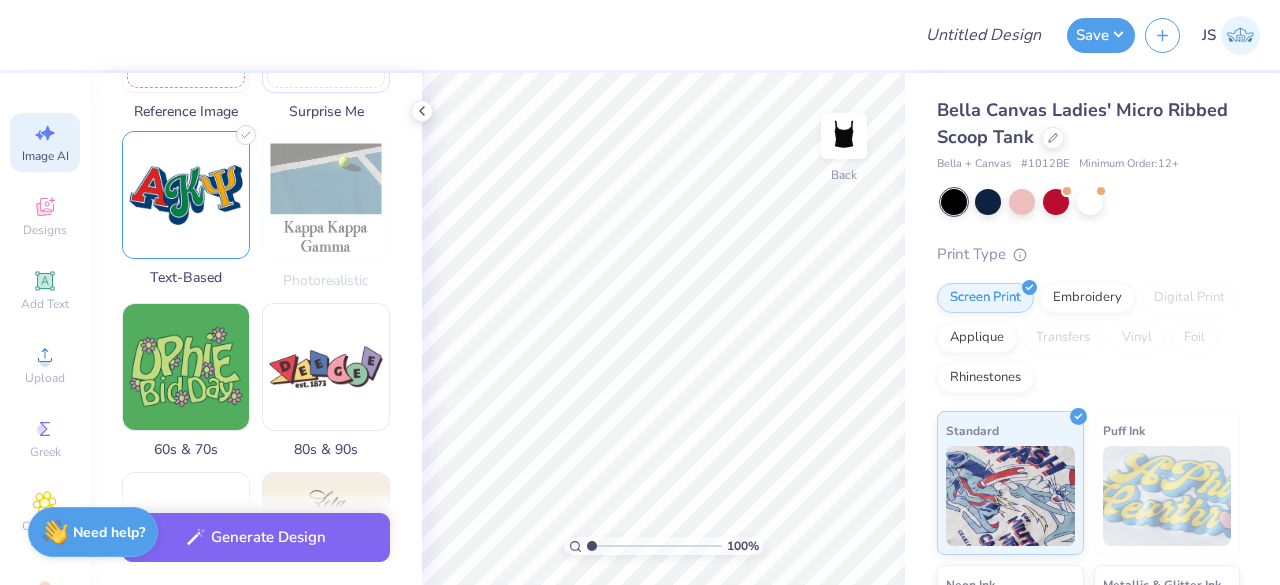 click at bounding box center (186, 195) 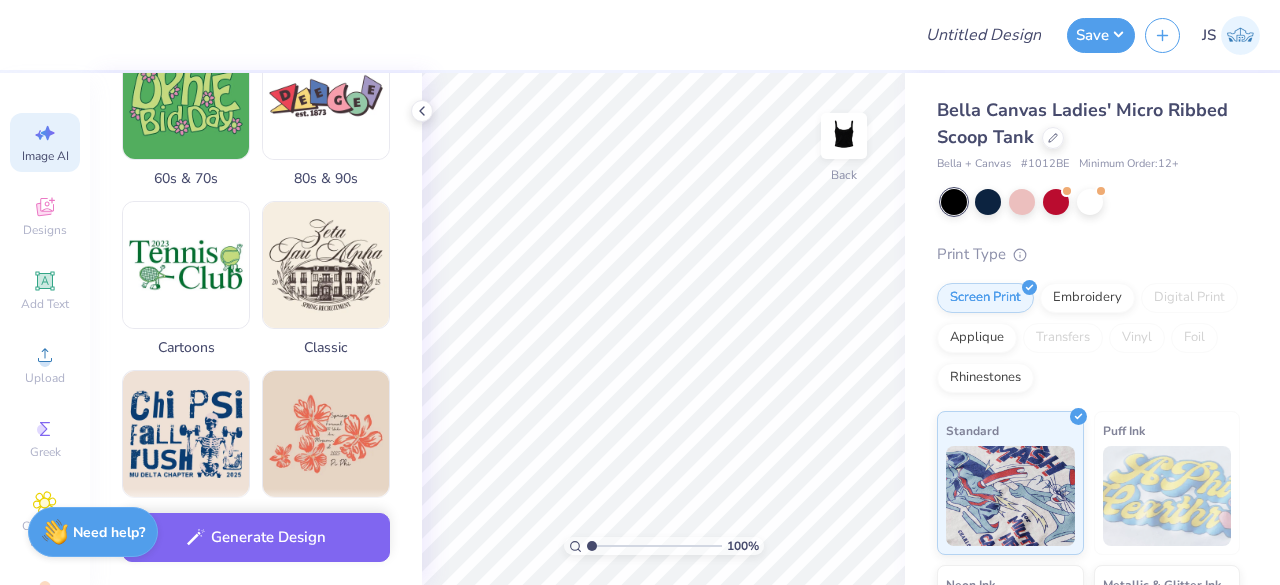 scroll, scrollTop: 736, scrollLeft: 0, axis: vertical 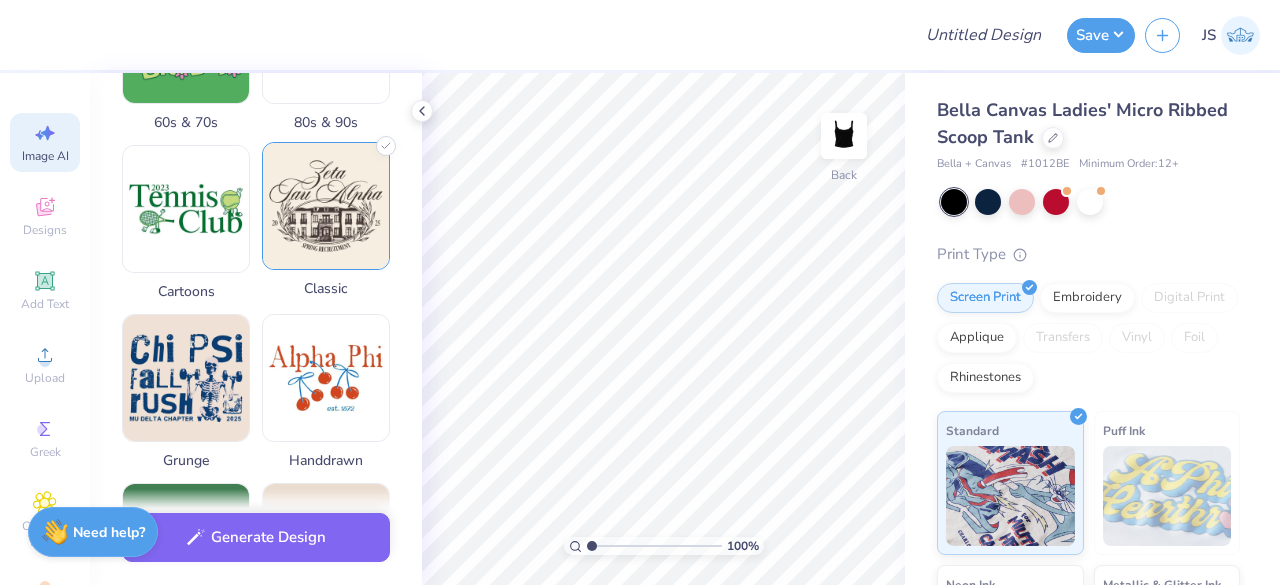 click at bounding box center [326, 206] 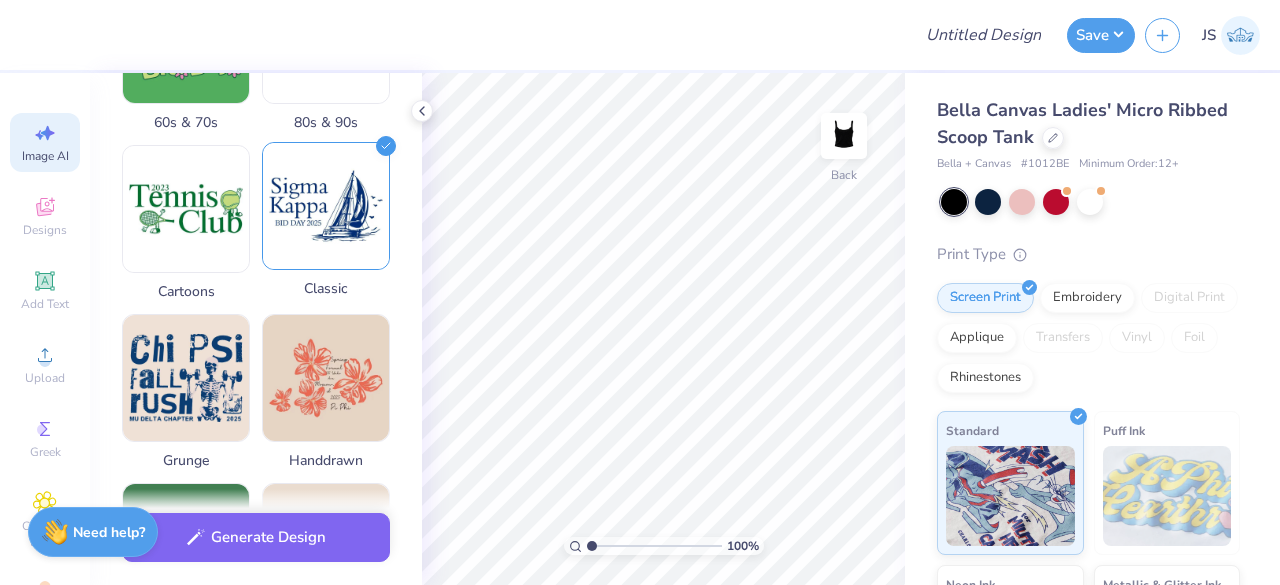 click at bounding box center (326, 206) 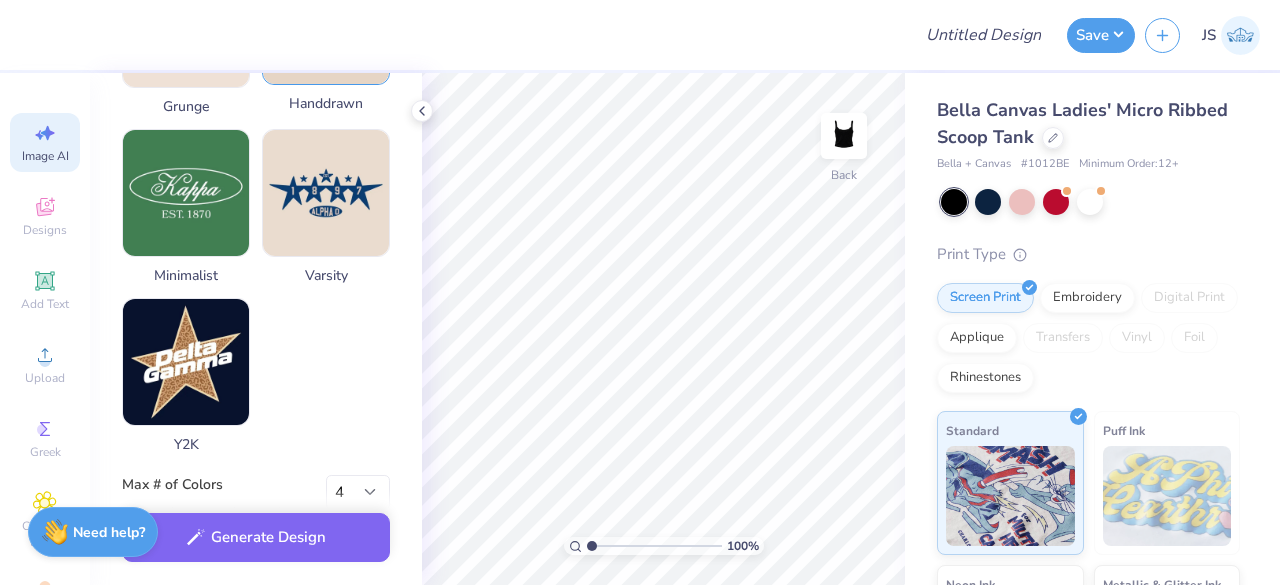 scroll, scrollTop: 1094, scrollLeft: 0, axis: vertical 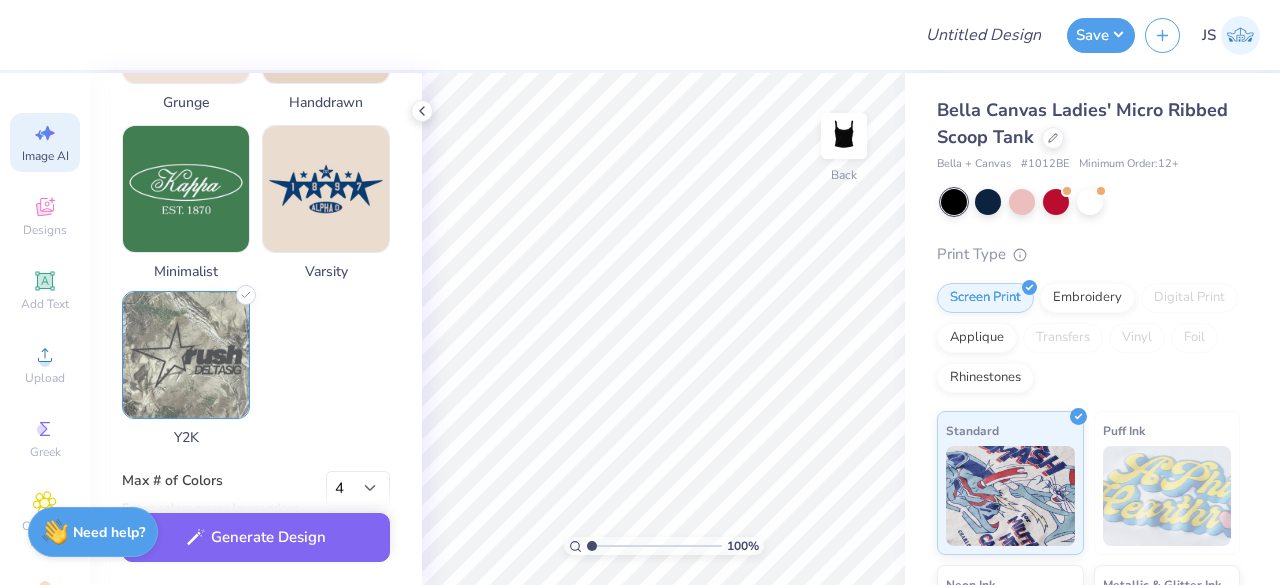 click at bounding box center [186, 355] 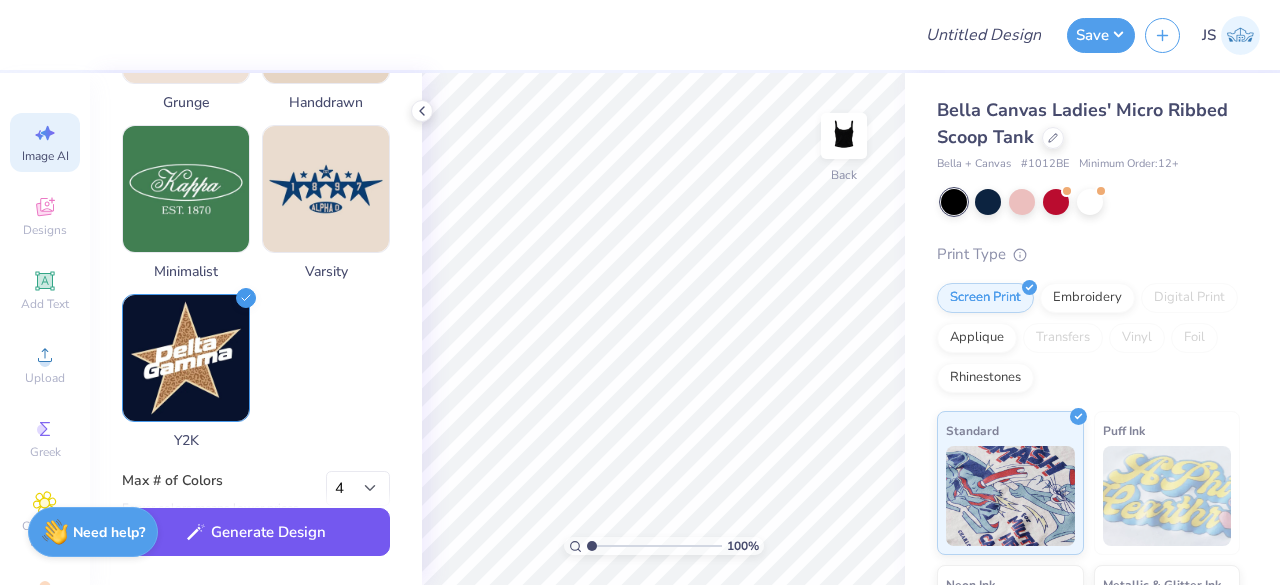 click on "Generate Design" at bounding box center [256, 532] 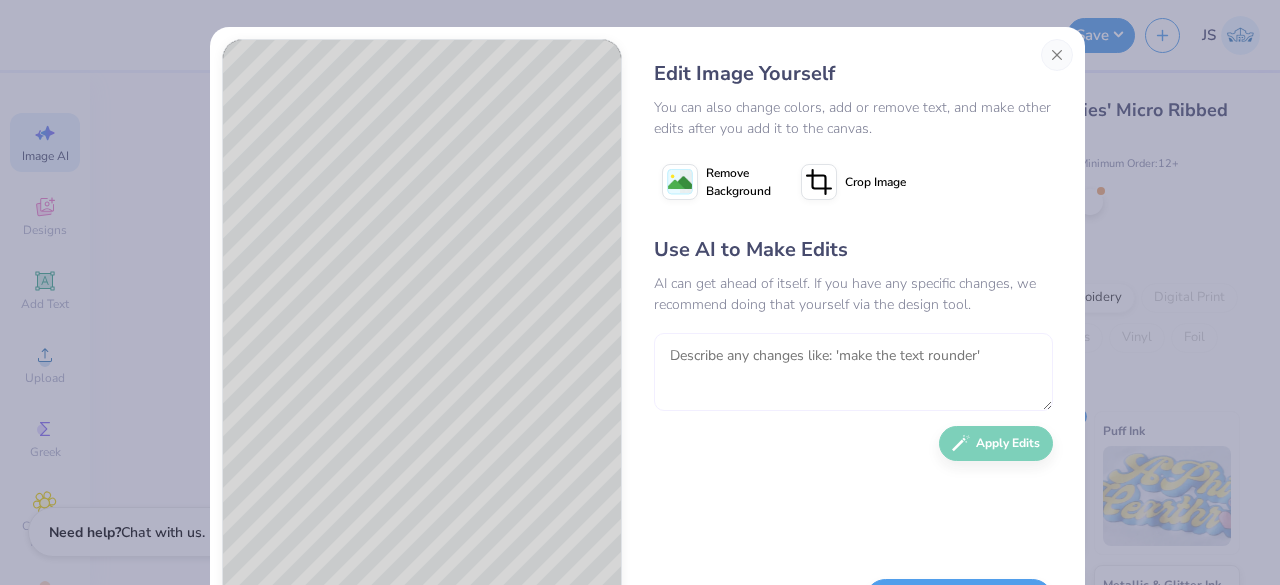 click at bounding box center (853, 372) 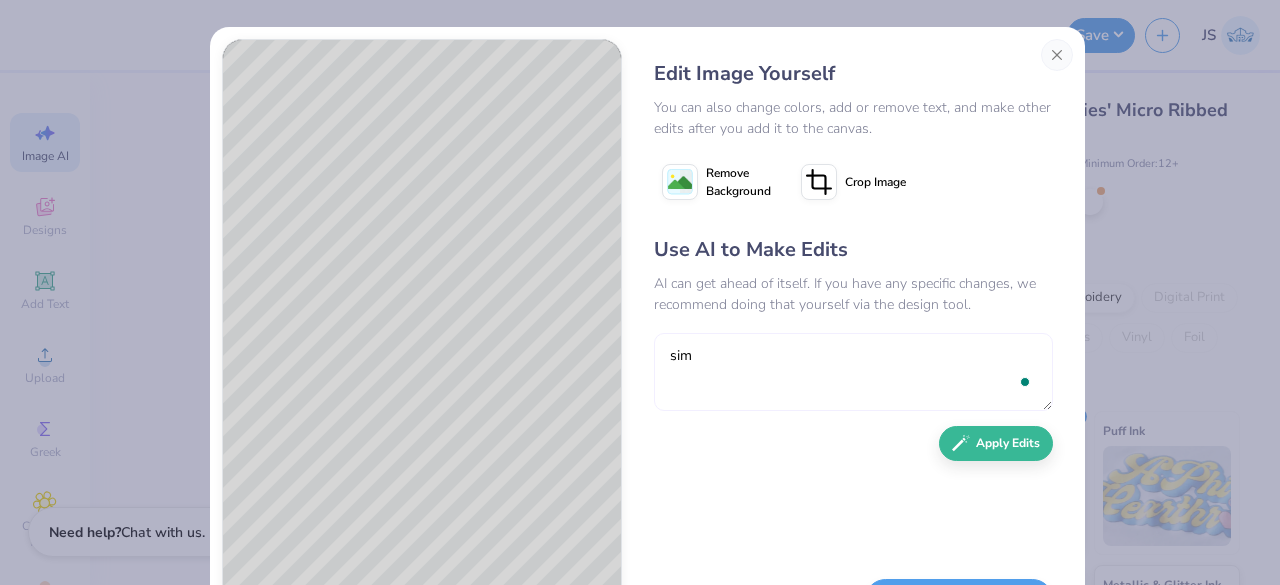 type on "simp" 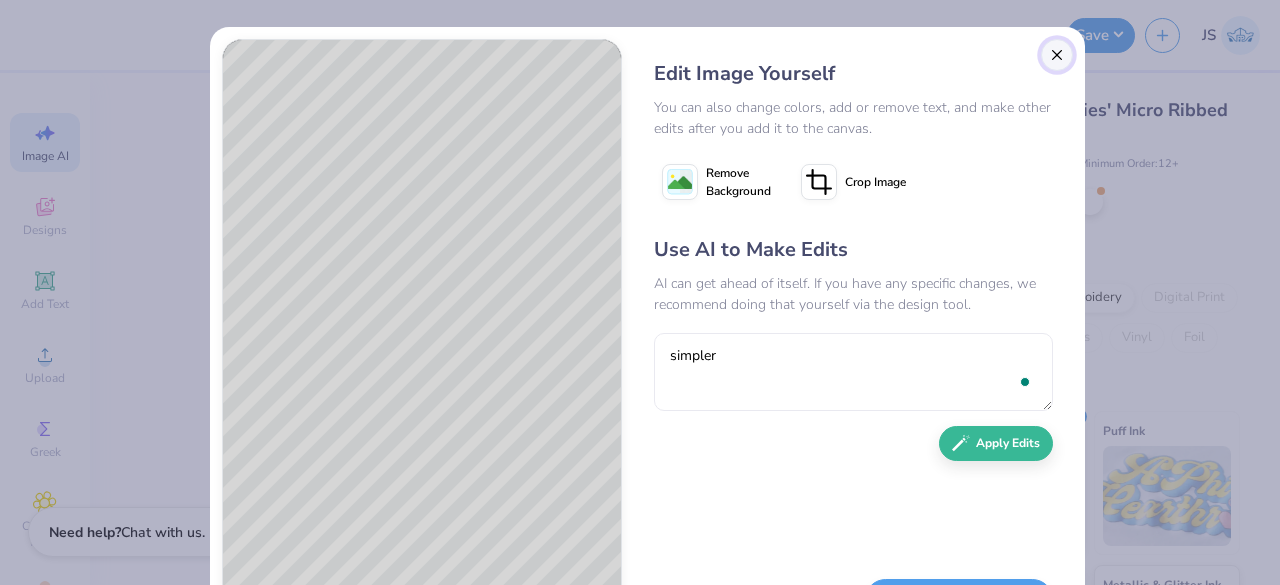 click at bounding box center [1057, 55] 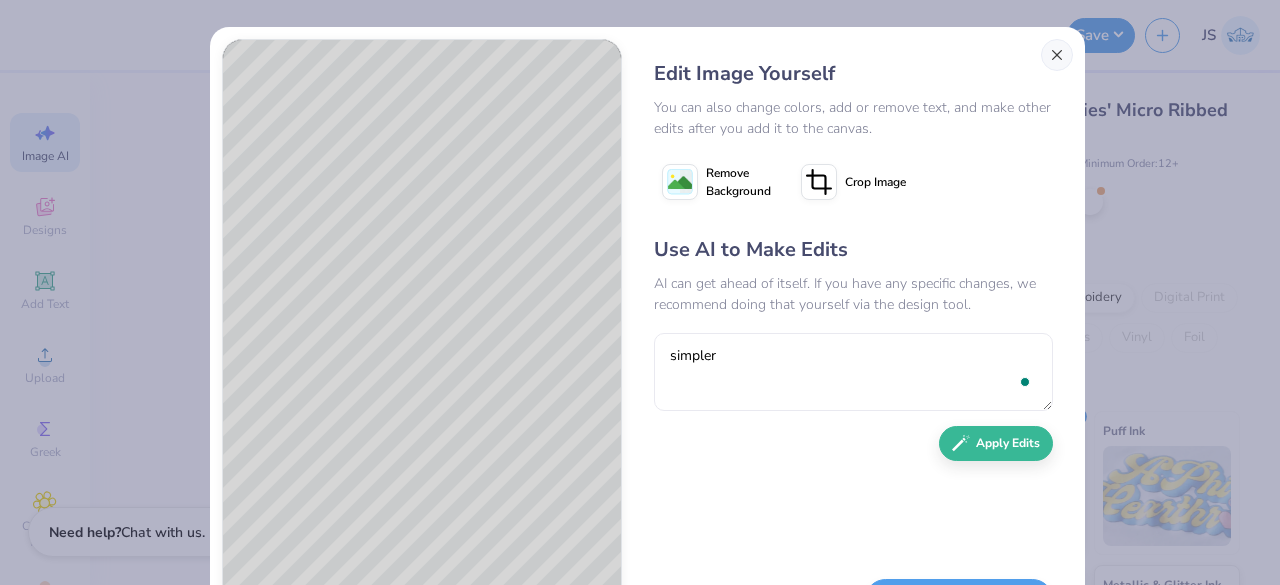 type 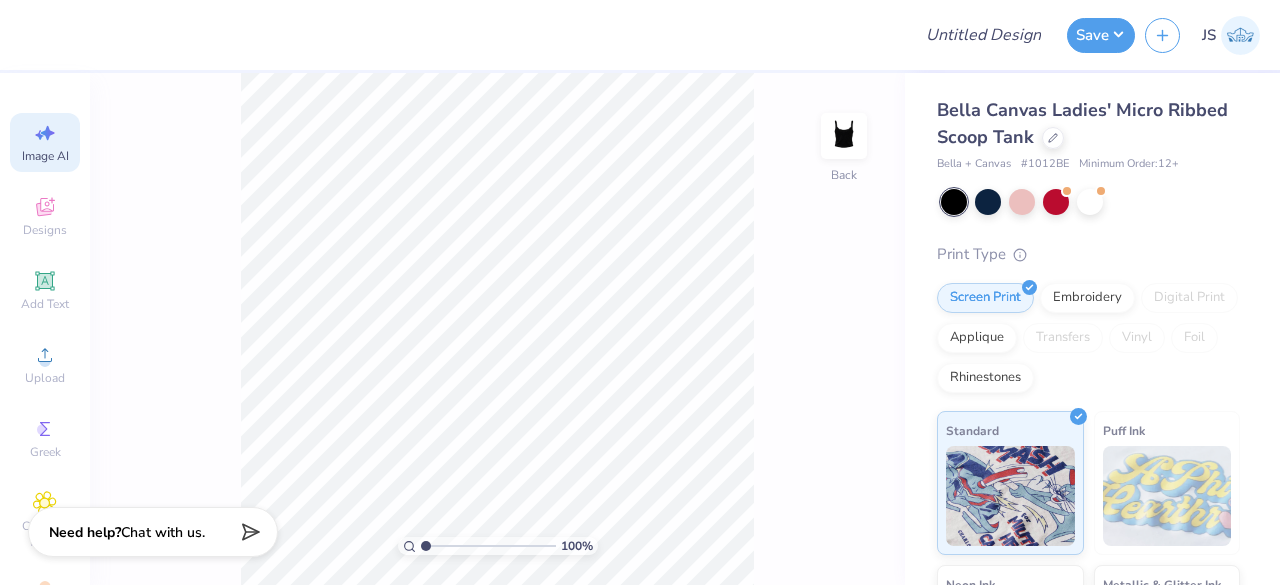 scroll, scrollTop: 0, scrollLeft: 44, axis: horizontal 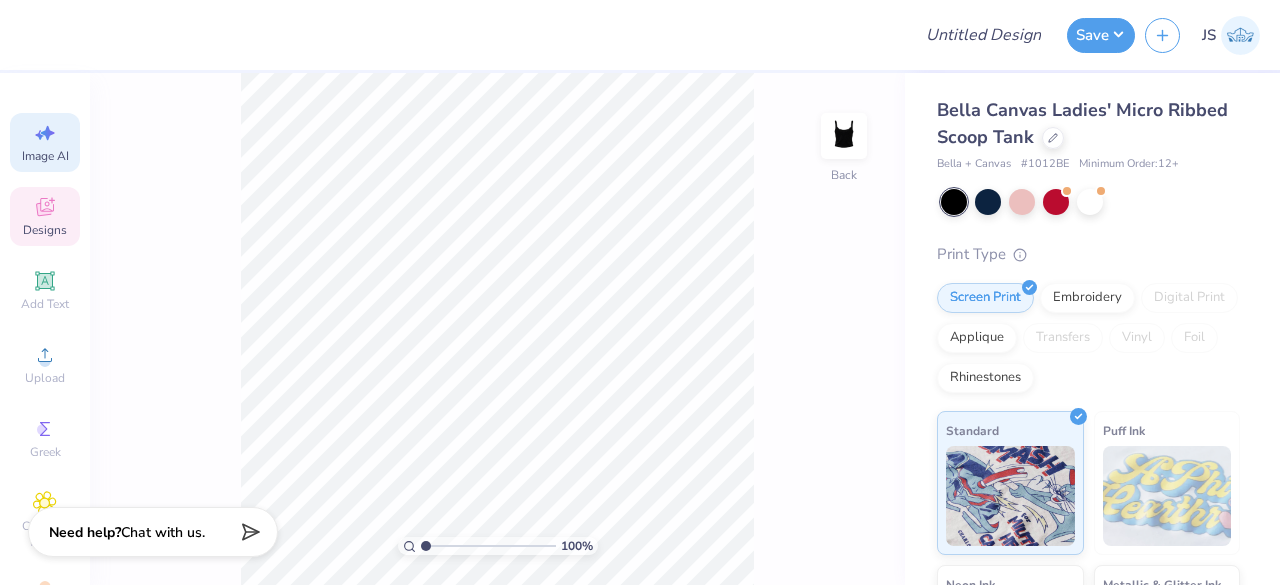 click 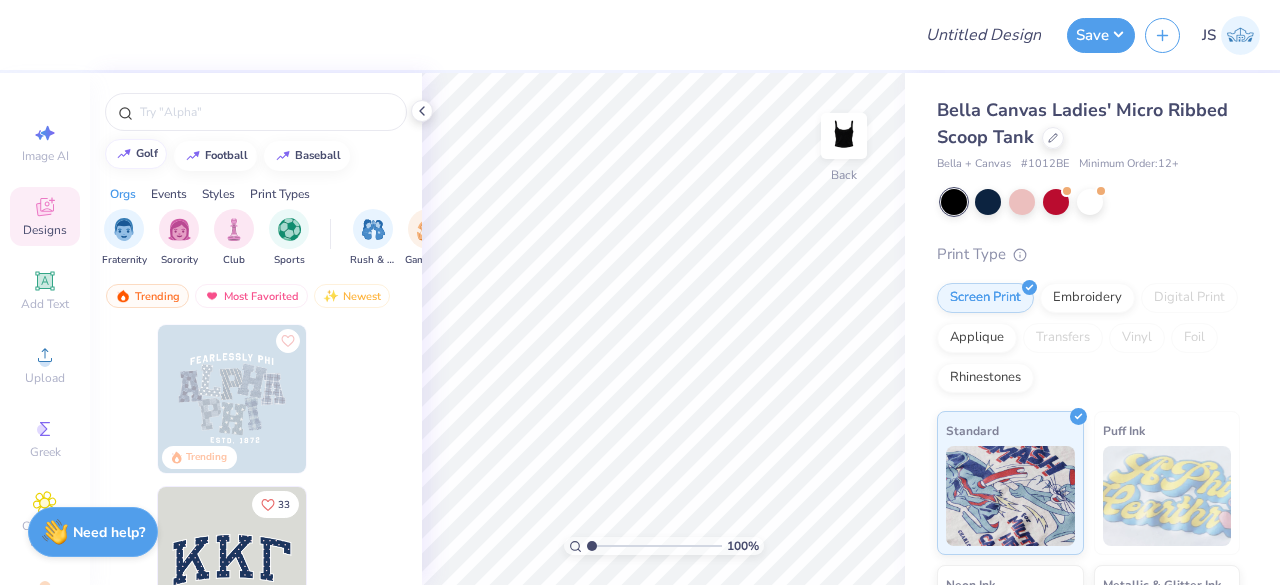 scroll, scrollTop: 0, scrollLeft: 0, axis: both 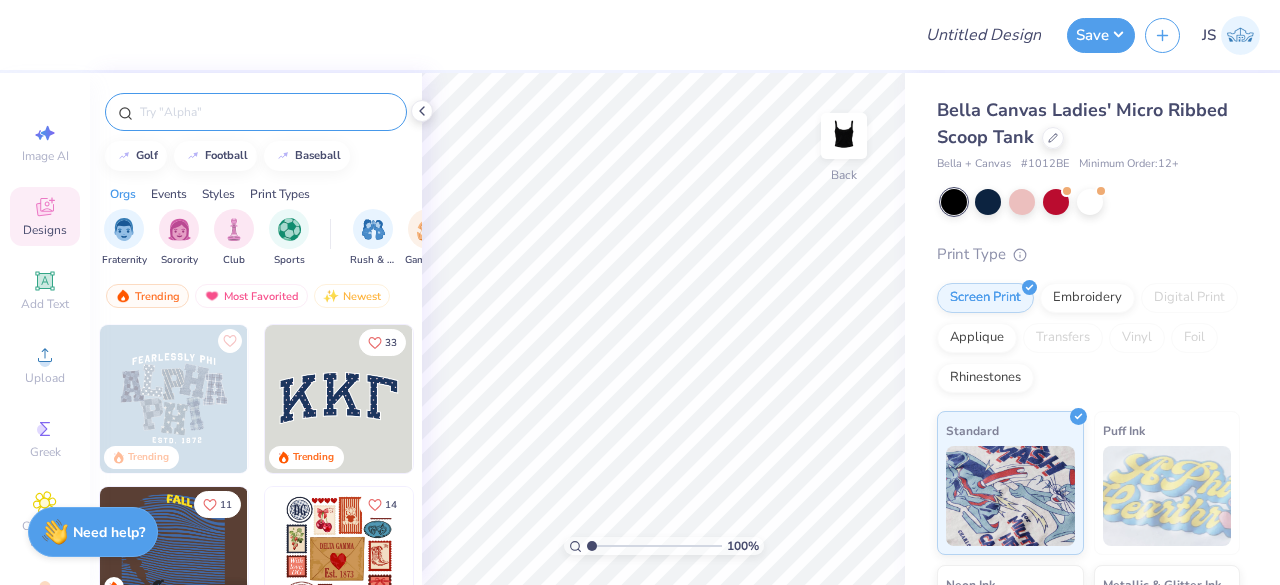 click at bounding box center (266, 112) 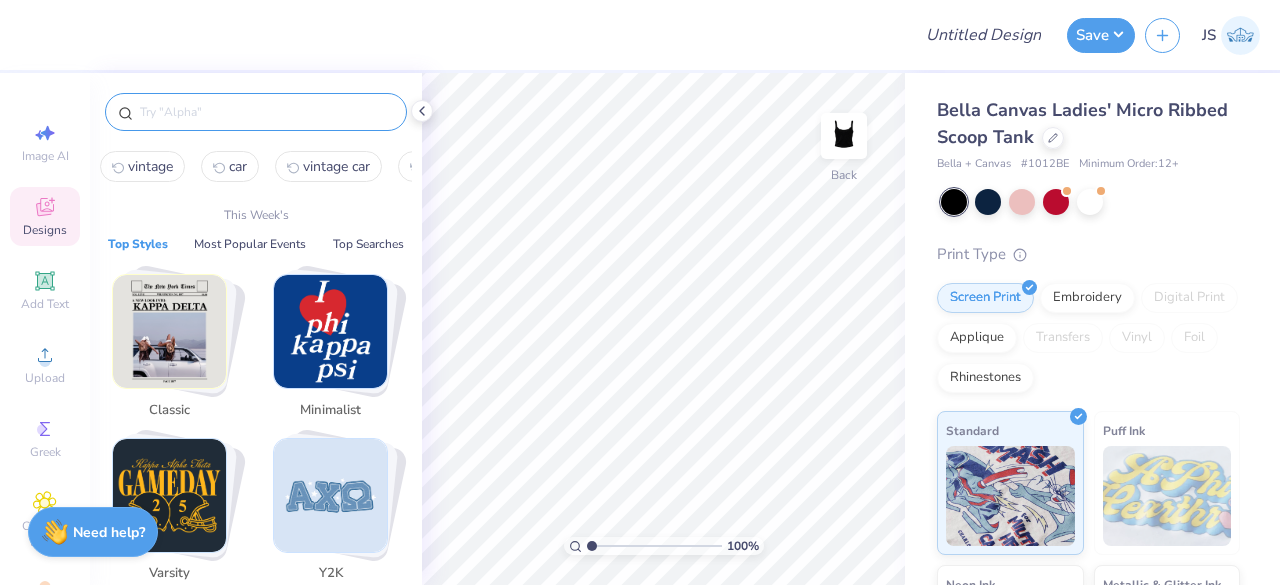 click at bounding box center [330, 331] 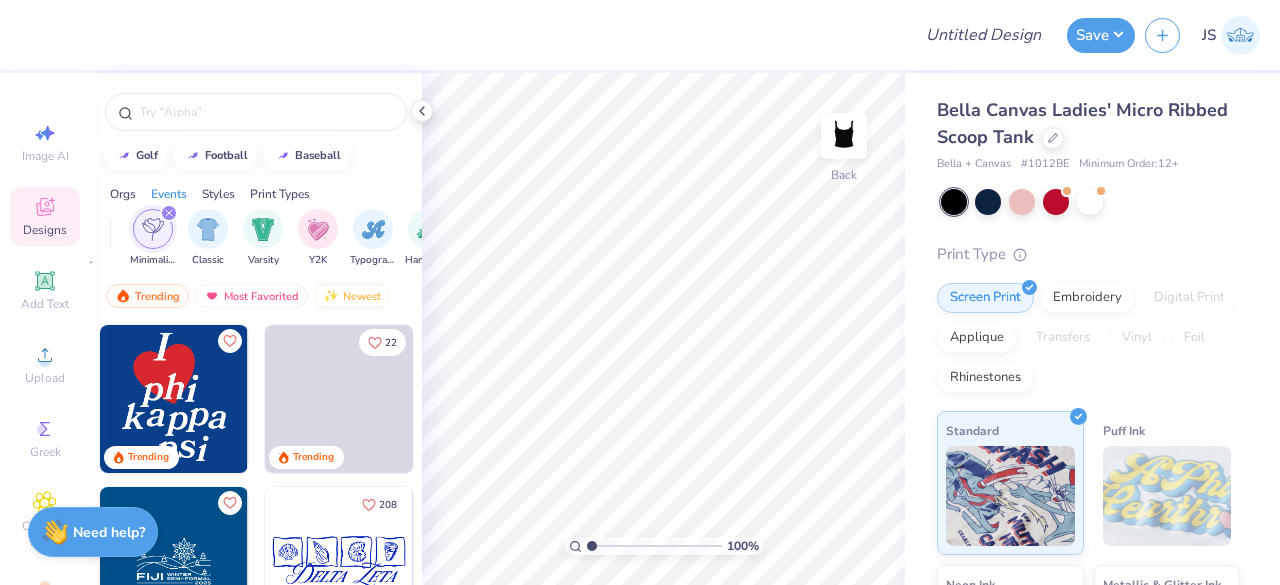 scroll, scrollTop: 0, scrollLeft: 1048, axis: horizontal 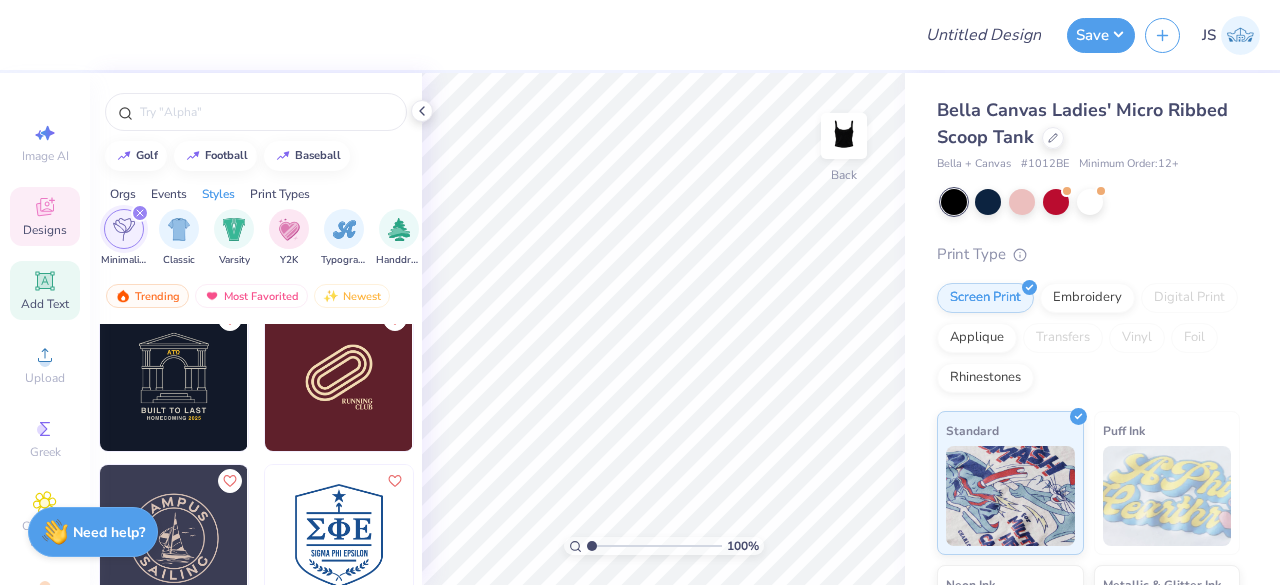 click on "Add Text" at bounding box center [45, 304] 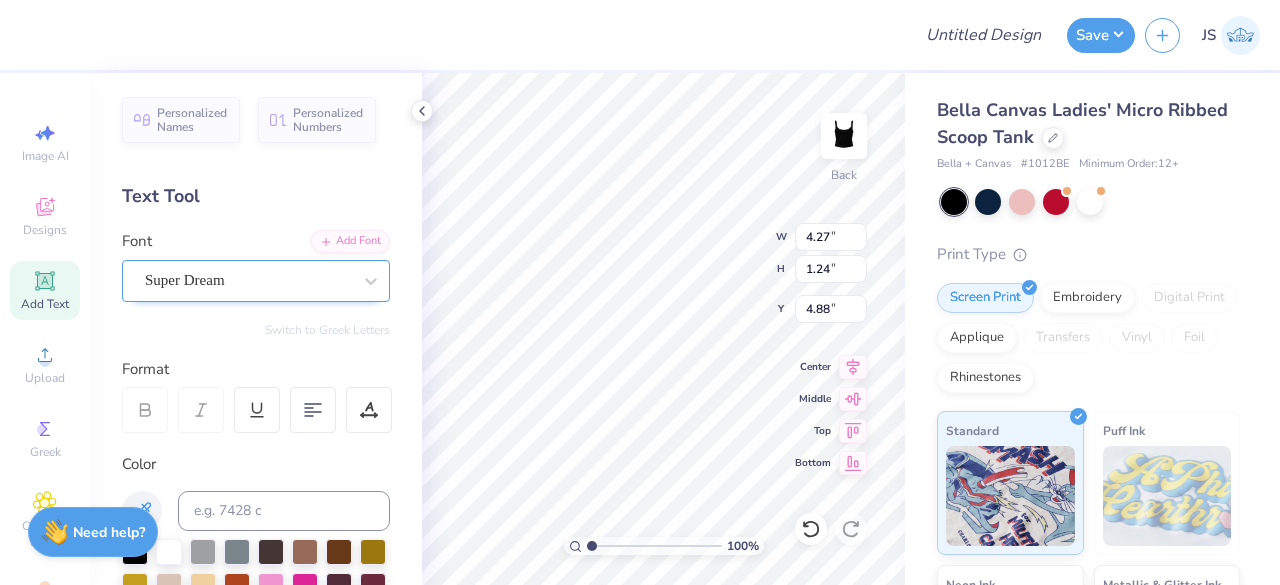 click at bounding box center [248, 280] 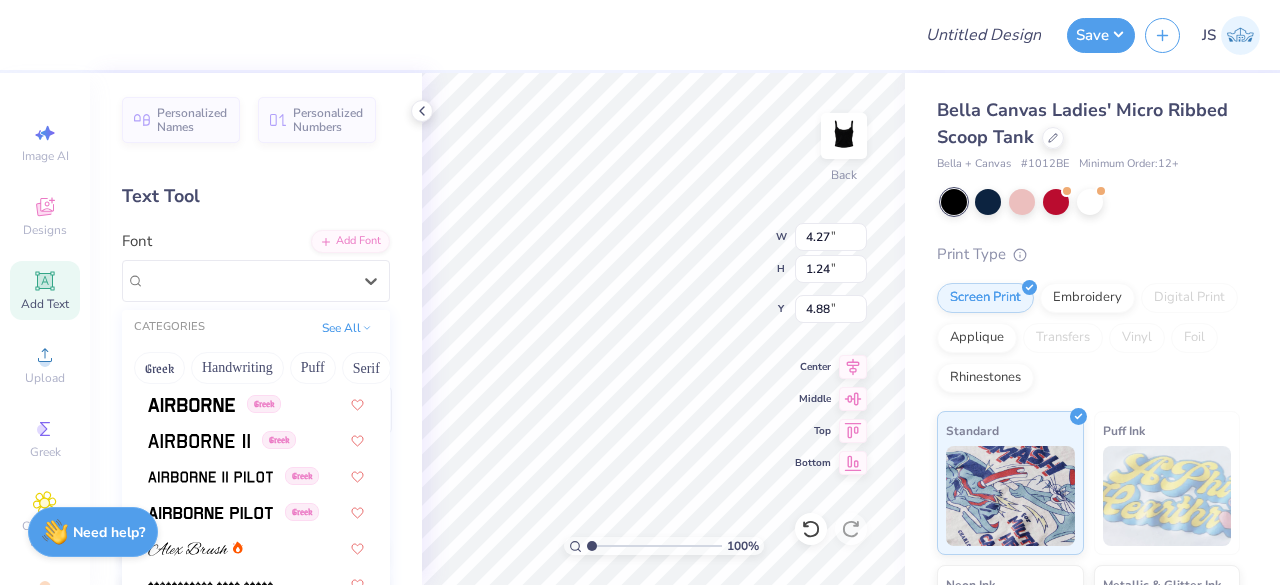 scroll, scrollTop: 355, scrollLeft: 0, axis: vertical 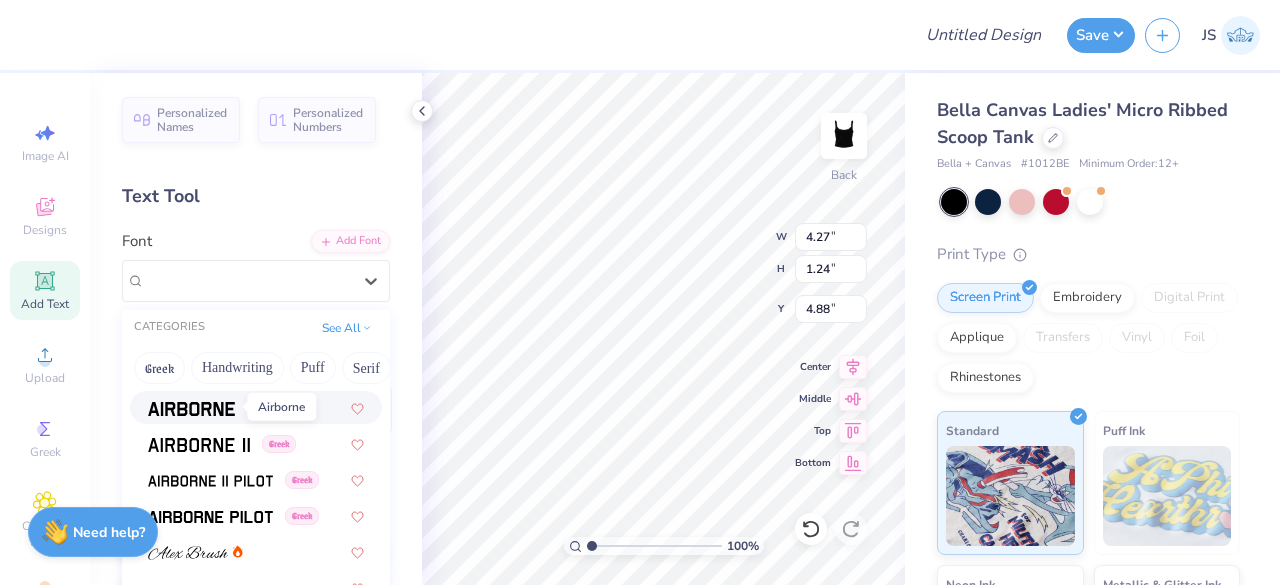 click at bounding box center (191, 409) 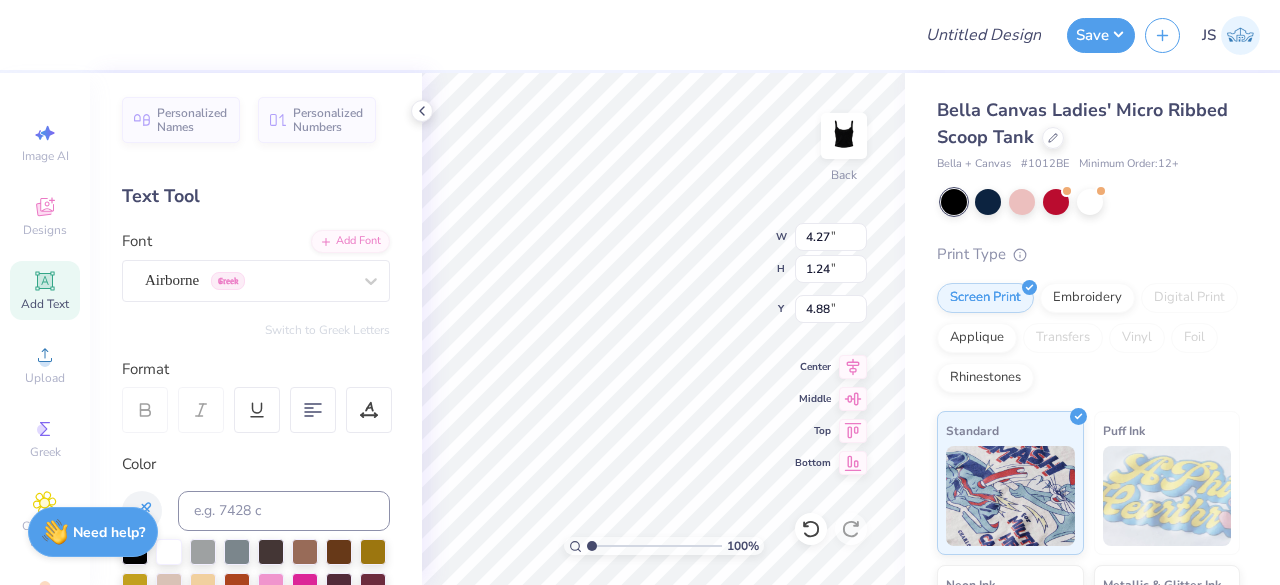 type on "4.08" 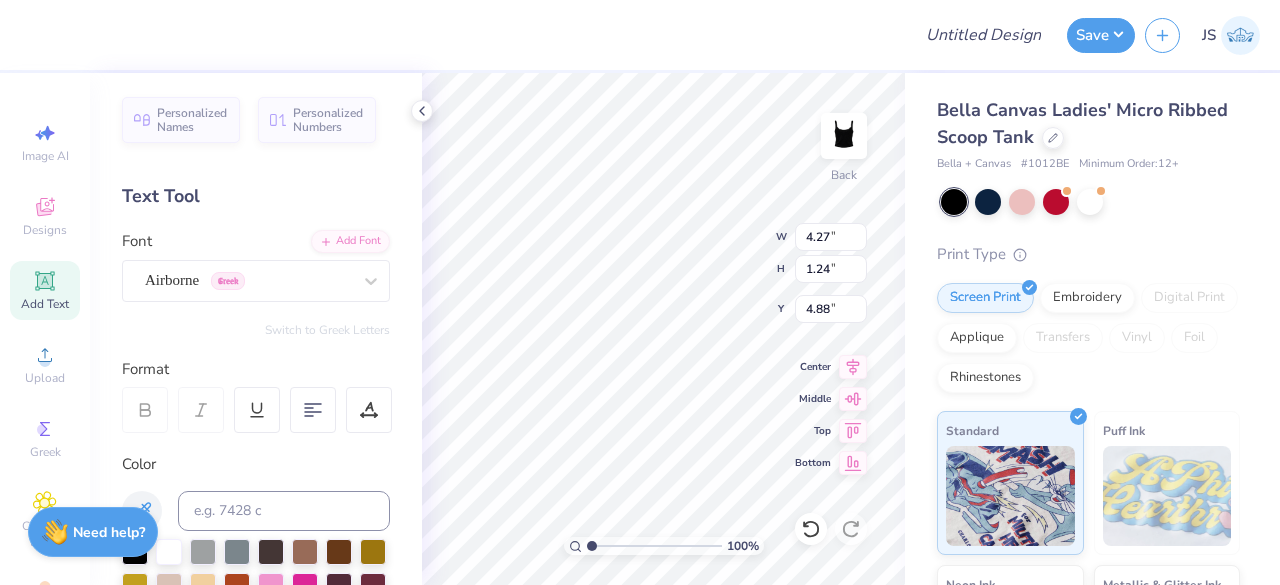 type on "1.29" 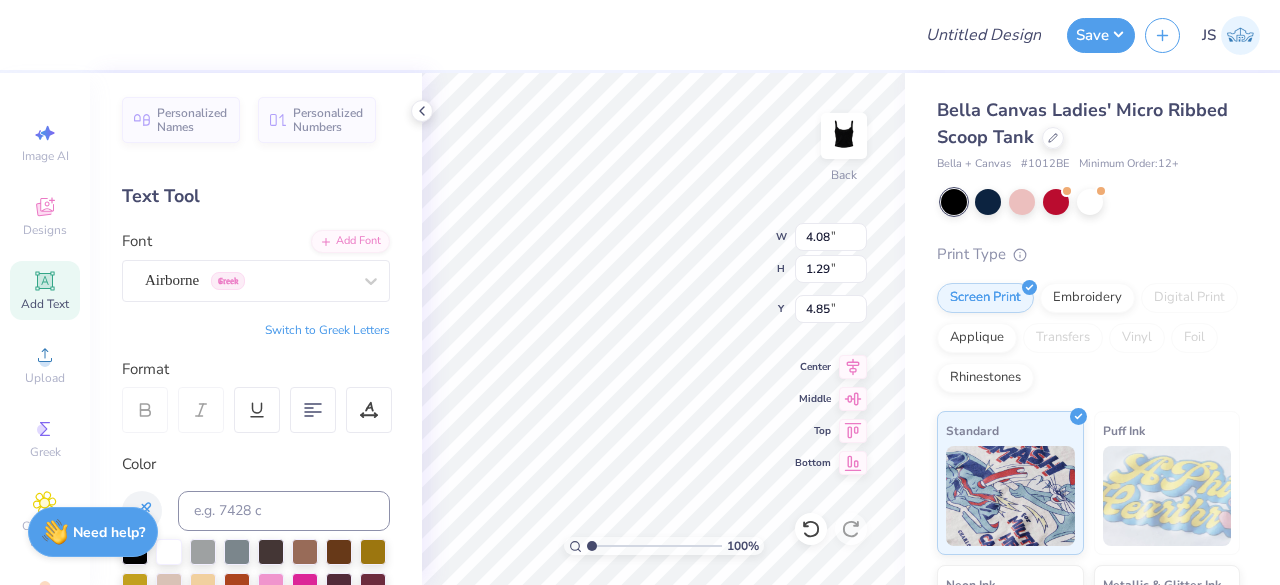 scroll, scrollTop: 16, scrollLeft: 2, axis: both 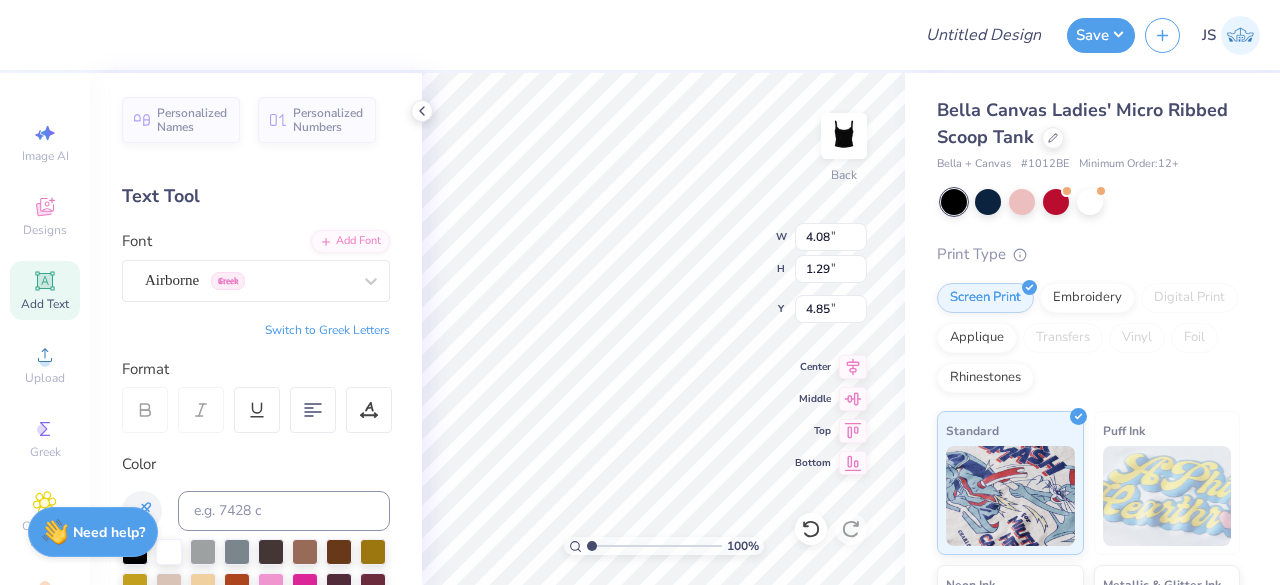 type on "O" 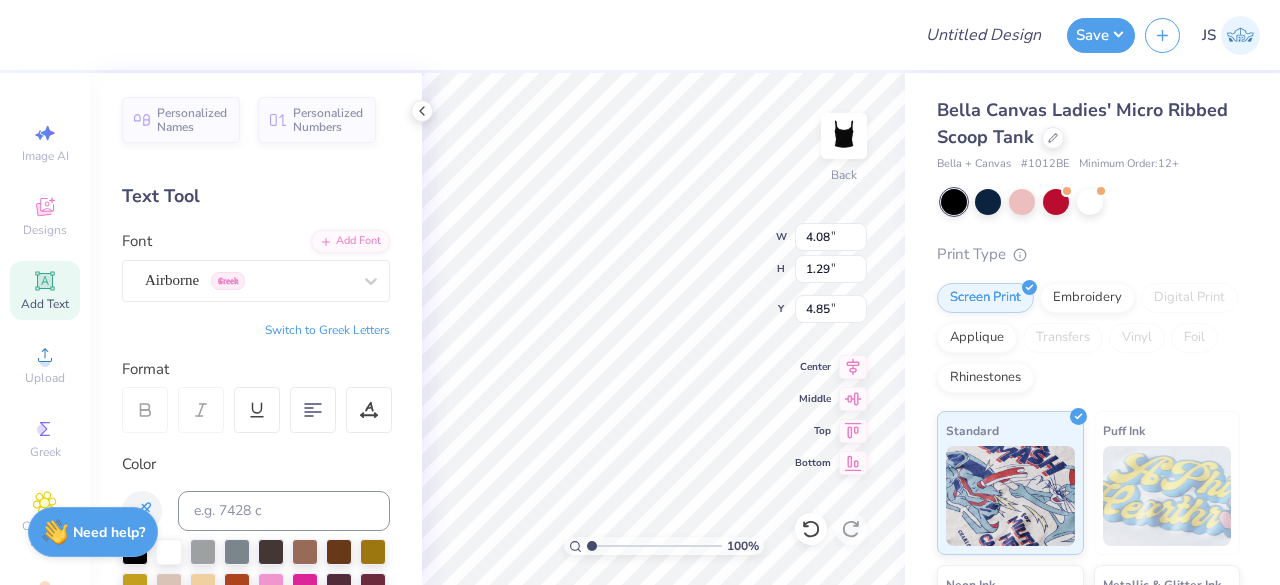 scroll, scrollTop: 16, scrollLeft: 4, axis: both 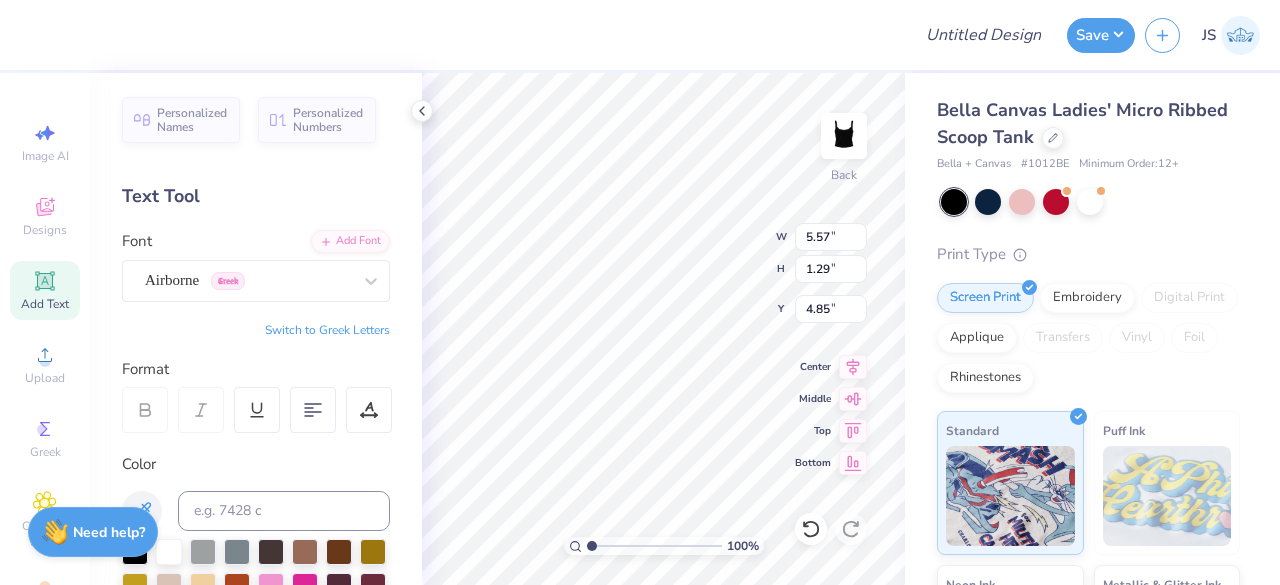 type on "2.65" 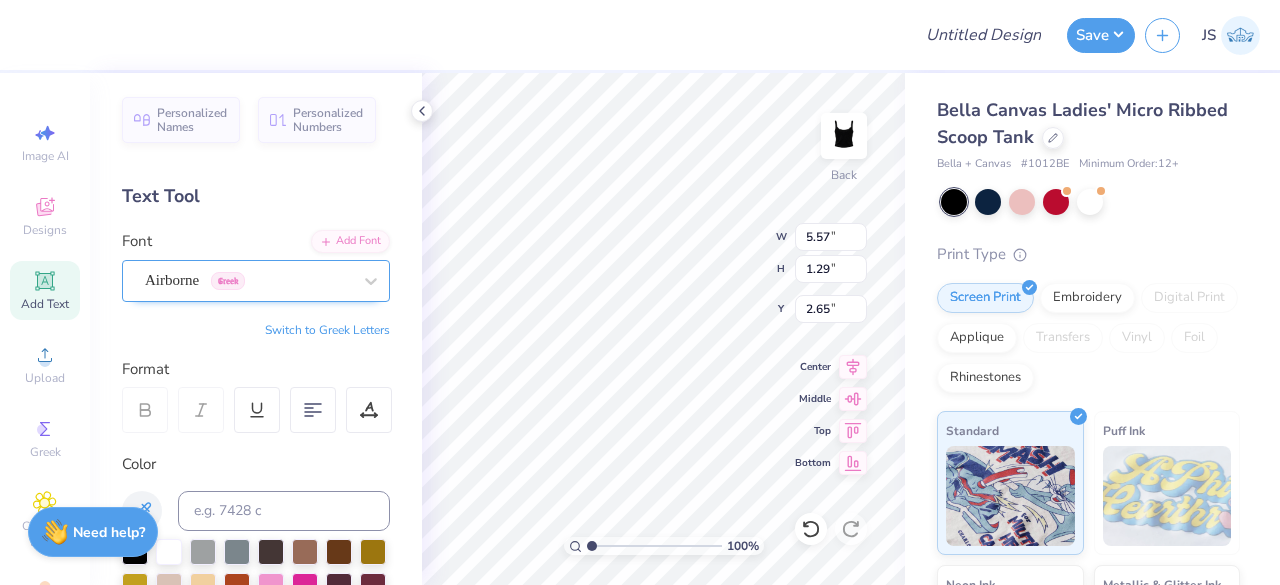 click on "Airborne Greek" at bounding box center [248, 280] 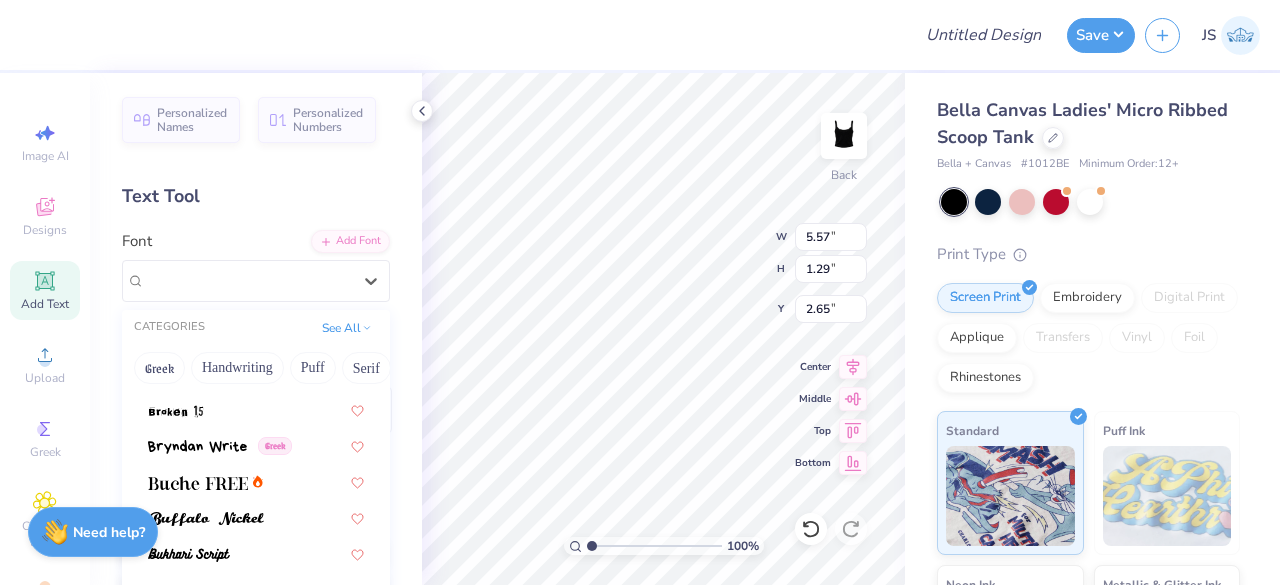 scroll, scrollTop: 1758, scrollLeft: 0, axis: vertical 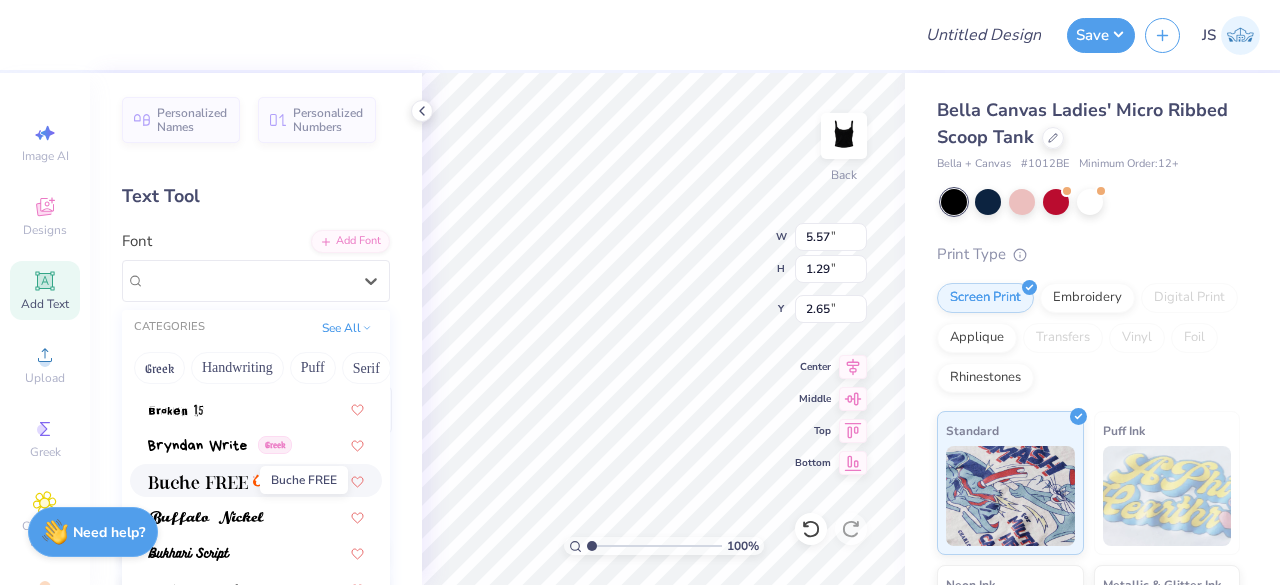 click at bounding box center (198, 480) 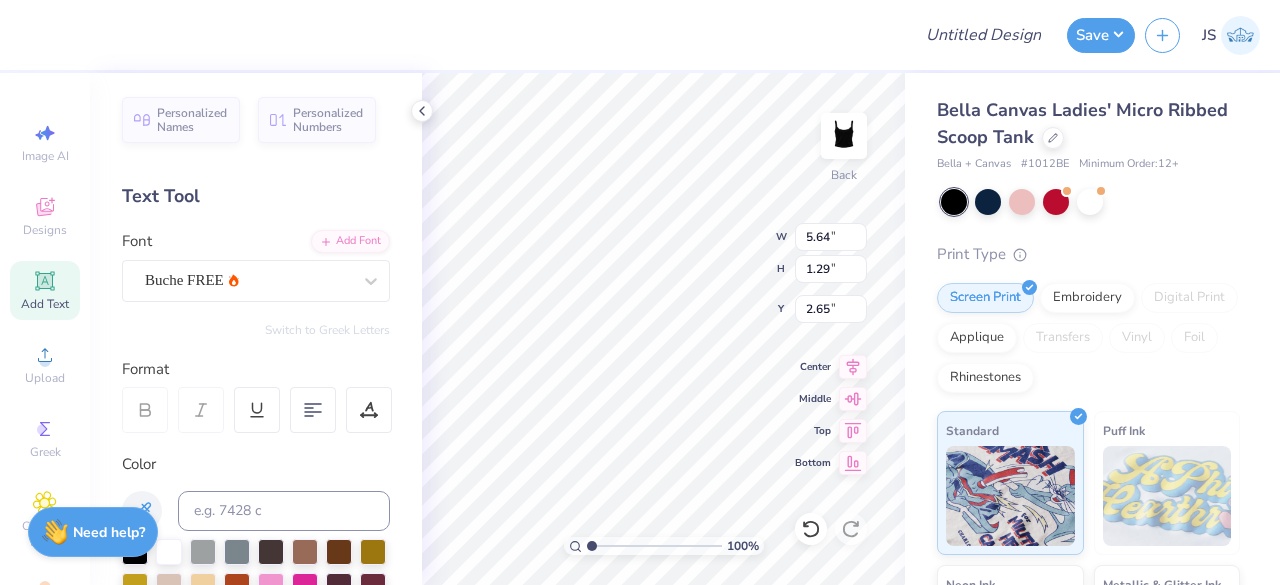 scroll, scrollTop: 135, scrollLeft: 0, axis: vertical 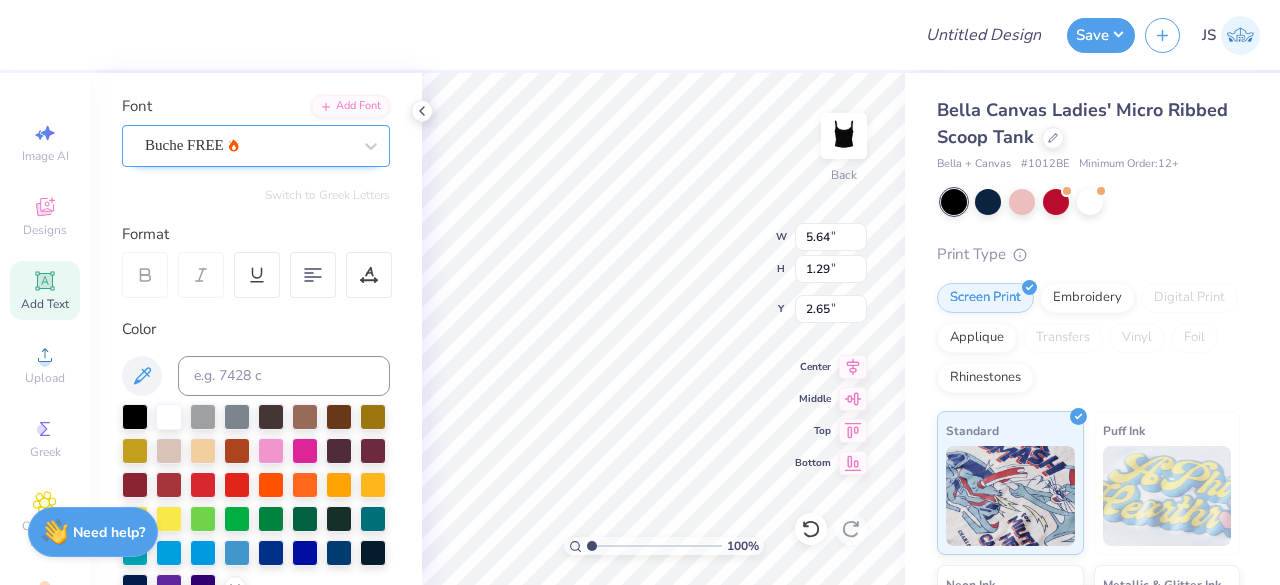 click on "Buche FREE" at bounding box center [248, 145] 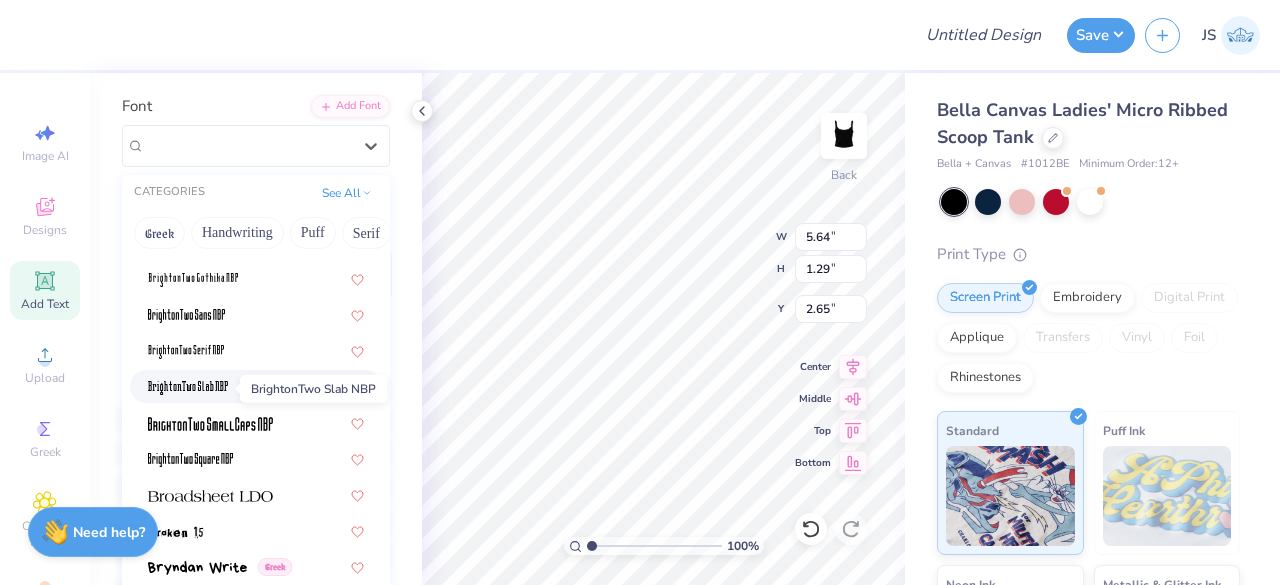 scroll, scrollTop: 1502, scrollLeft: 0, axis: vertical 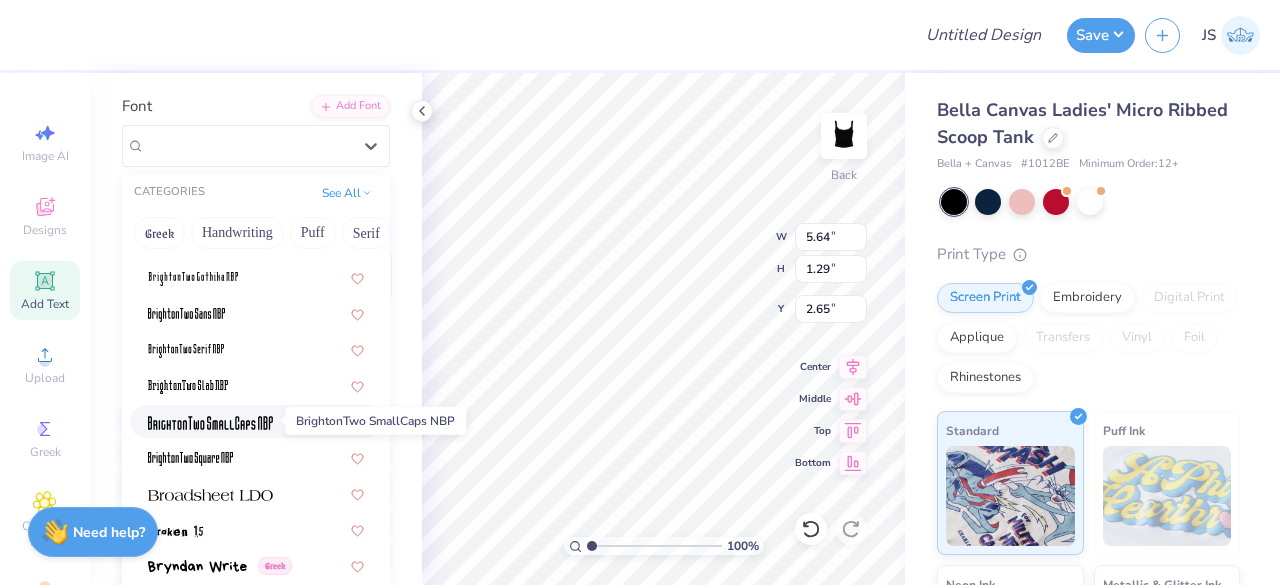 click at bounding box center [210, 423] 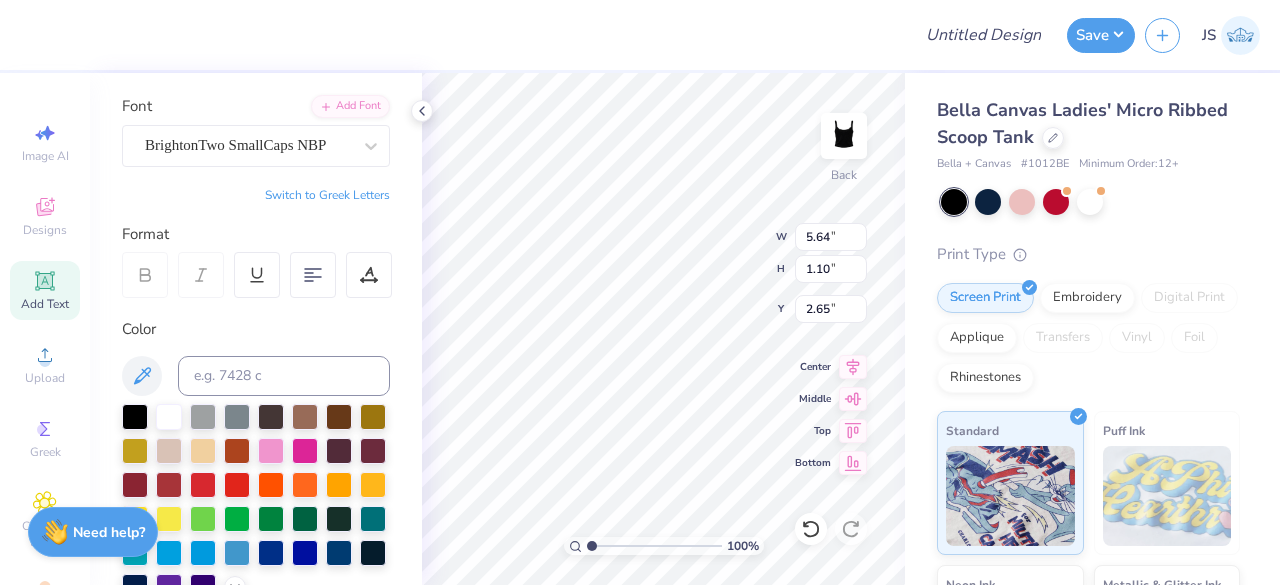 type on "2.09" 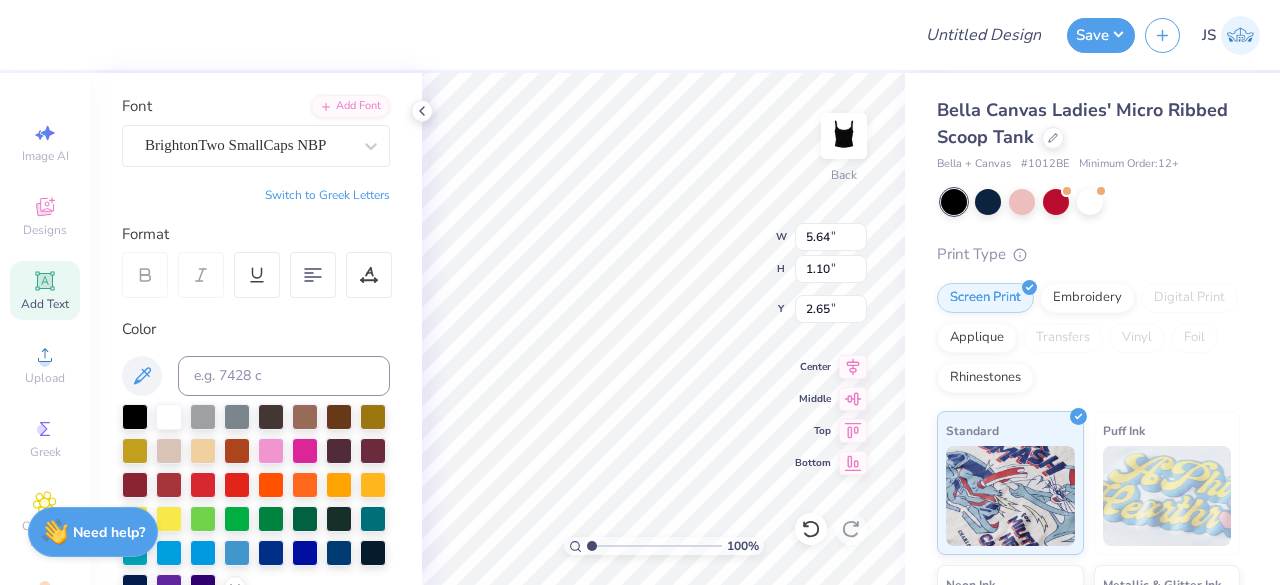 type on "1.10" 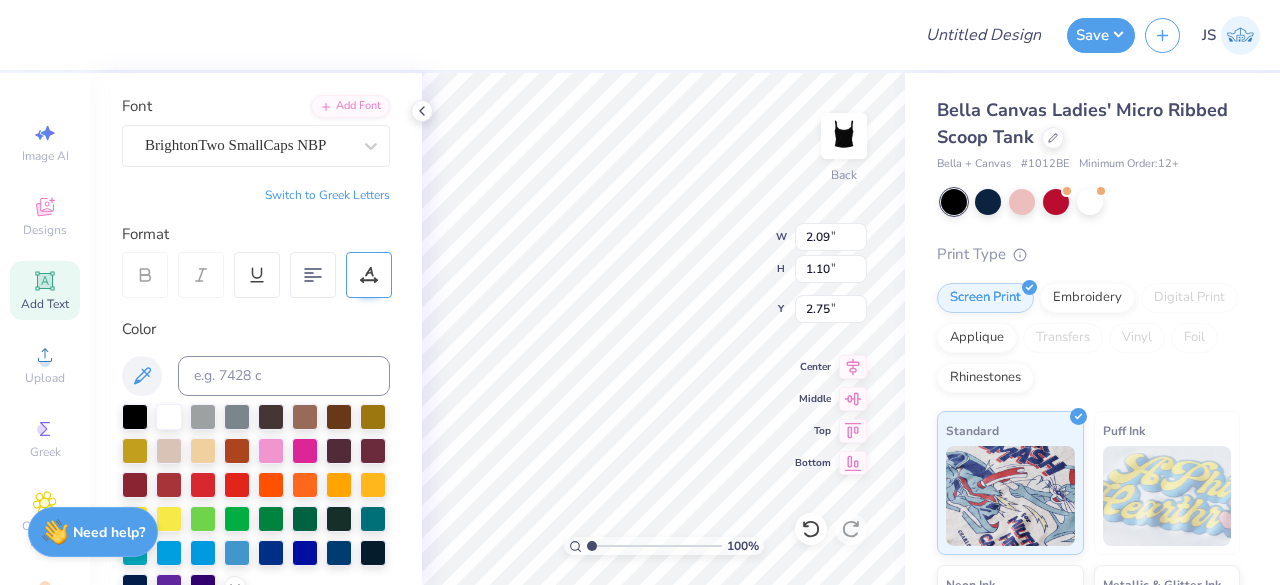 click 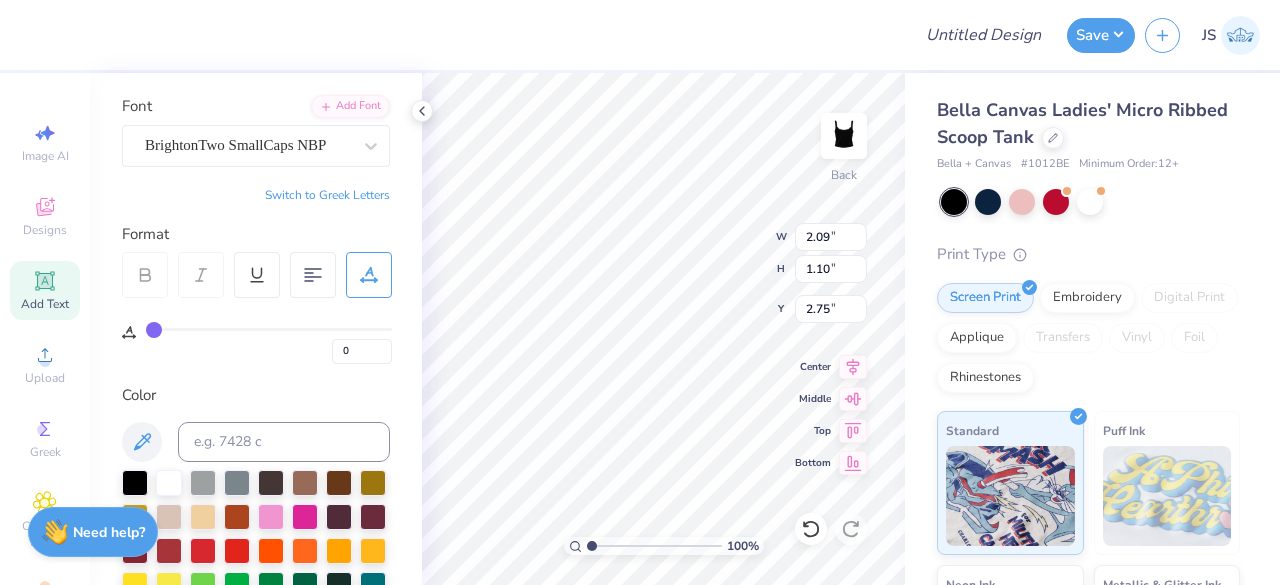 type on "4" 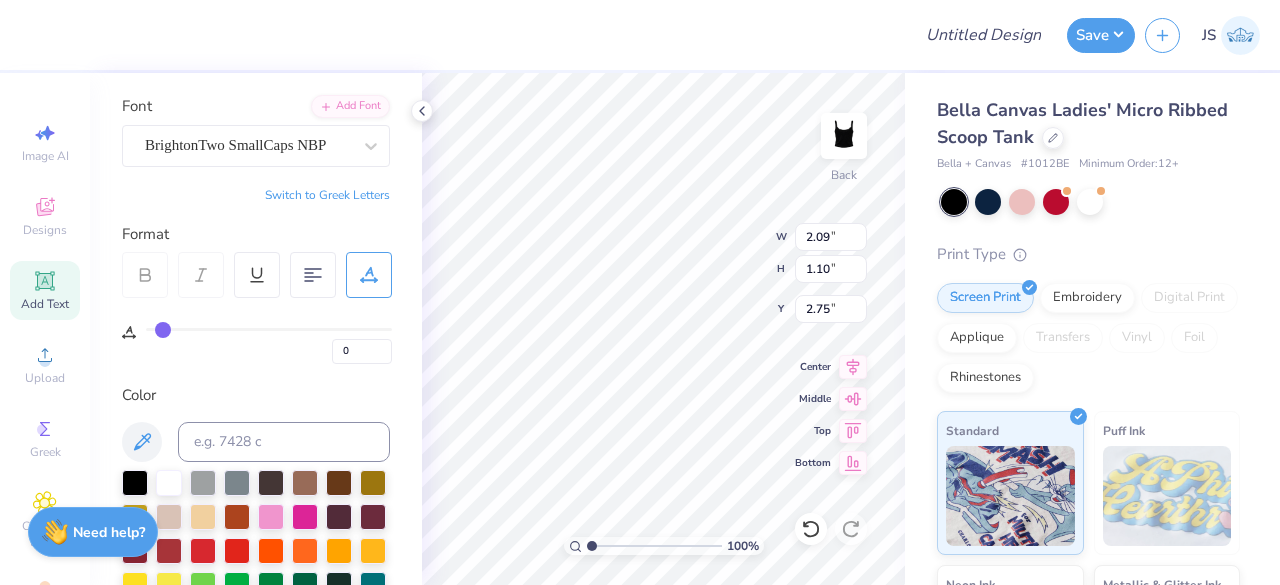 type on "4" 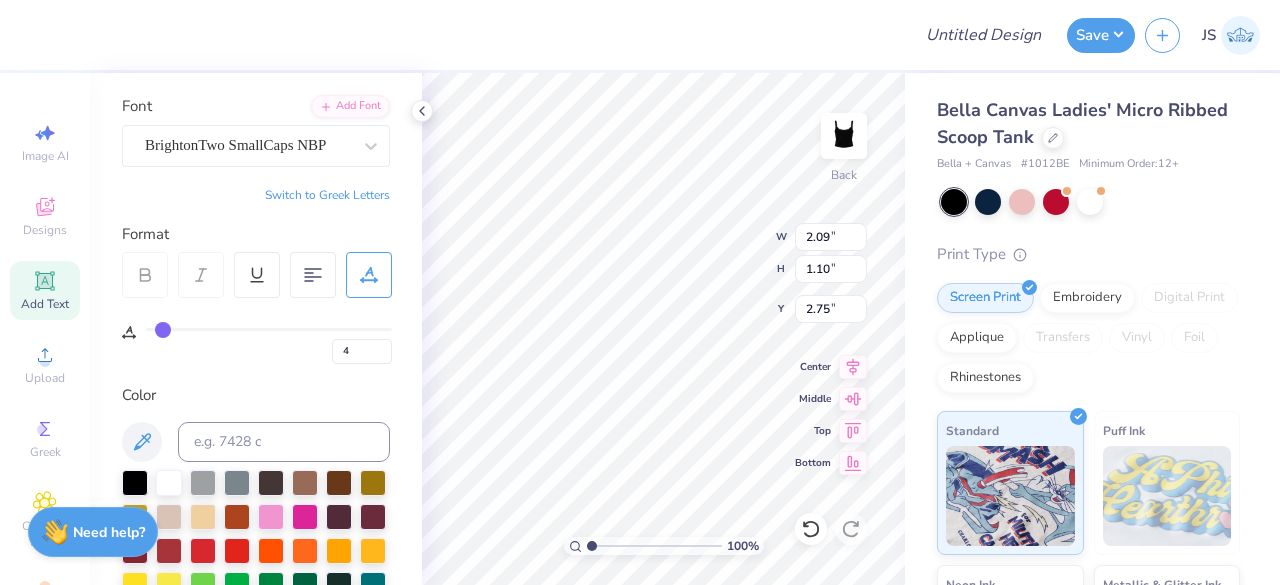 type on "6" 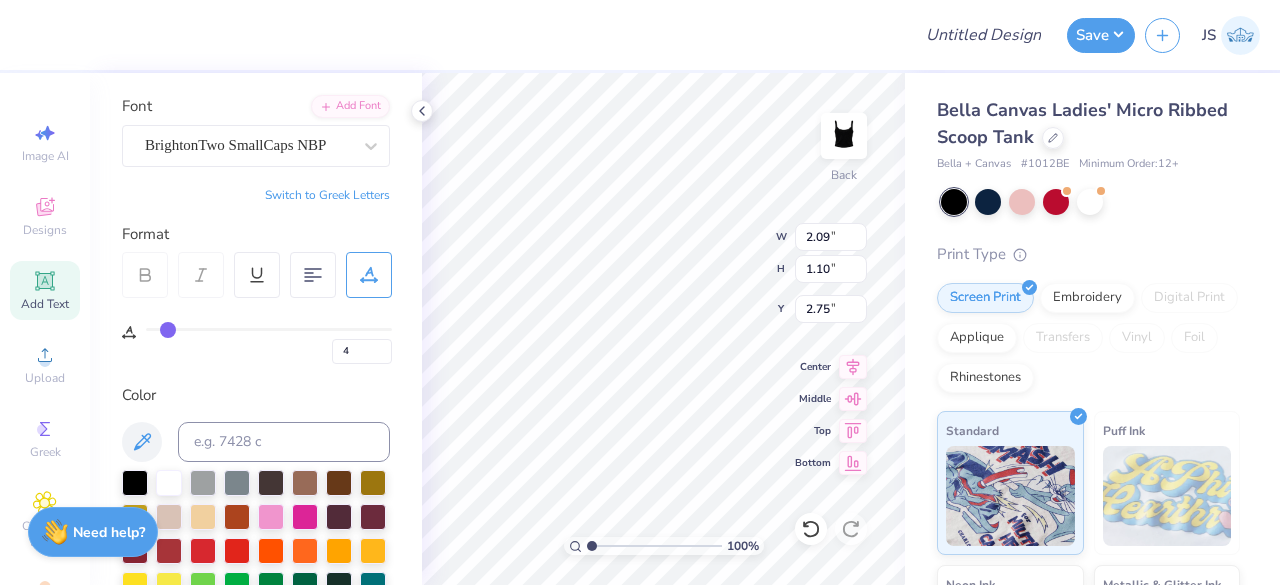 type on "6" 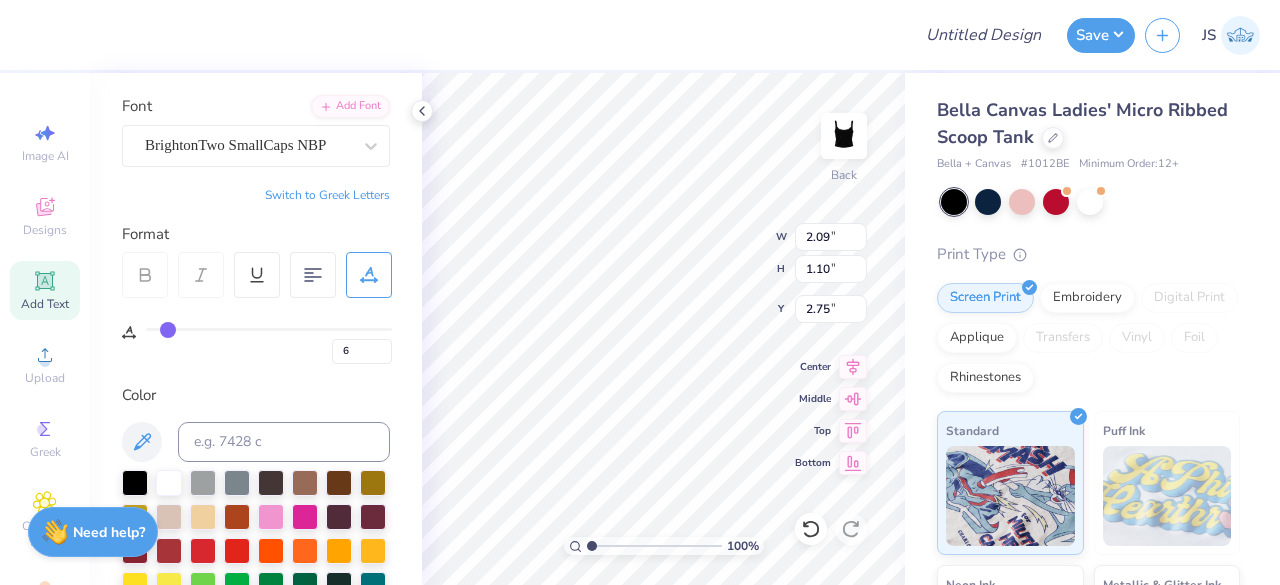 type on "8" 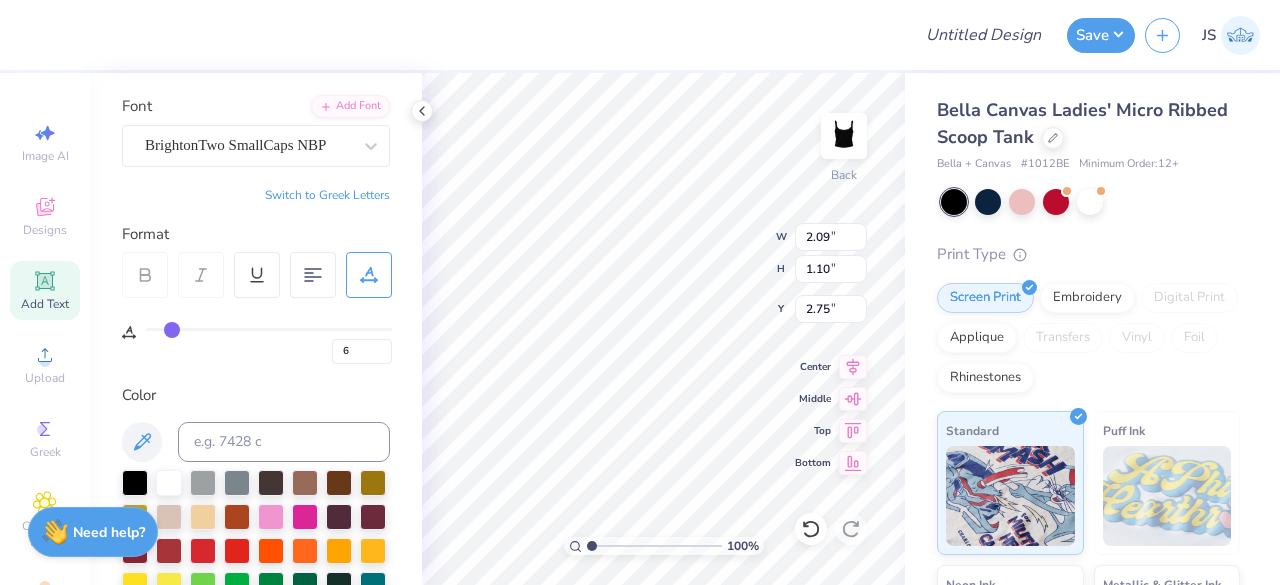 type on "8" 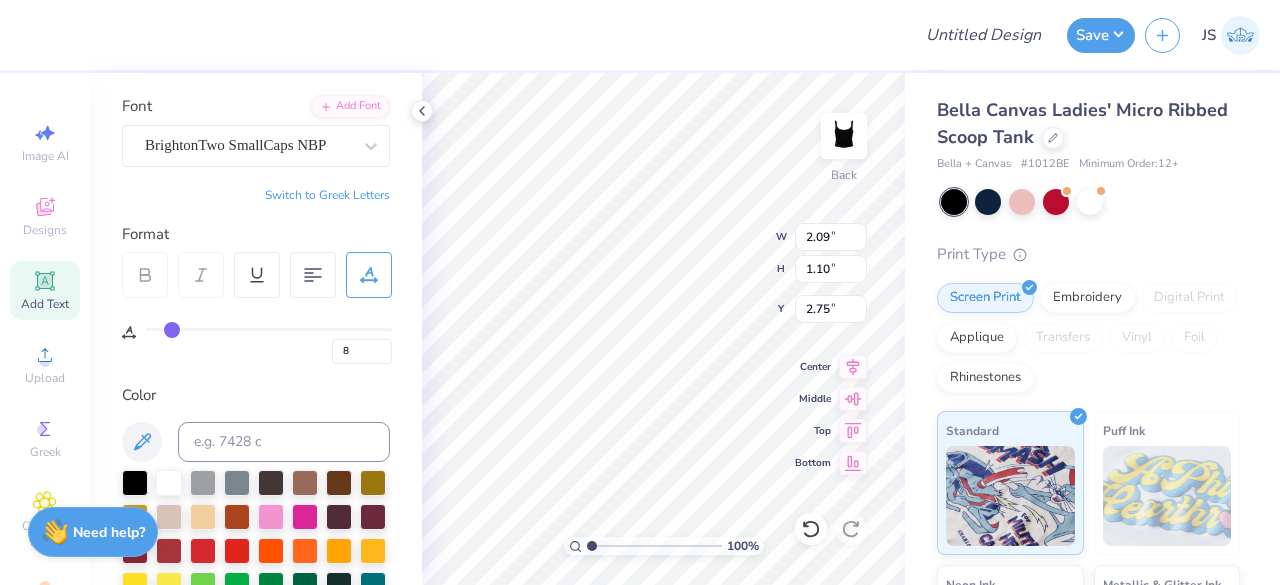 type on "9" 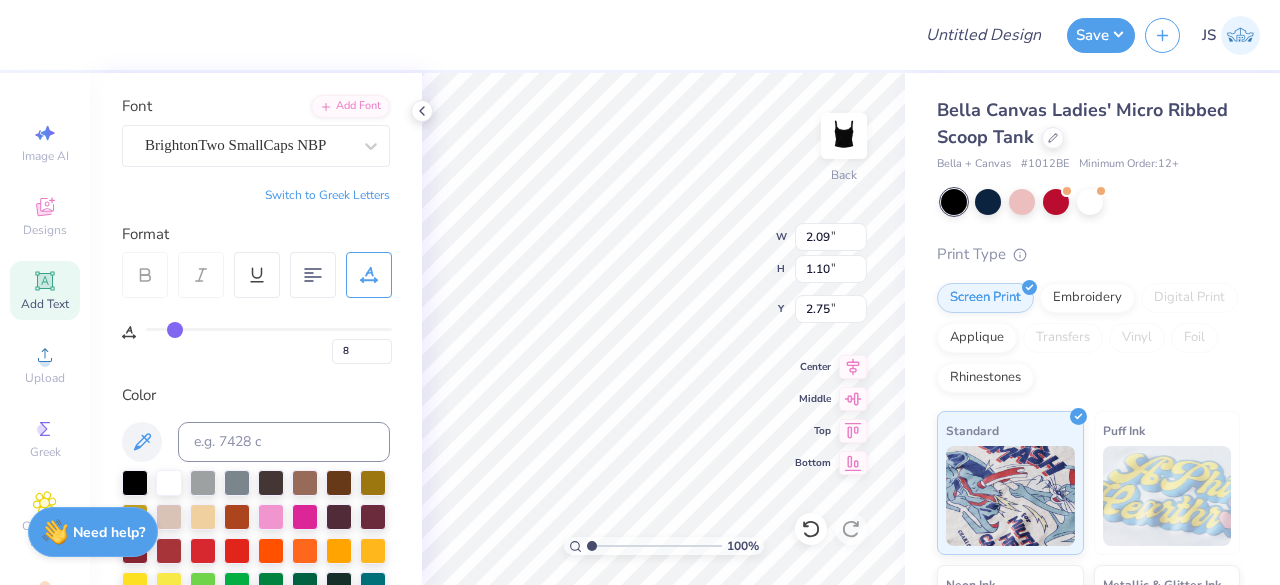 type on "9" 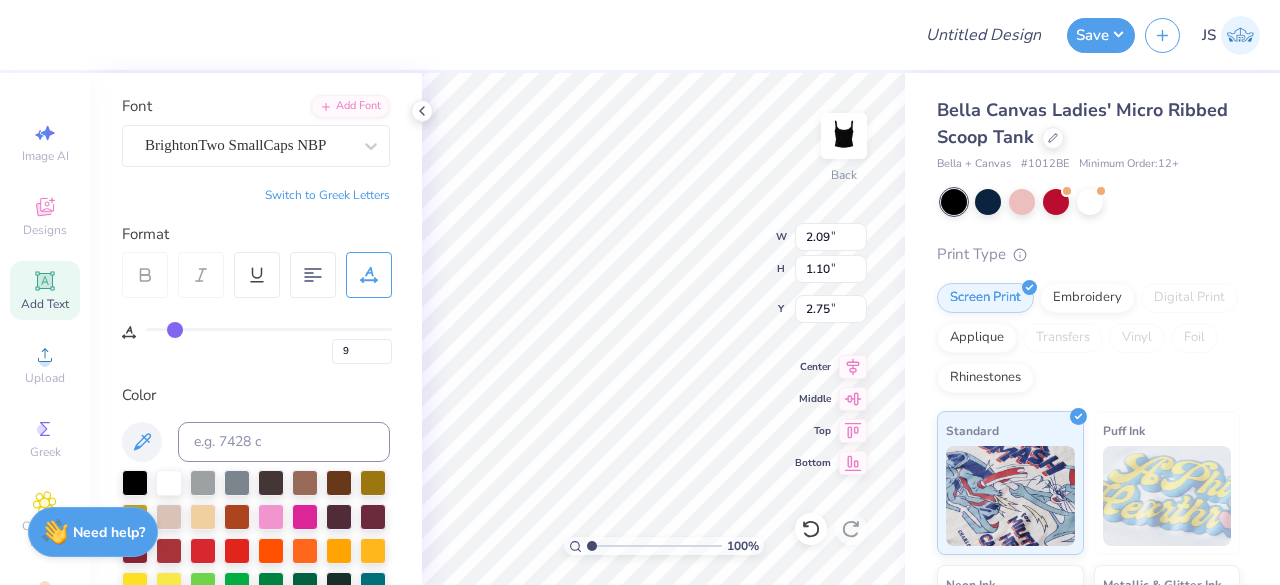 type on "10" 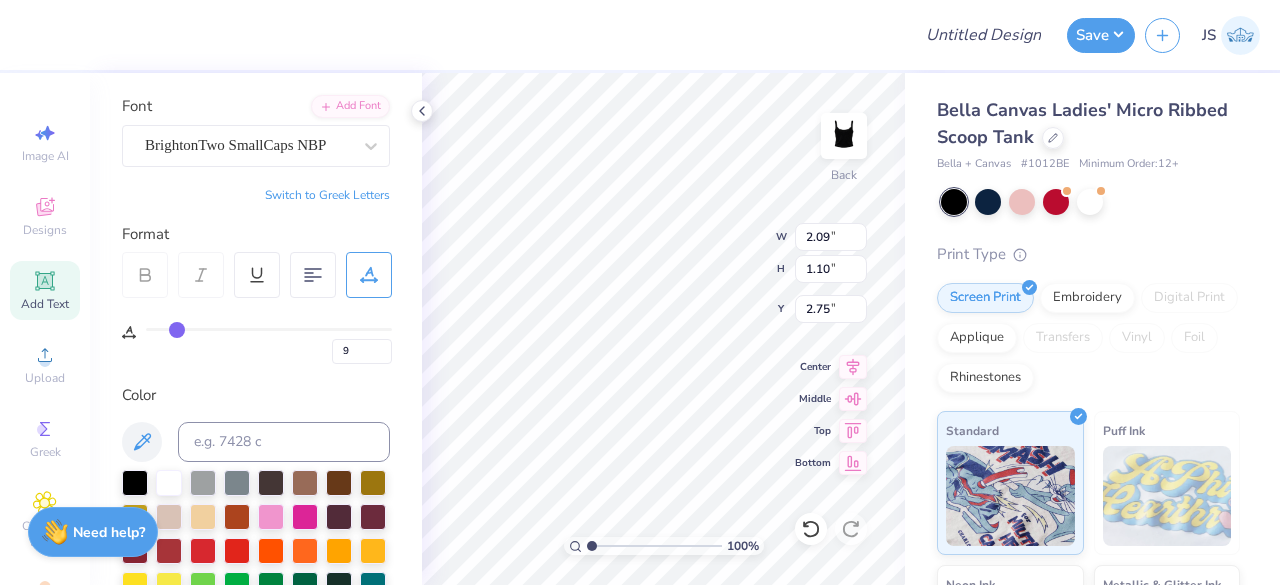 type on "10" 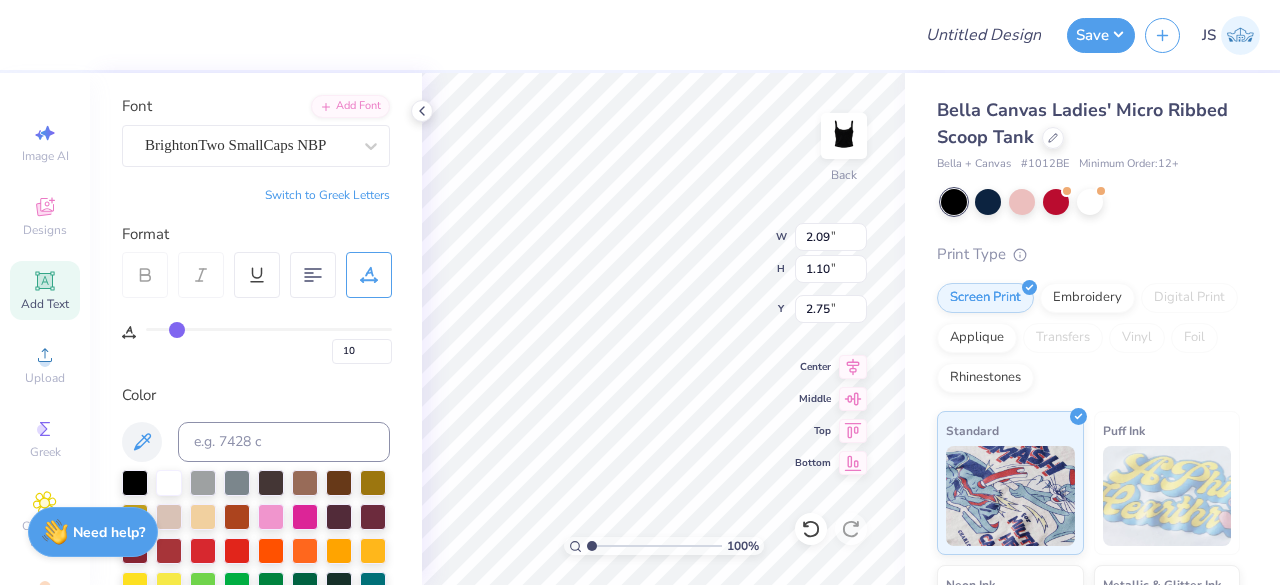 type on "11" 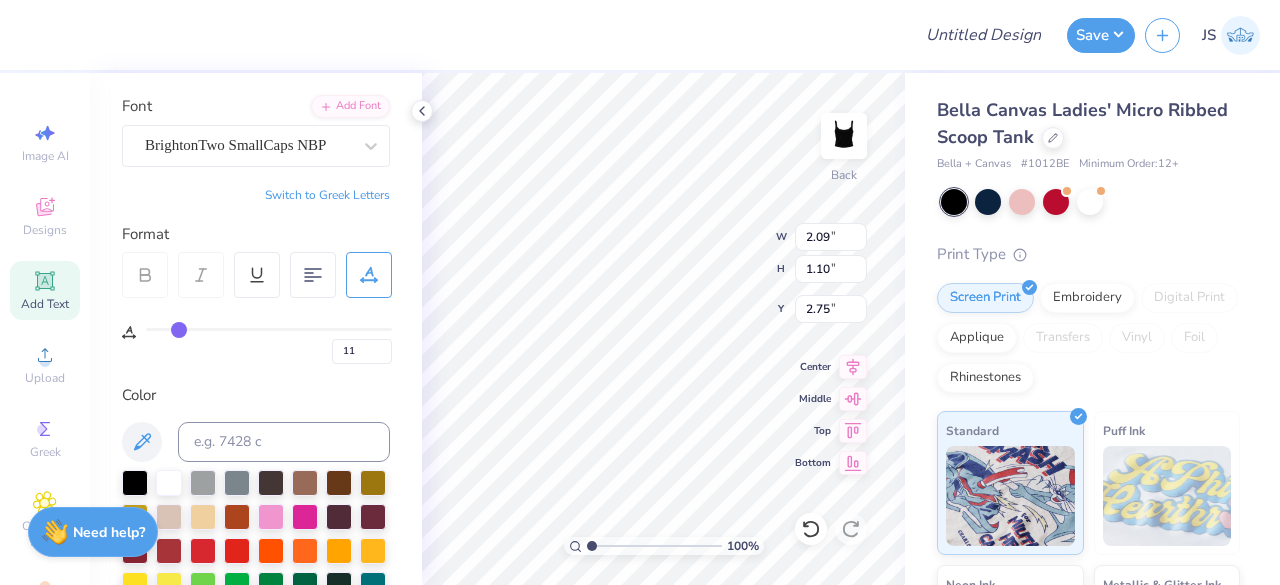type on "12" 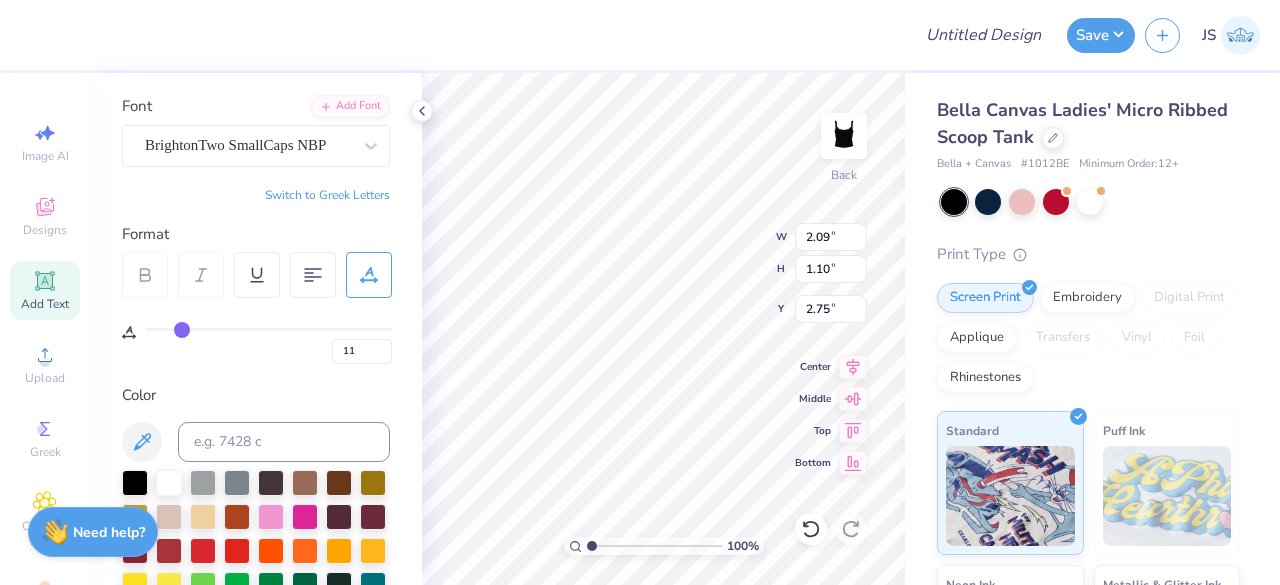 type on "12" 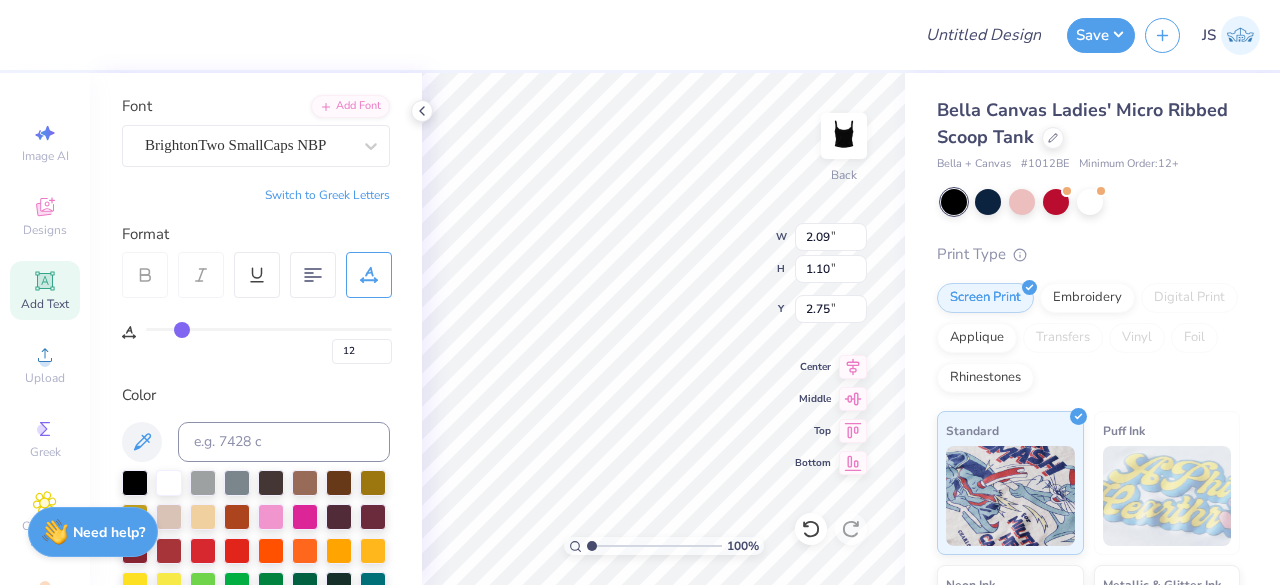 type on "13" 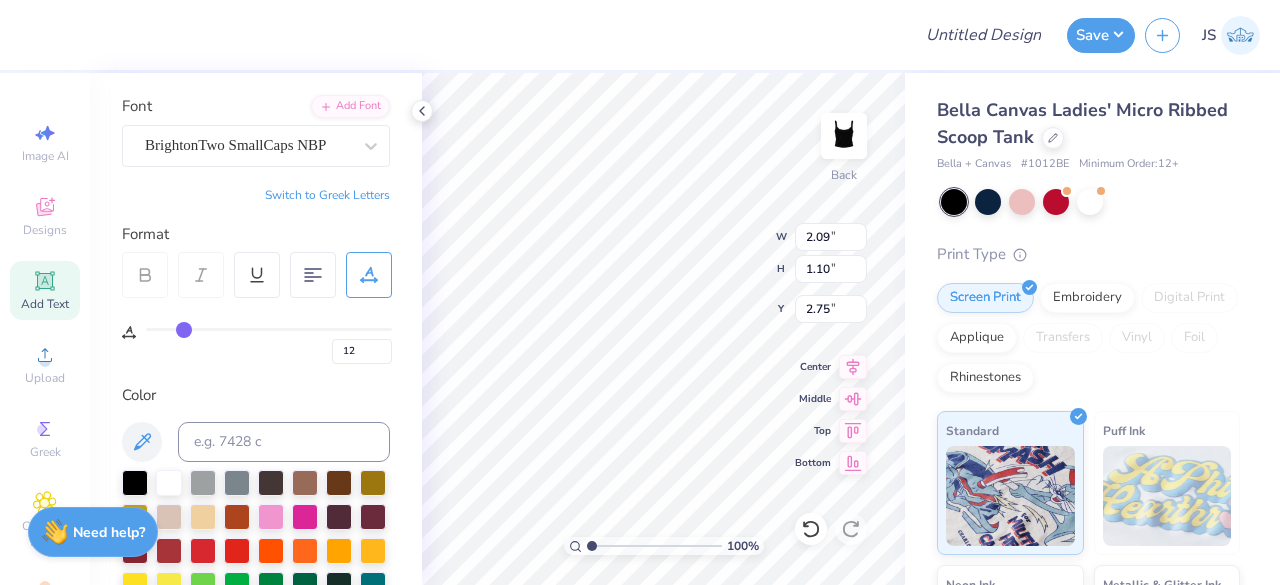 type on "13" 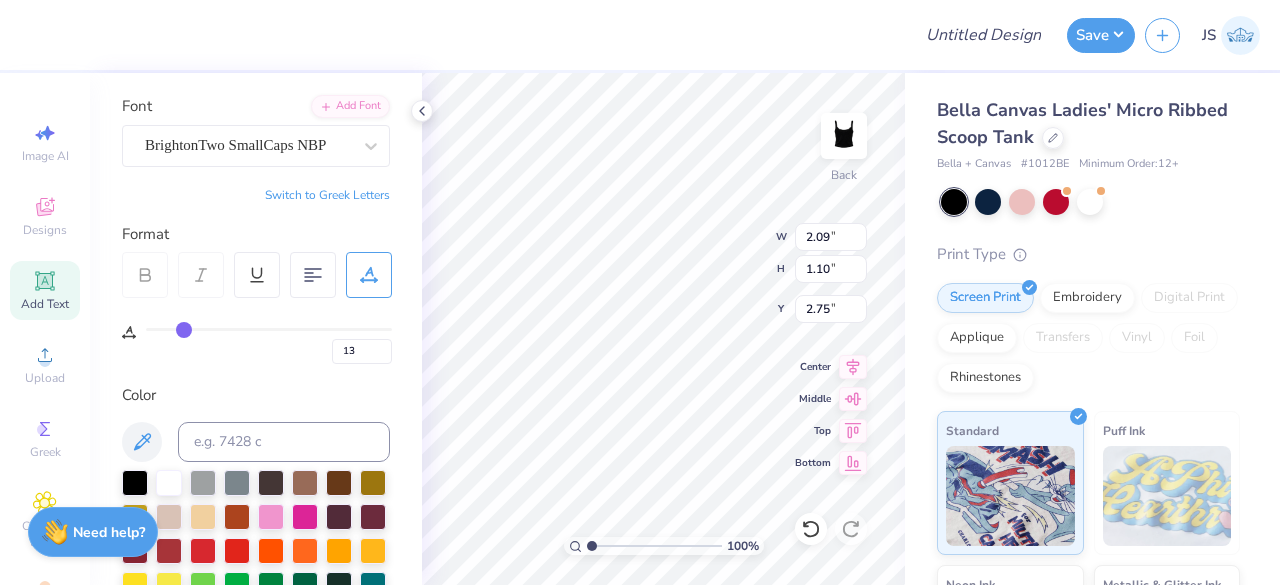 type on "18" 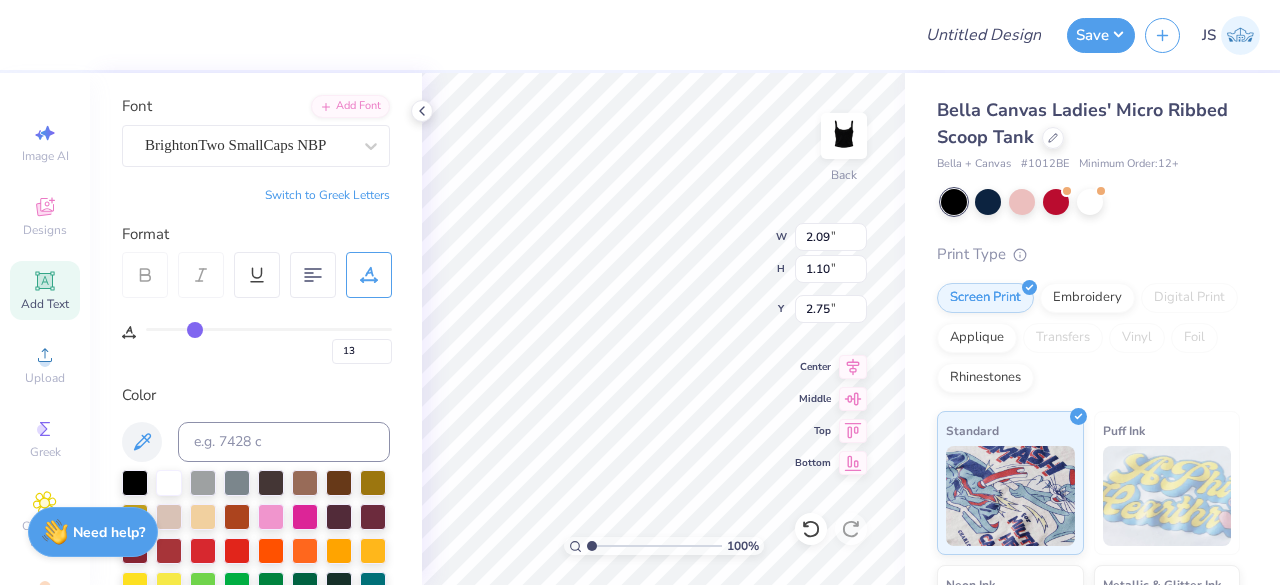 type on "18" 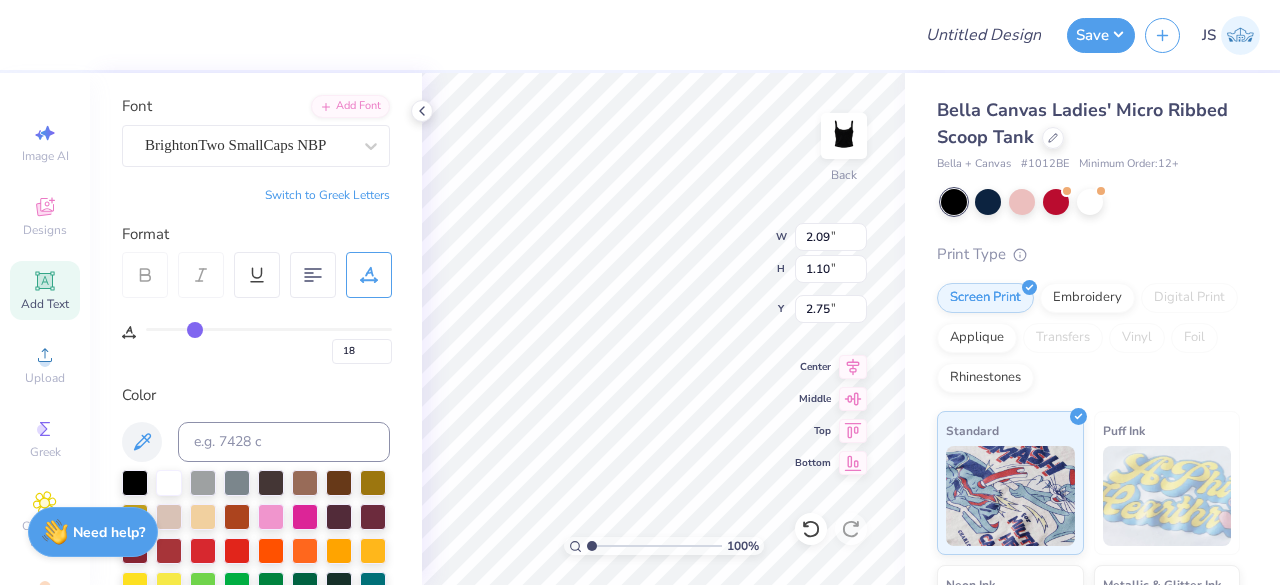 type on "19" 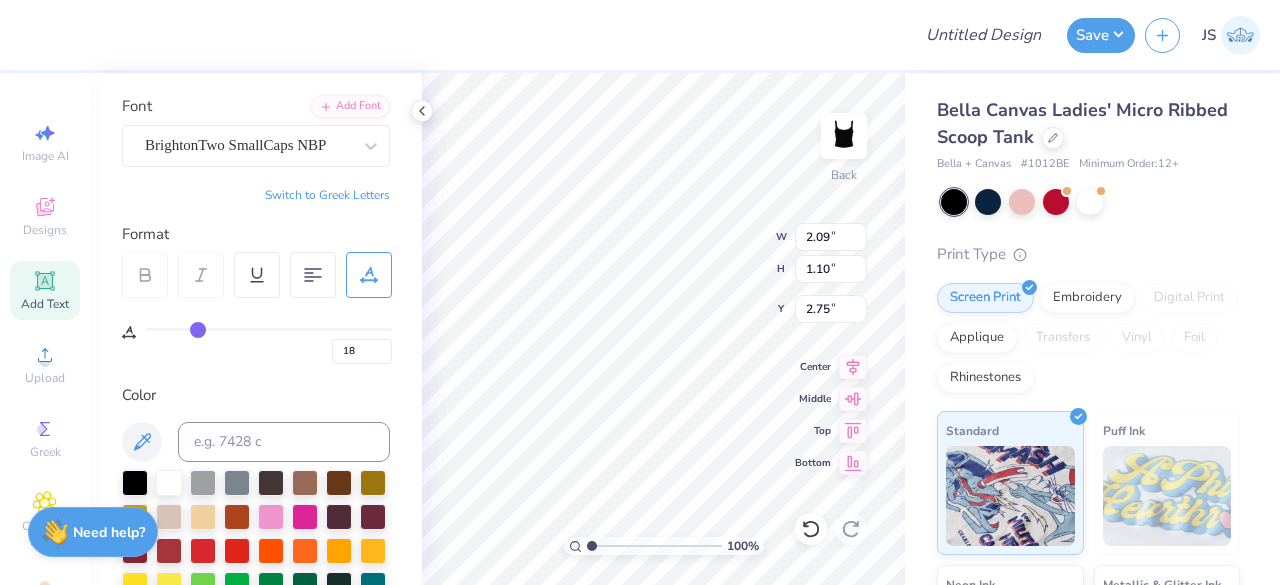 type on "19" 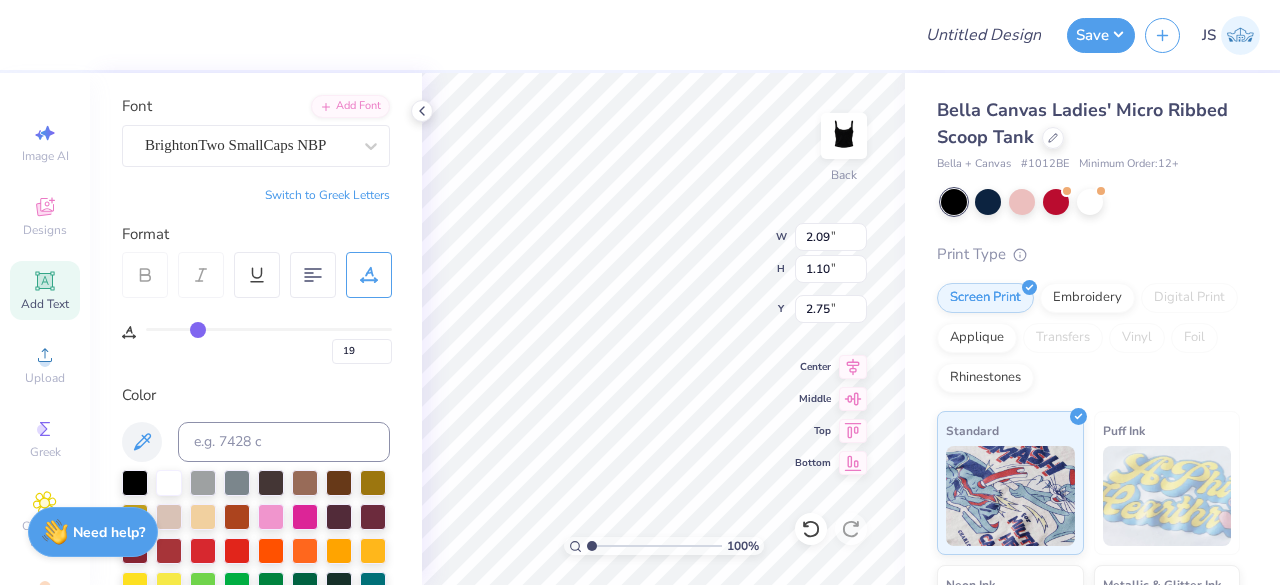 drag, startPoint x: 153, startPoint y: 323, endPoint x: 198, endPoint y: 323, distance: 45 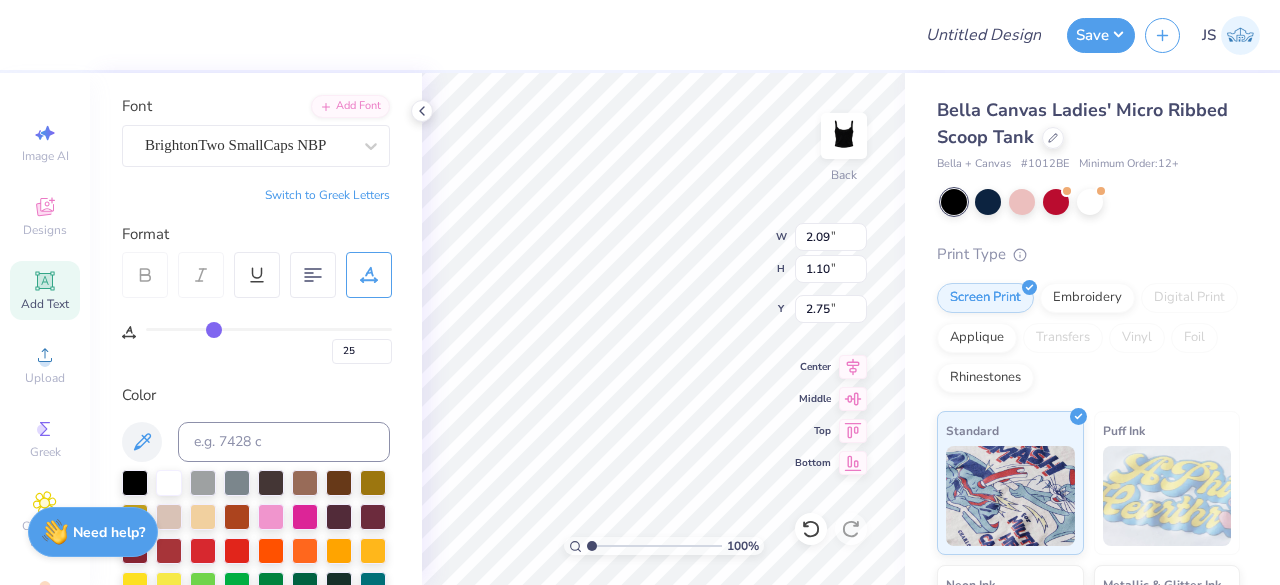 type on "3.77" 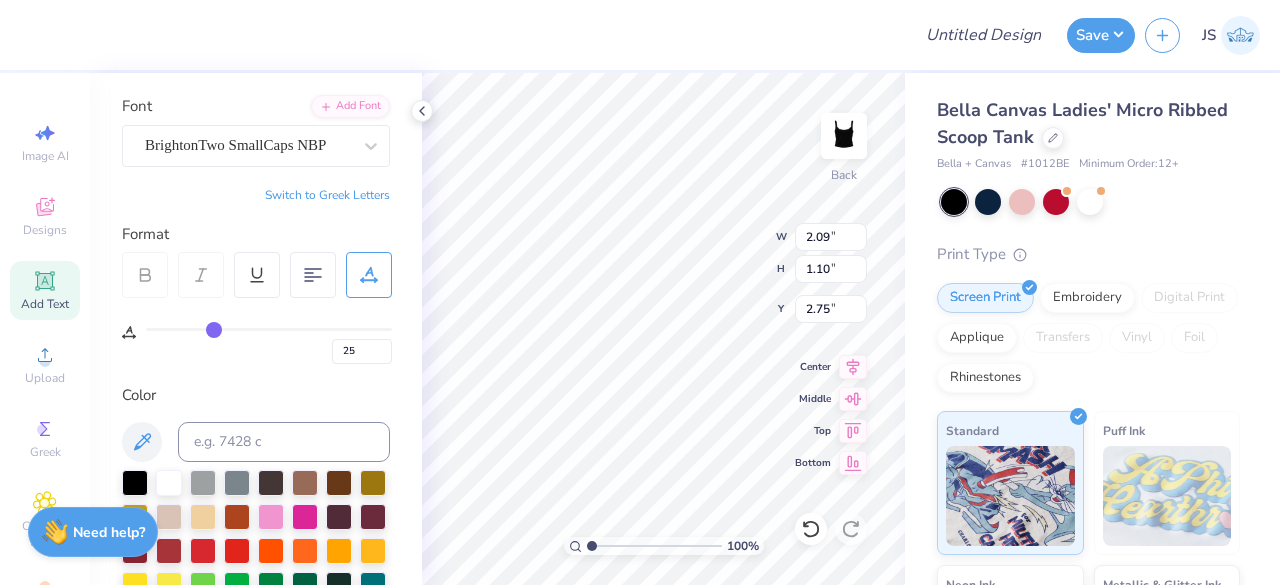 type on "28" 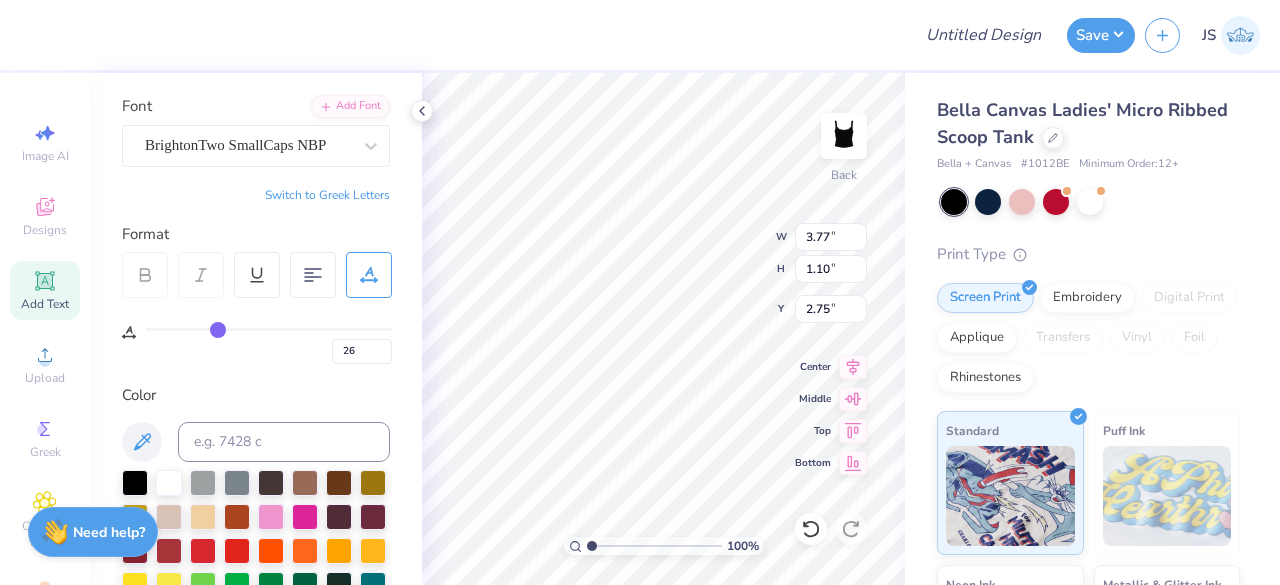 type on "28" 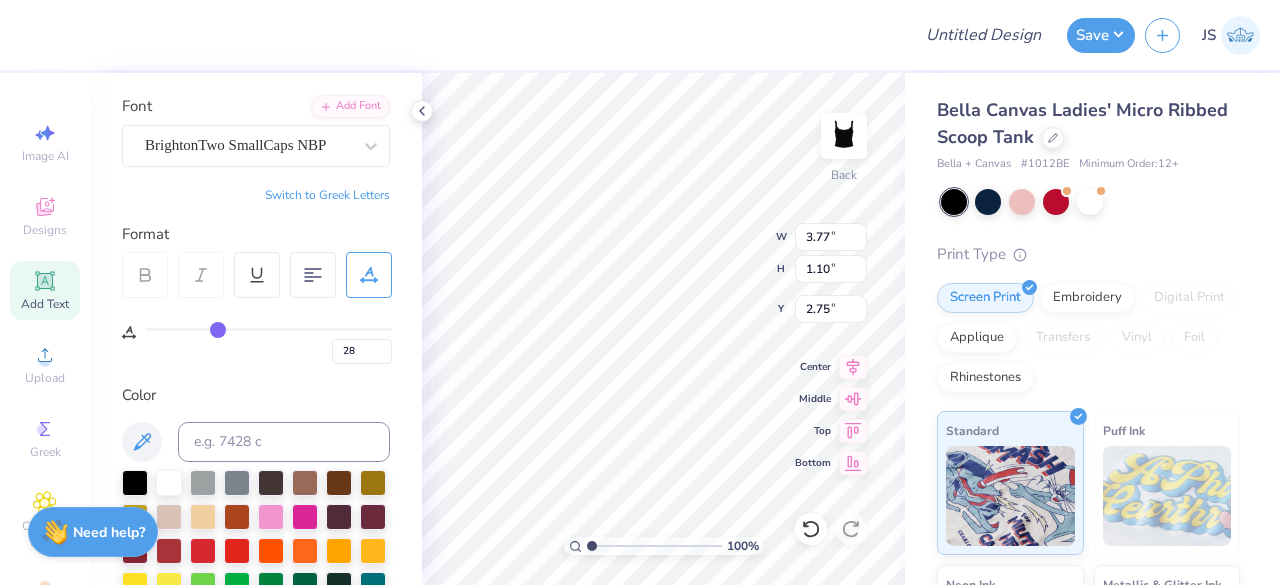 type on "30" 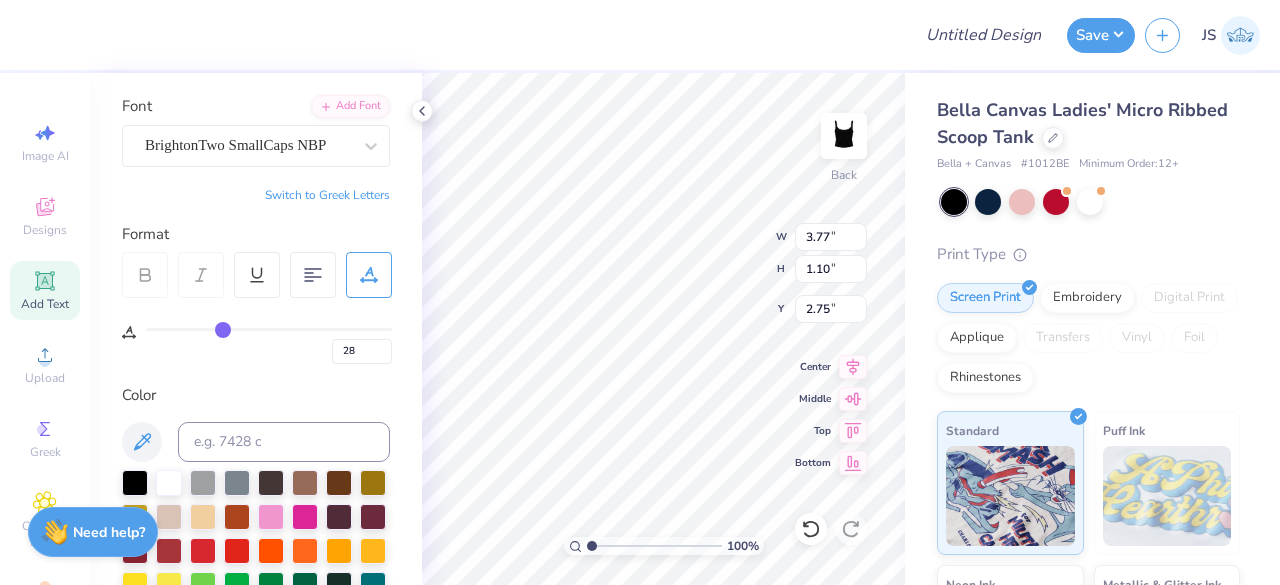 type on "30" 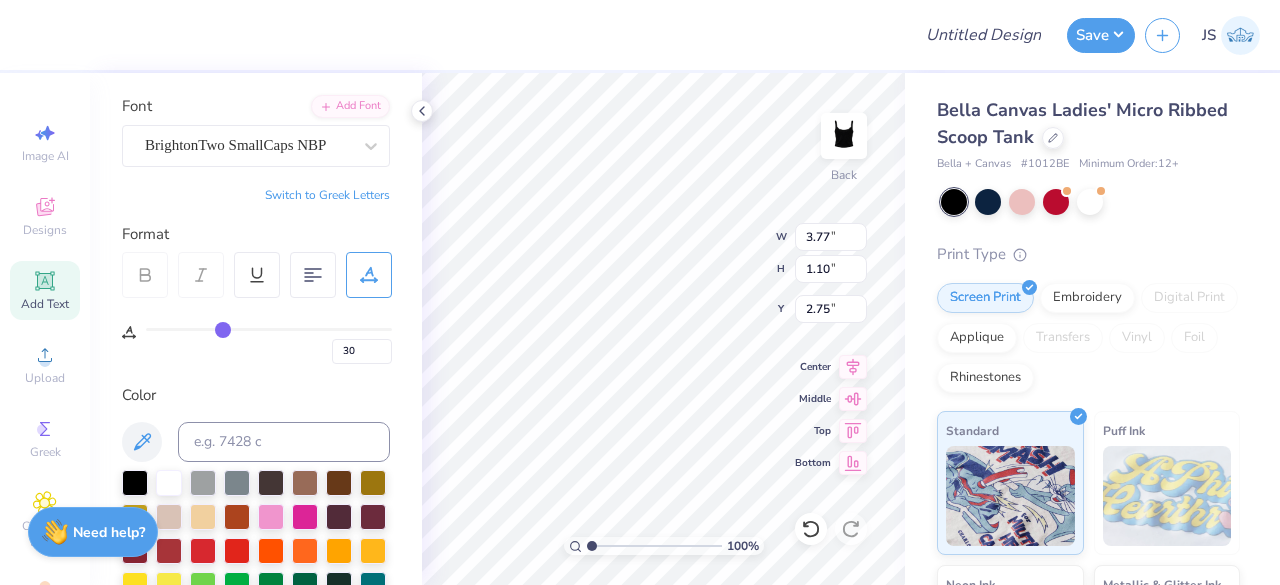 type on "33" 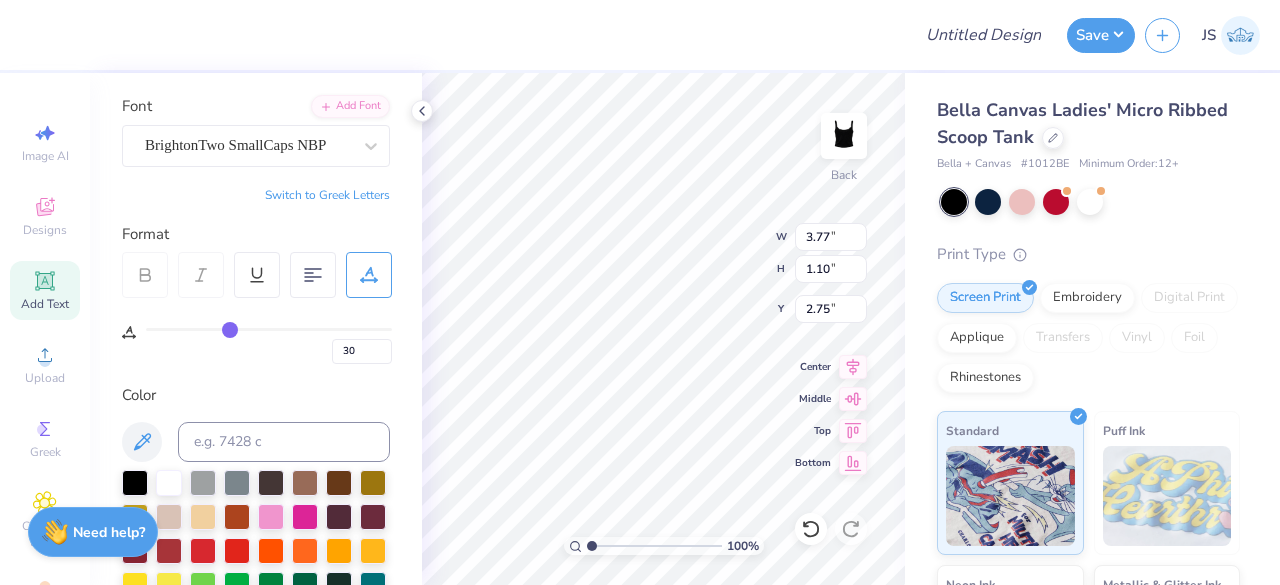 type on "33" 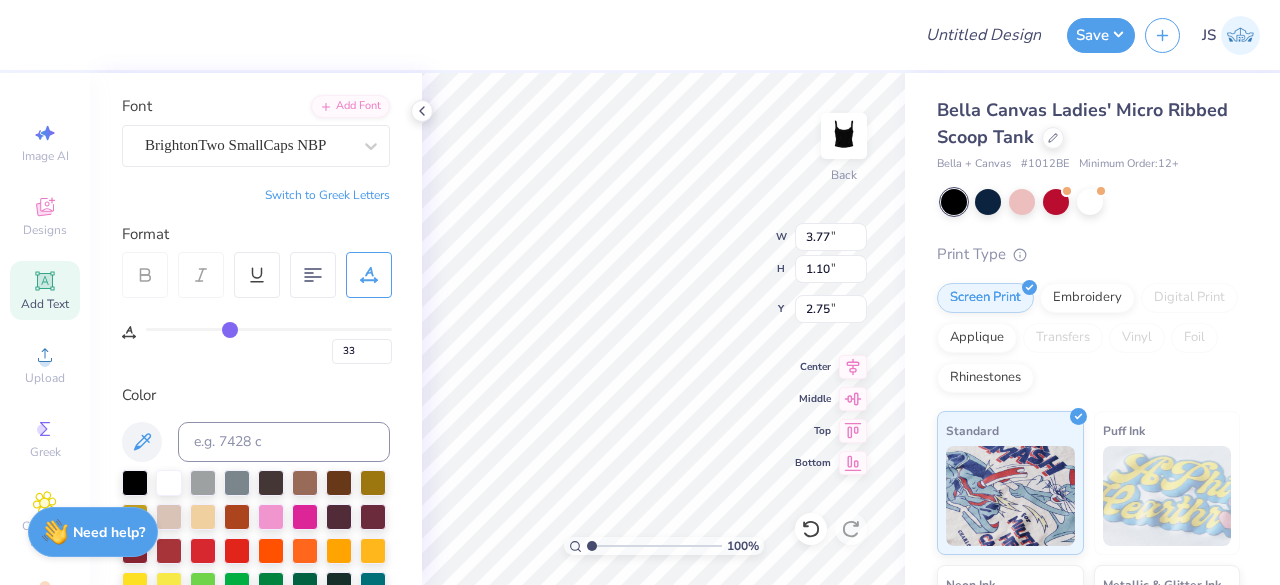 type on "37" 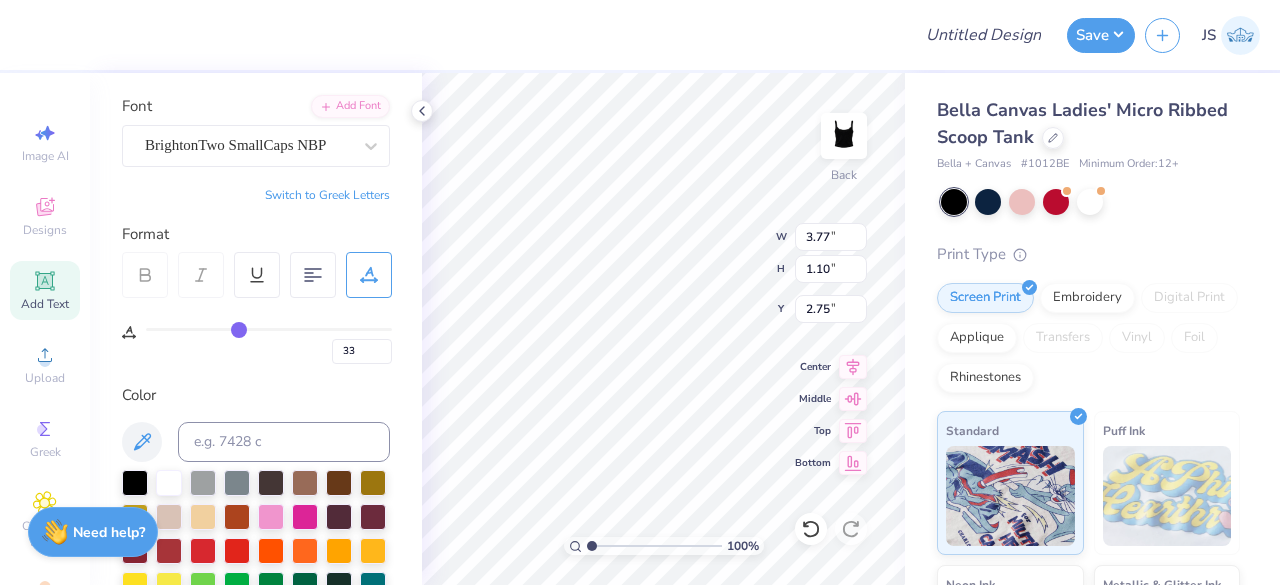 type on "37" 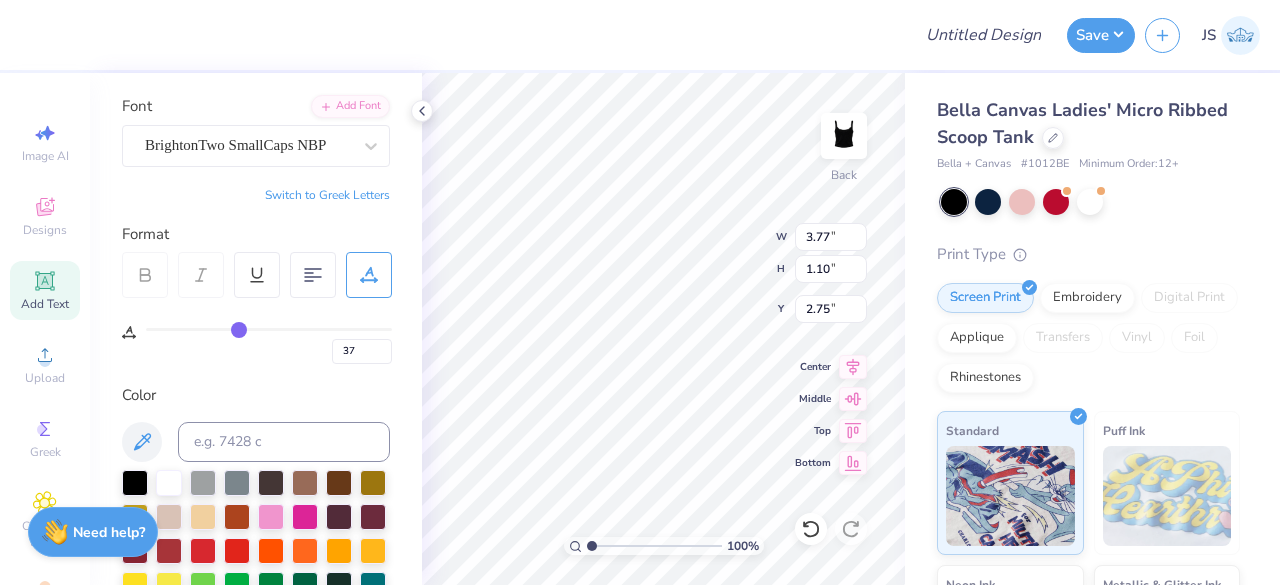 type on "40" 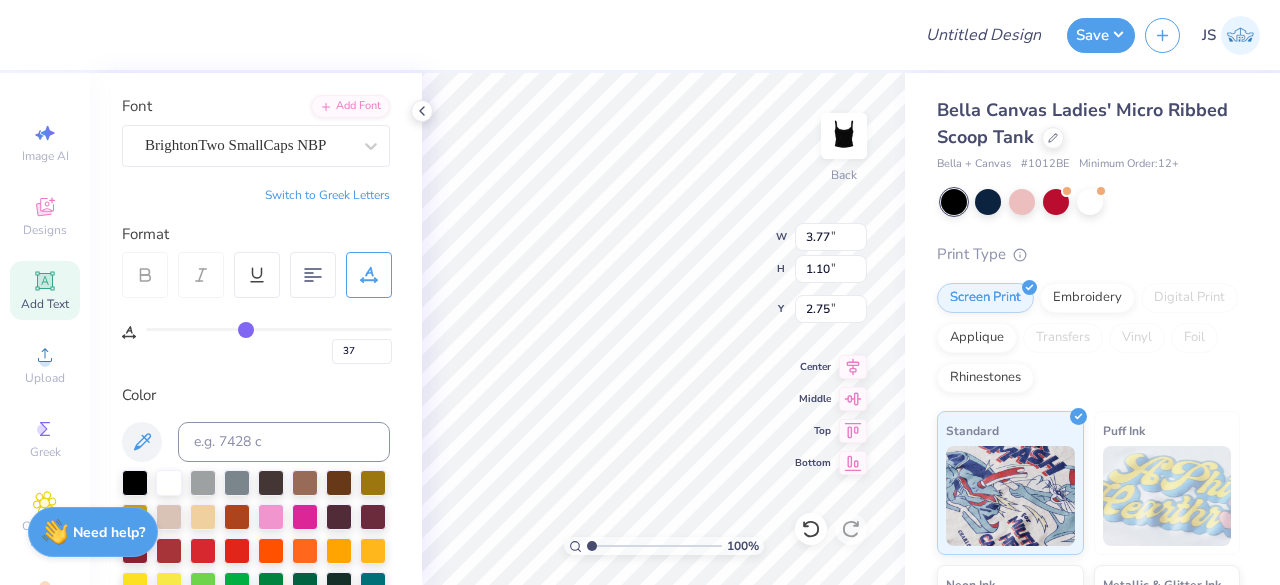 type on "40" 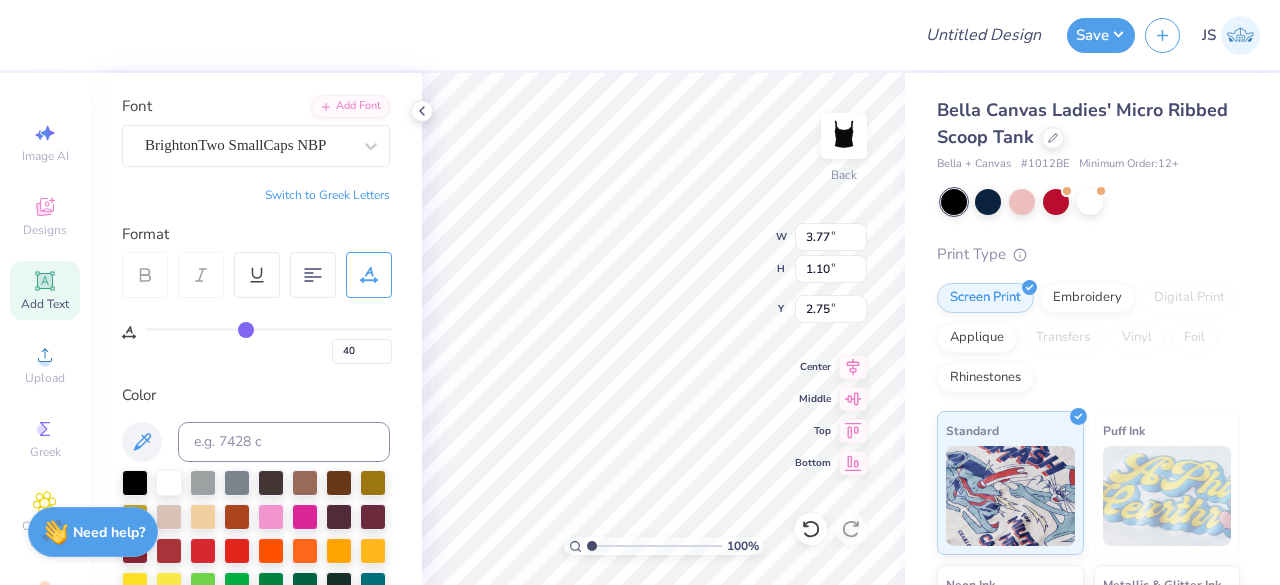 type on "41" 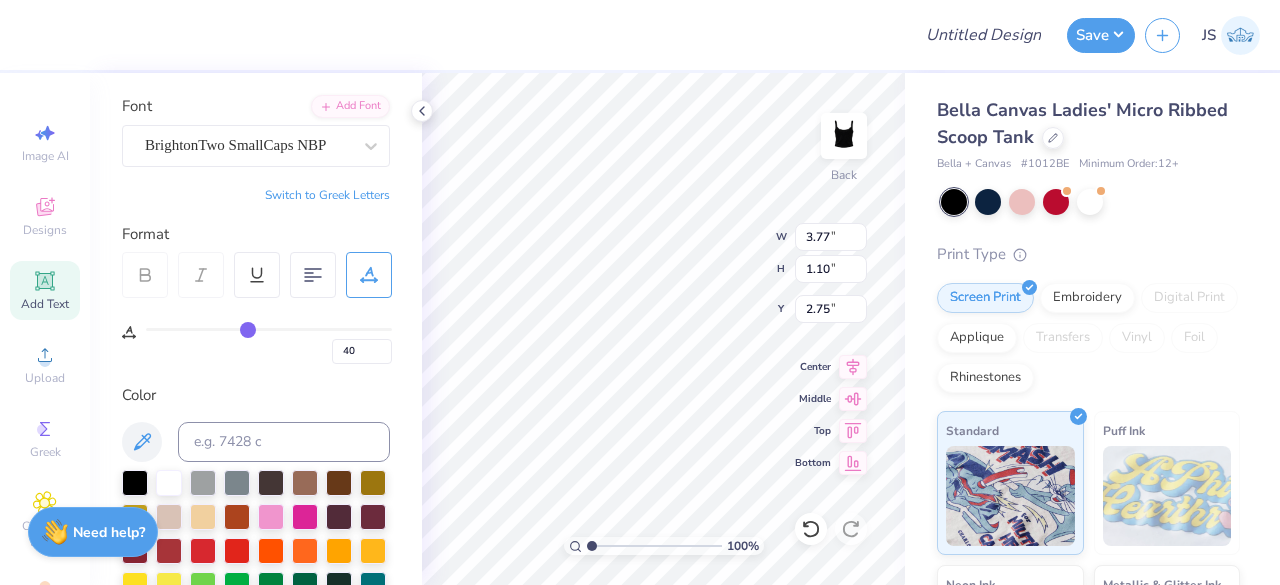 type on "41" 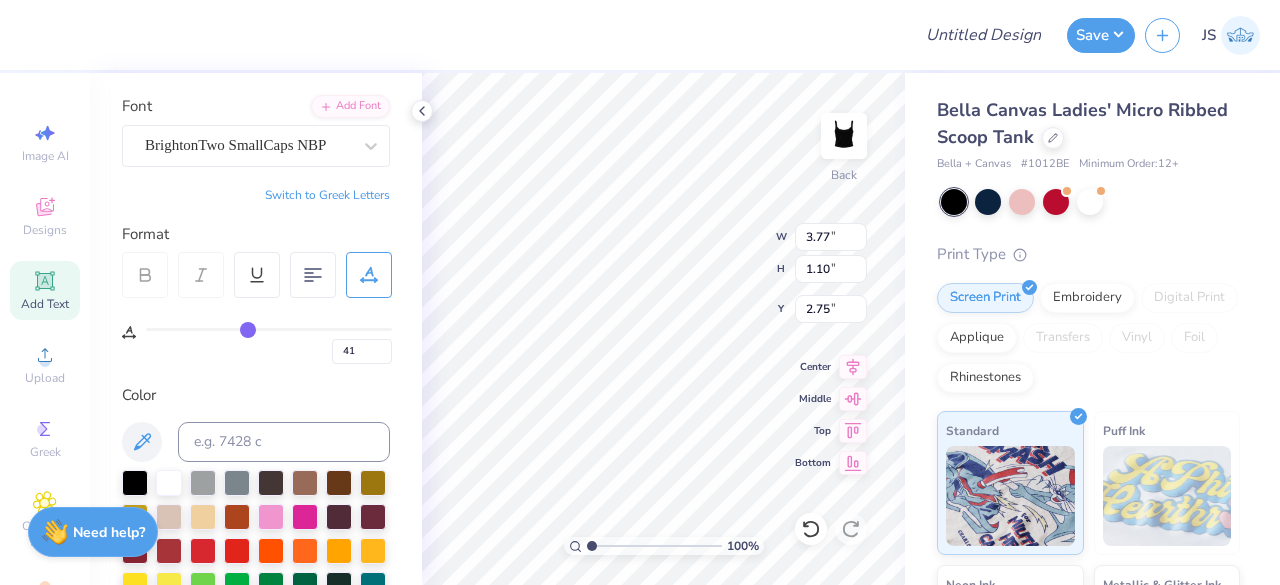 type on "42" 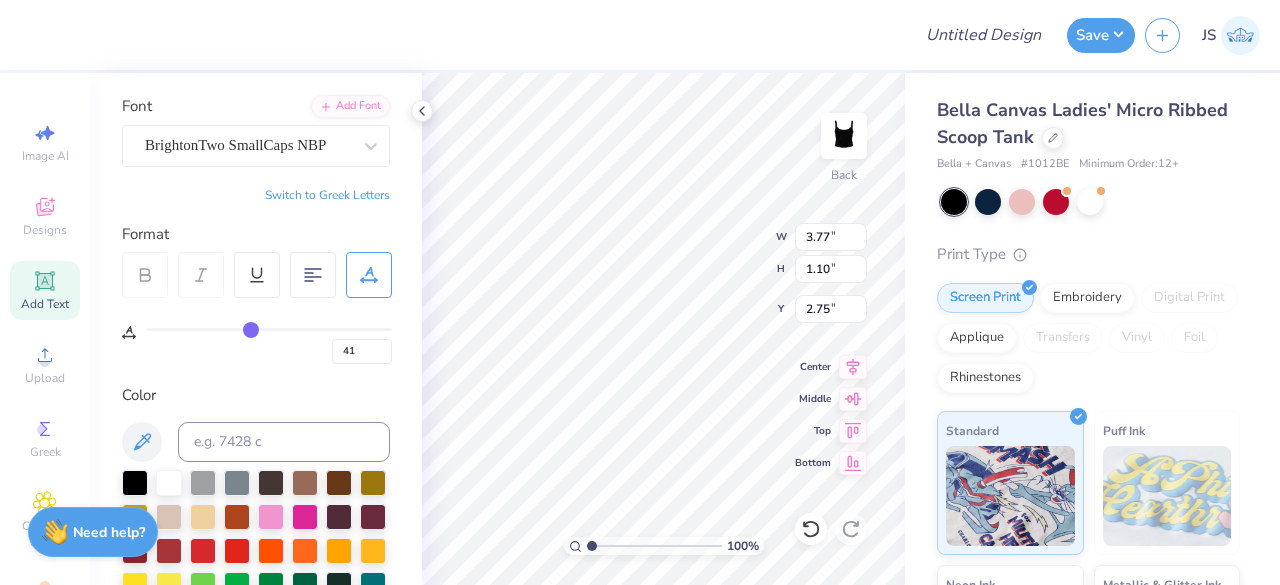 type on "42" 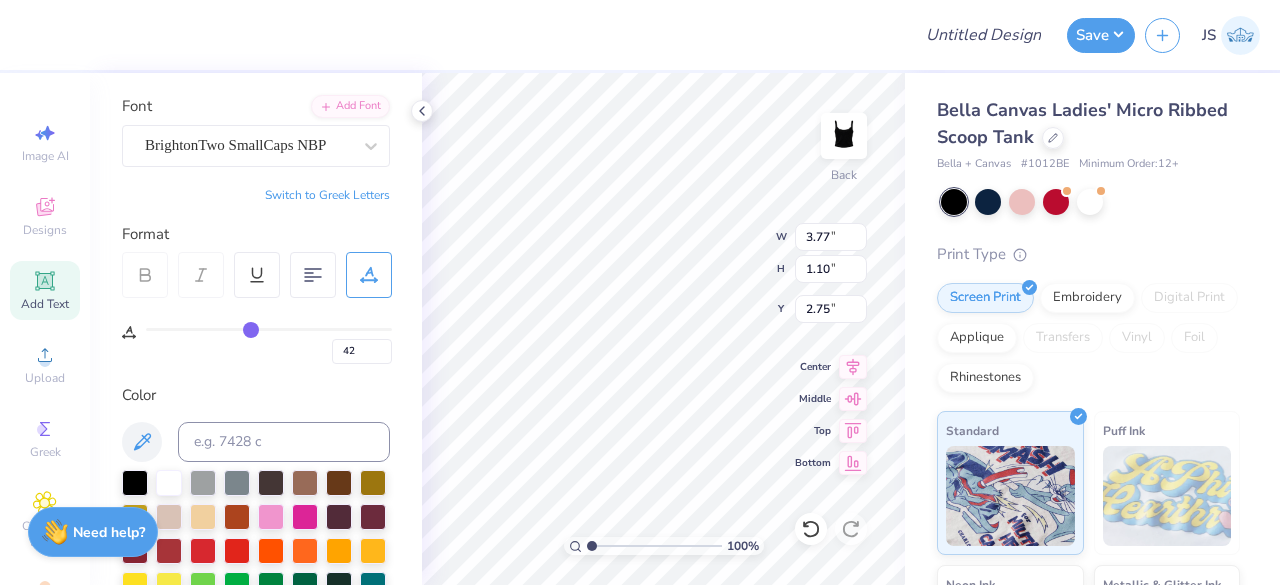 type on "41" 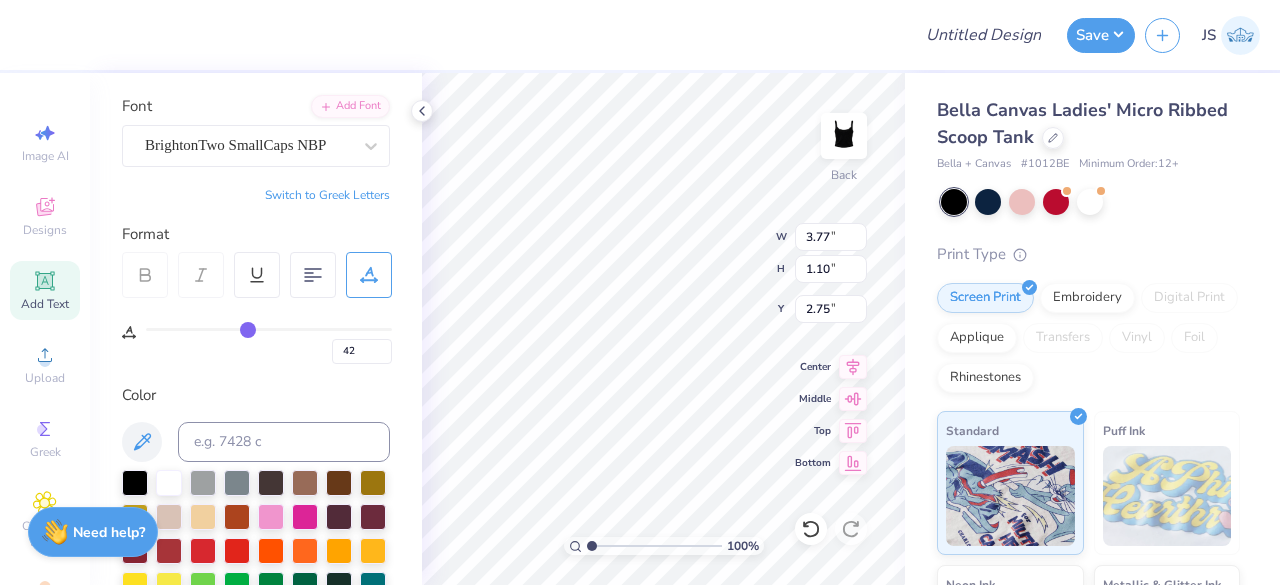 type on "41" 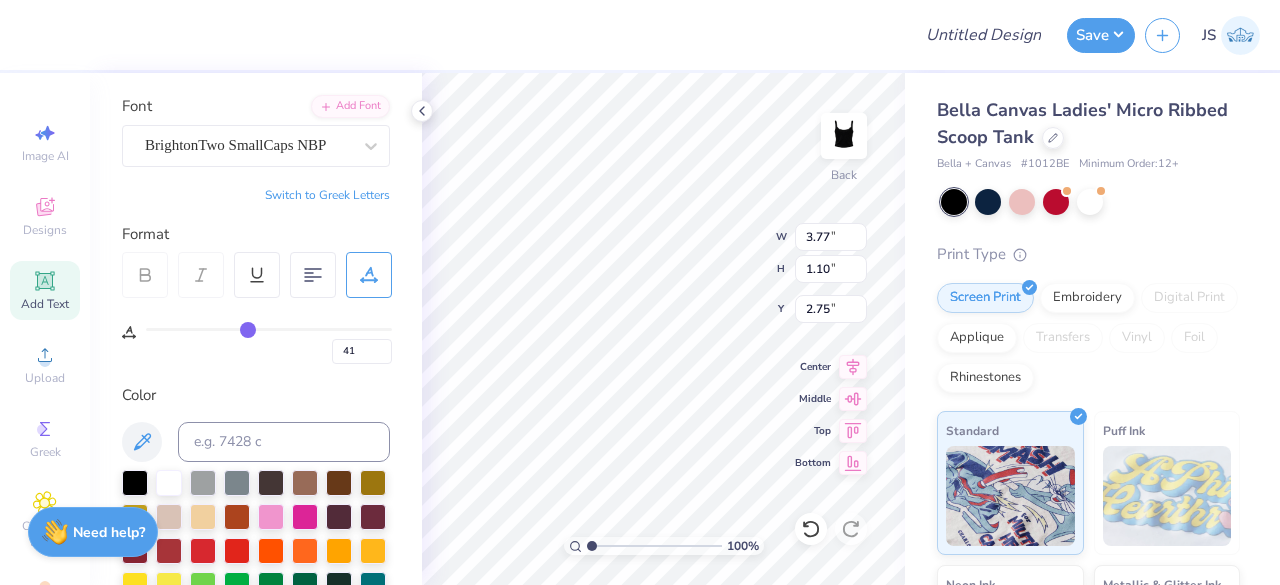type on "39" 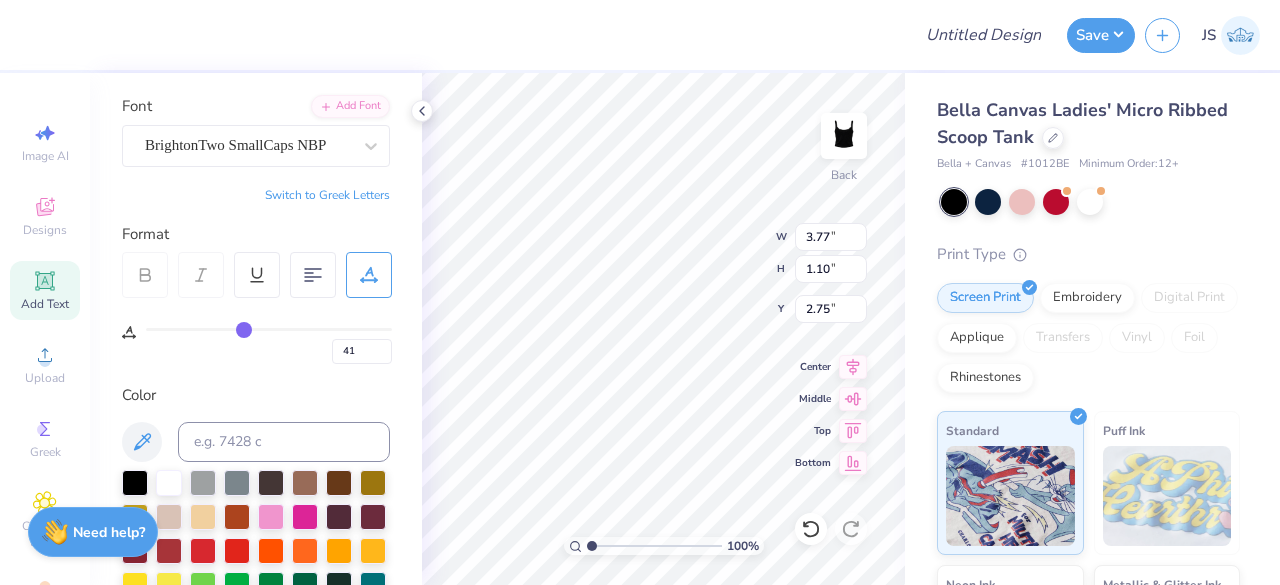 type on "39" 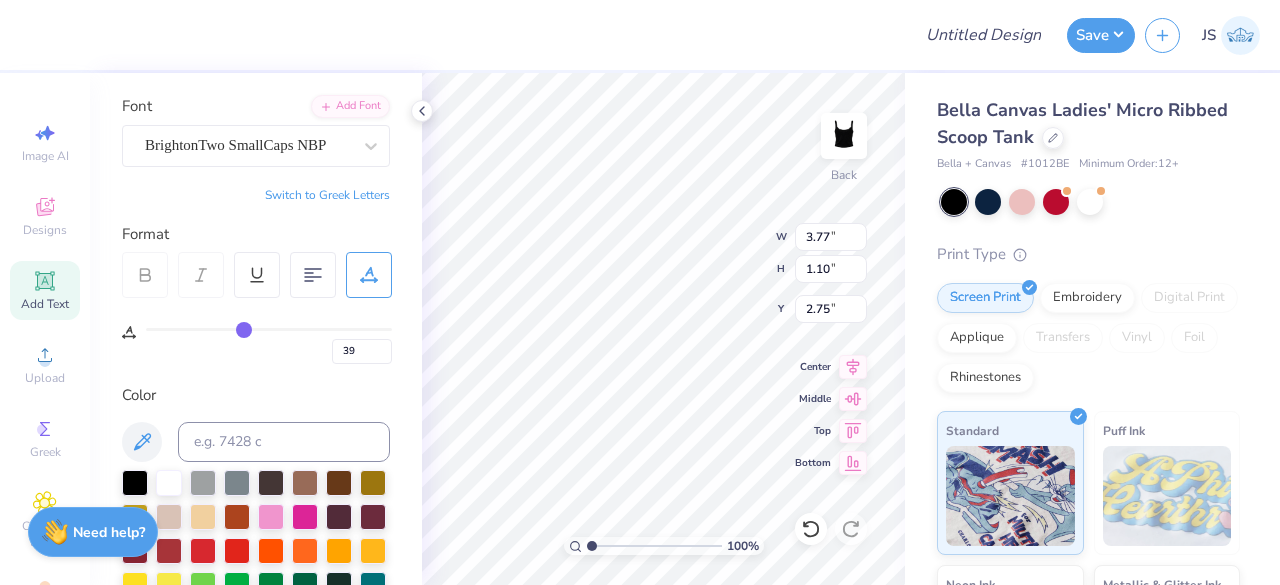 type on "37" 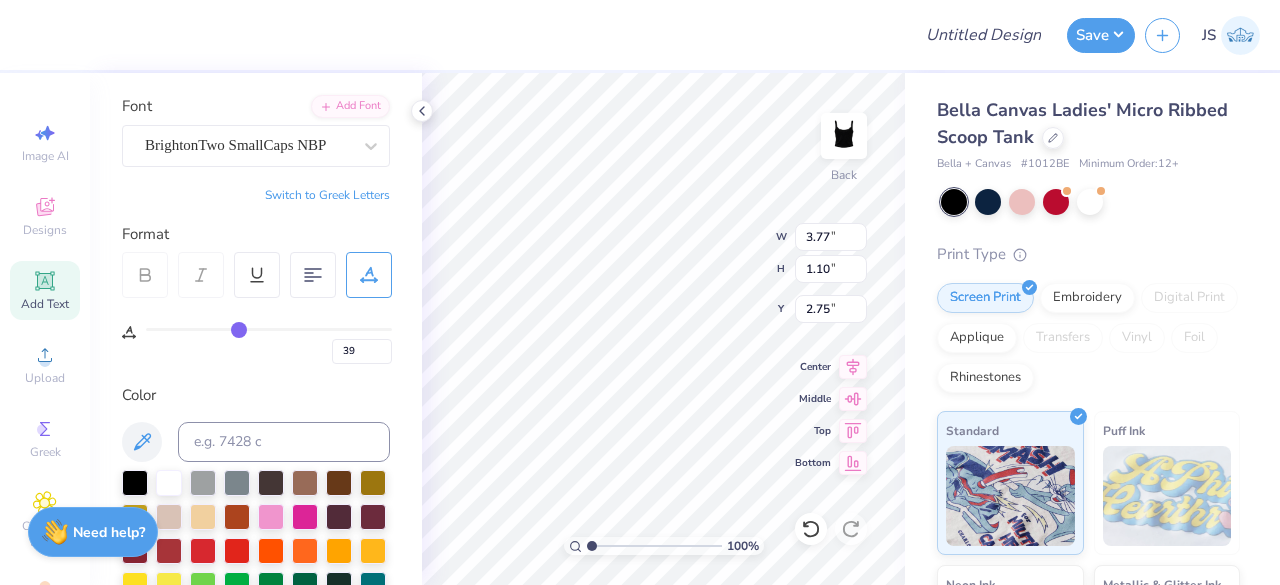 type on "37" 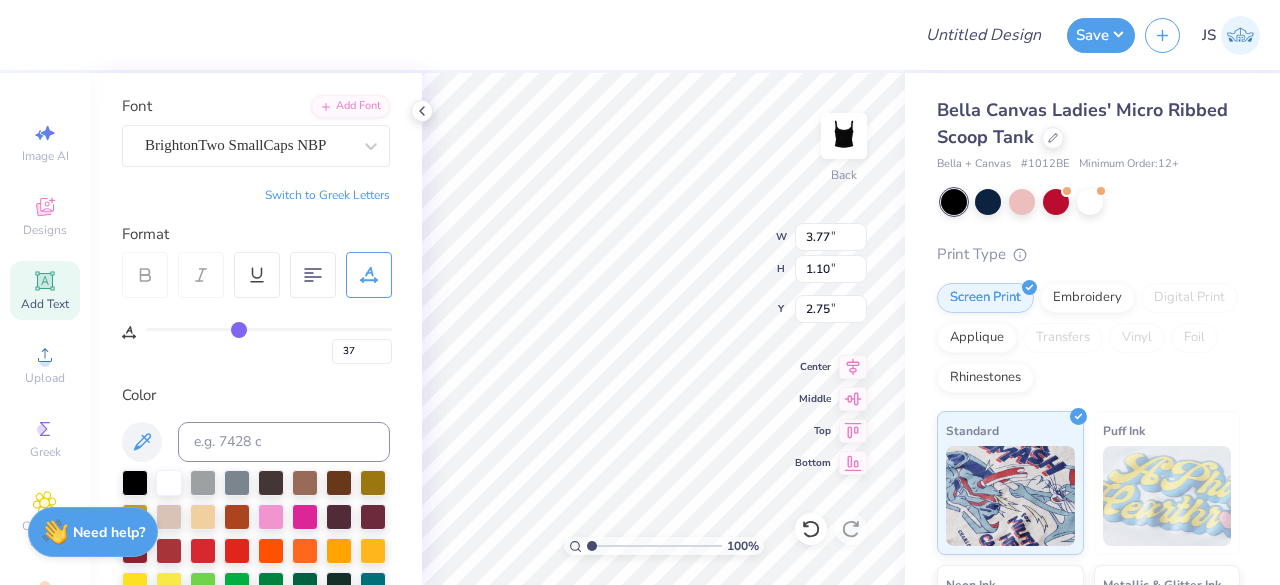 type on "35" 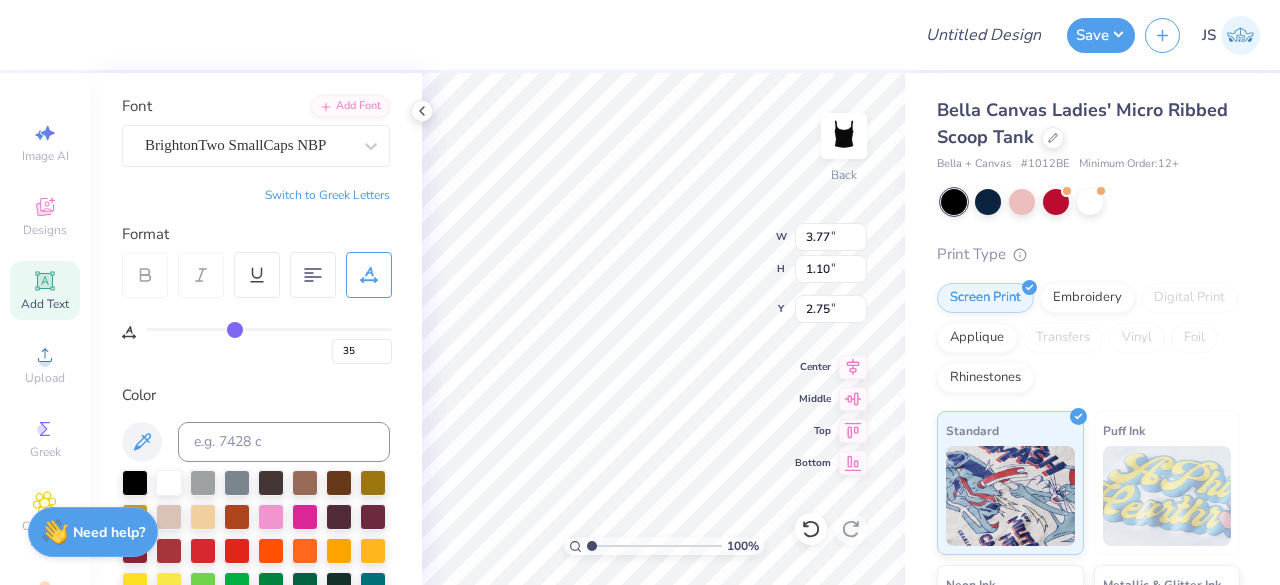 type on "32" 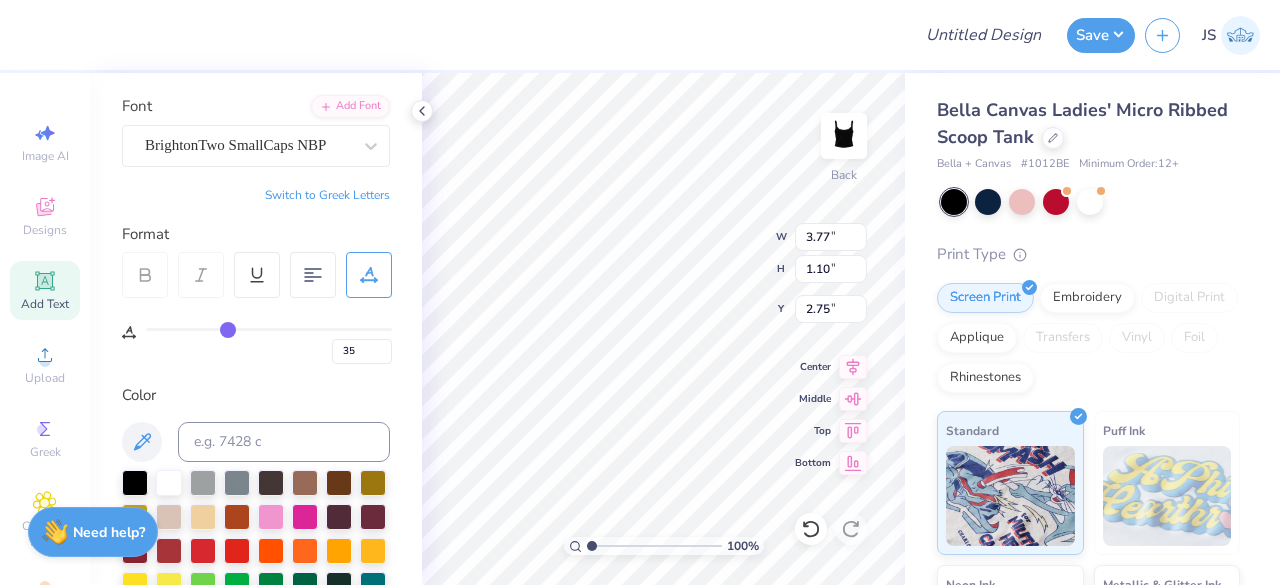 type on "32" 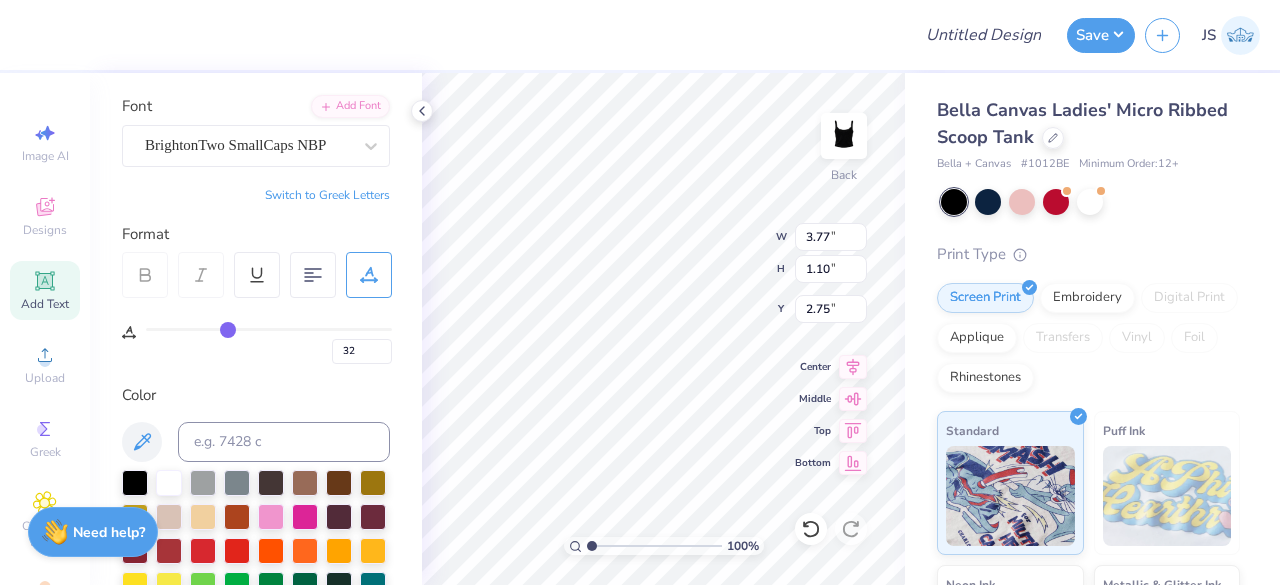 type on "31" 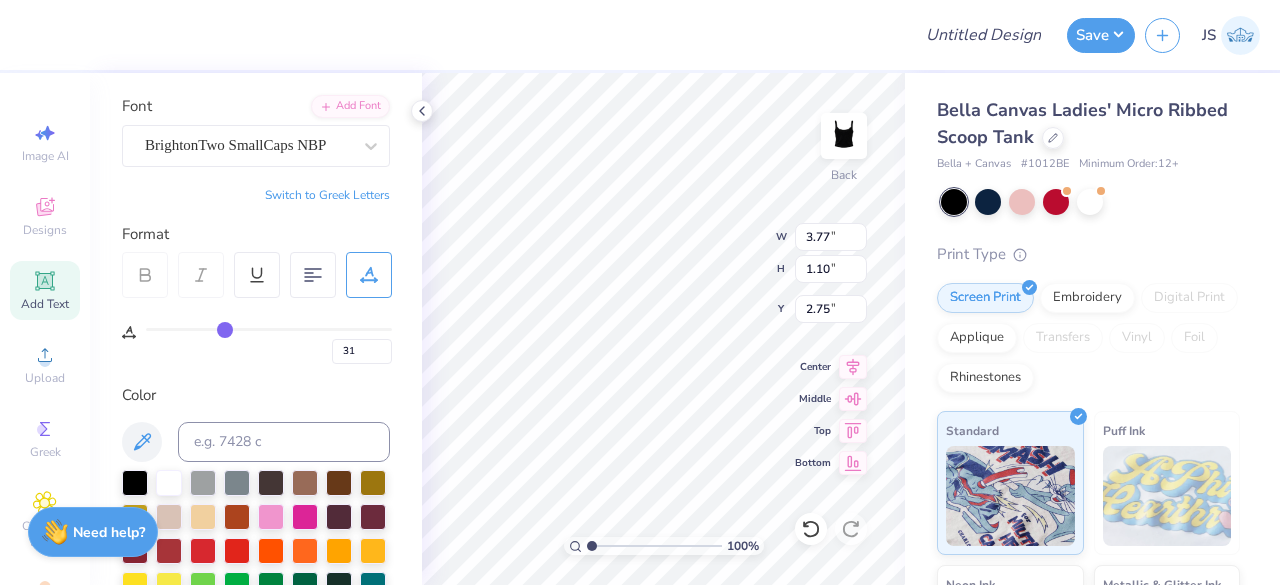 type on "30" 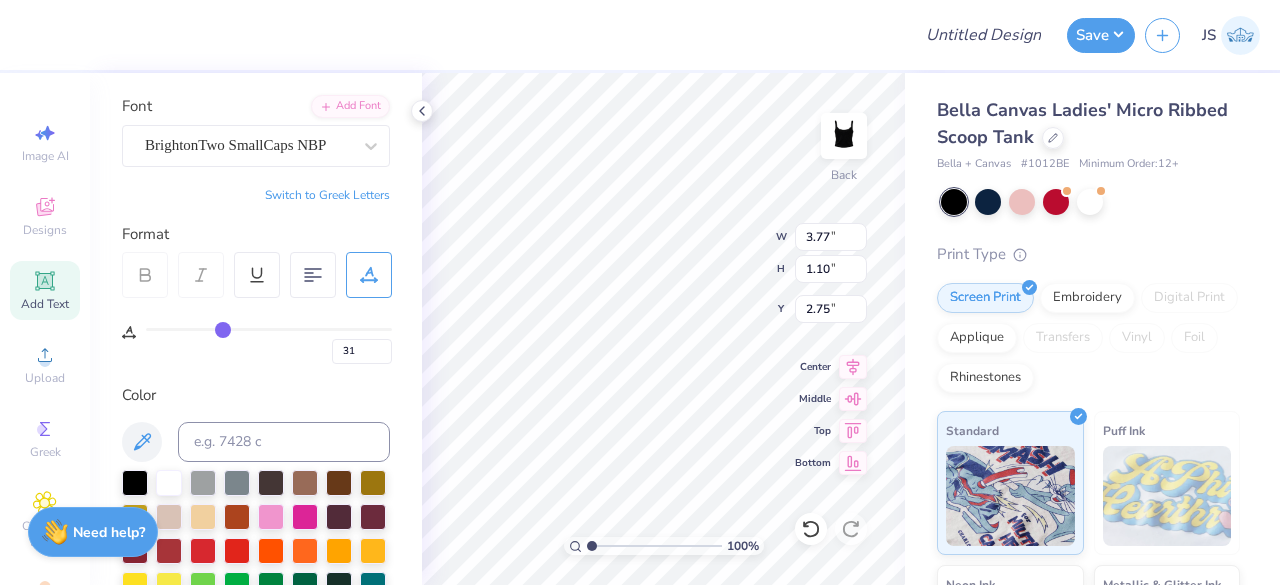 type on "30" 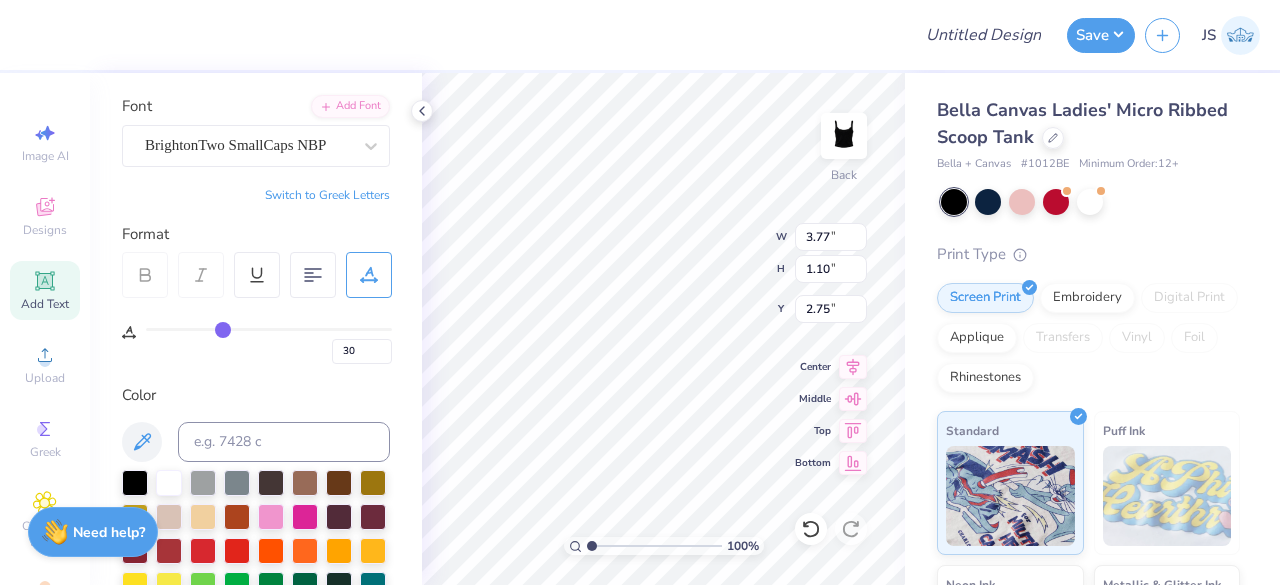 type on "29" 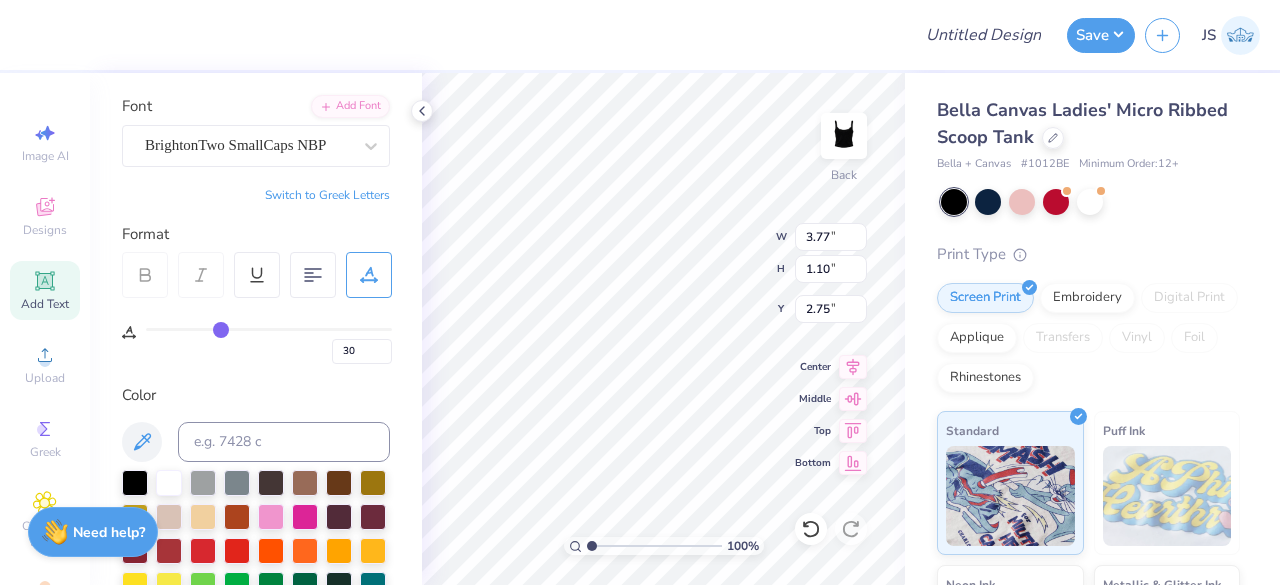 type on "29" 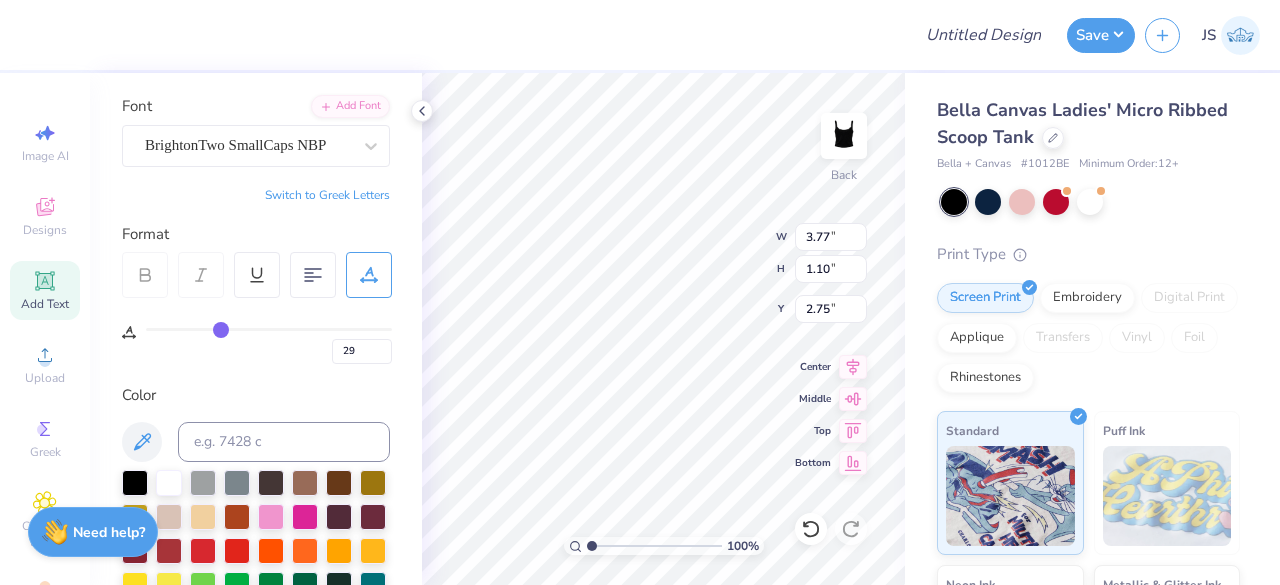 type on "28" 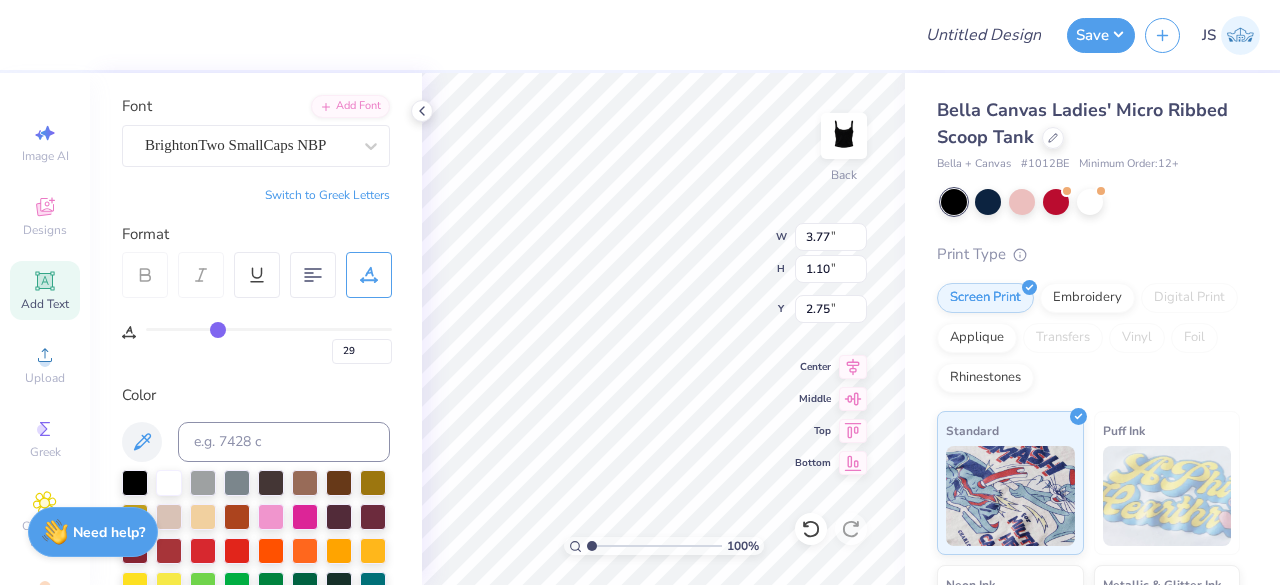type on "28" 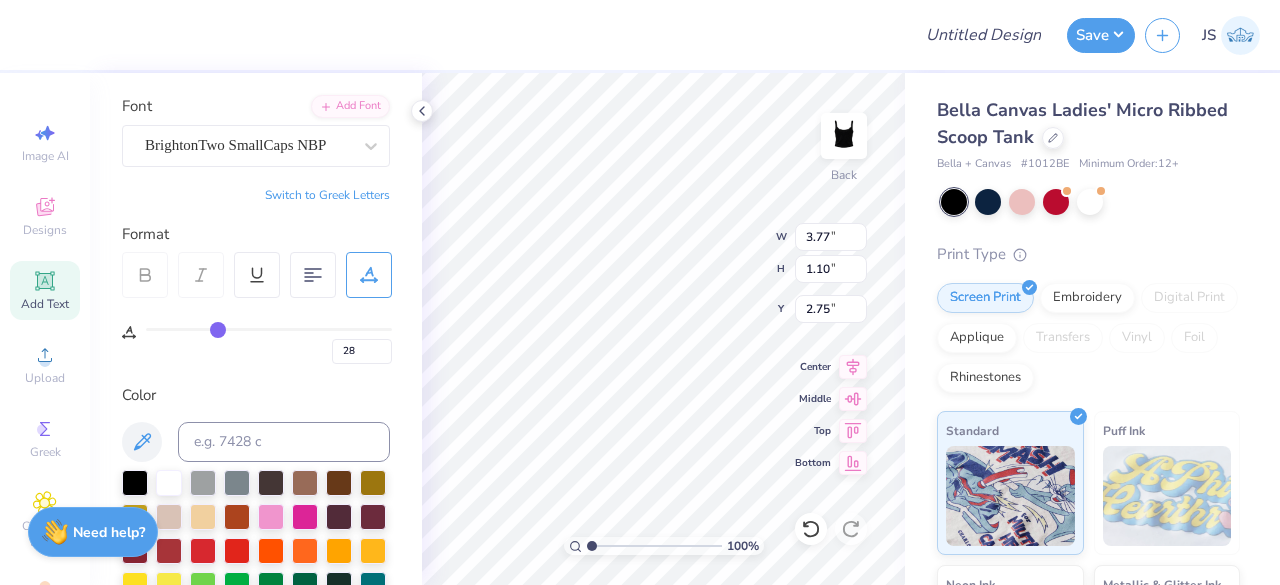 type on "26" 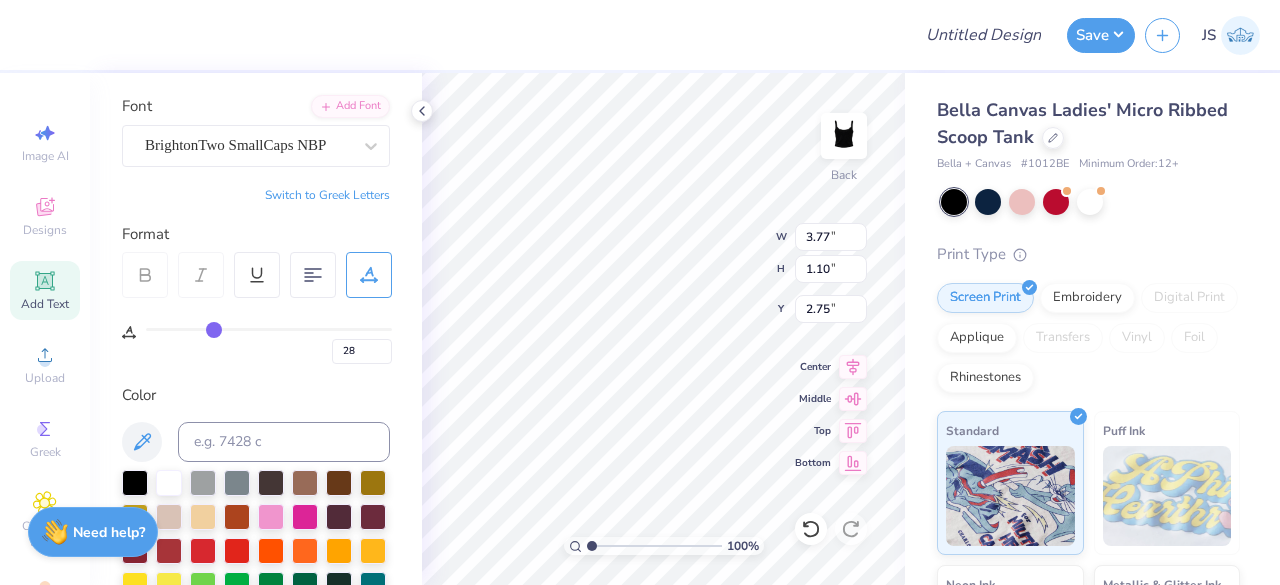 type on "26" 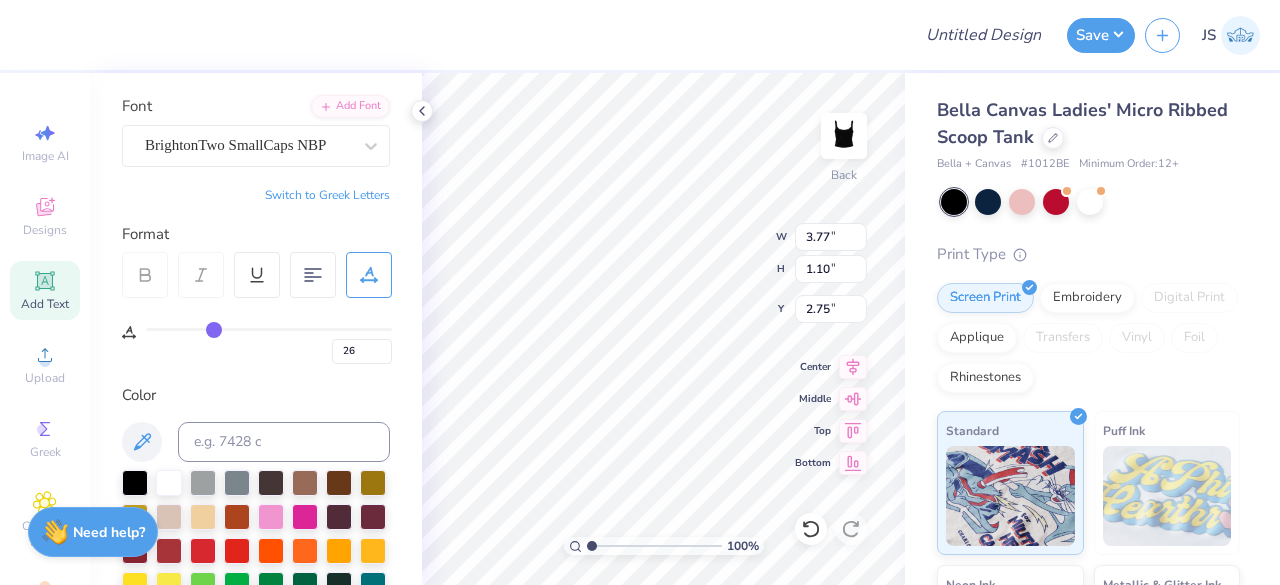 type on "25" 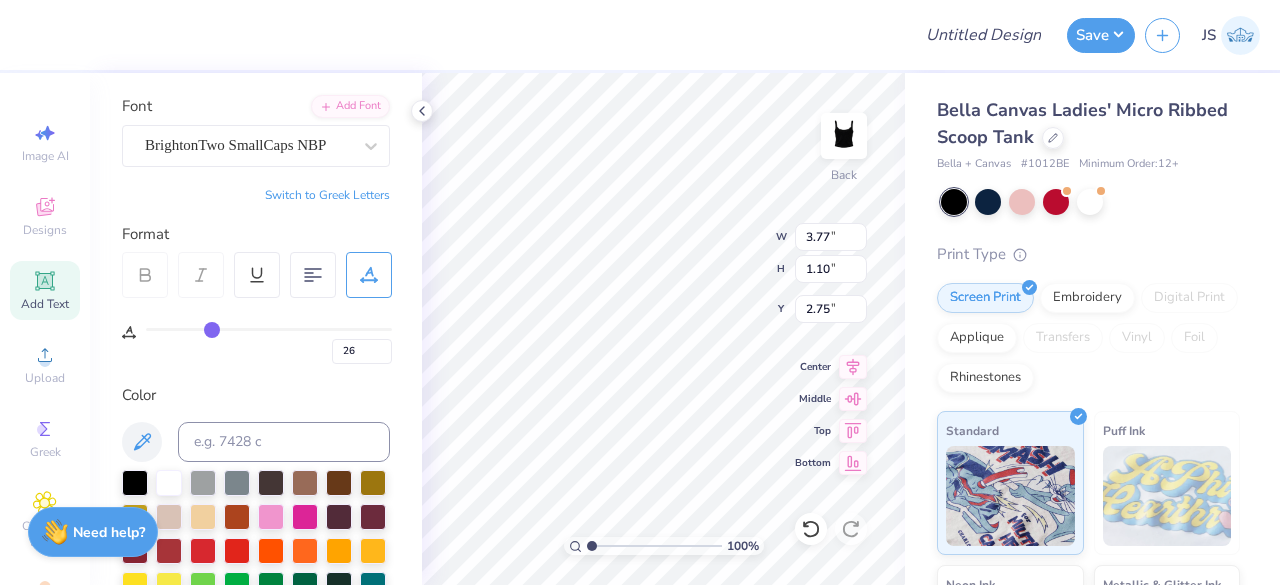 type on "25" 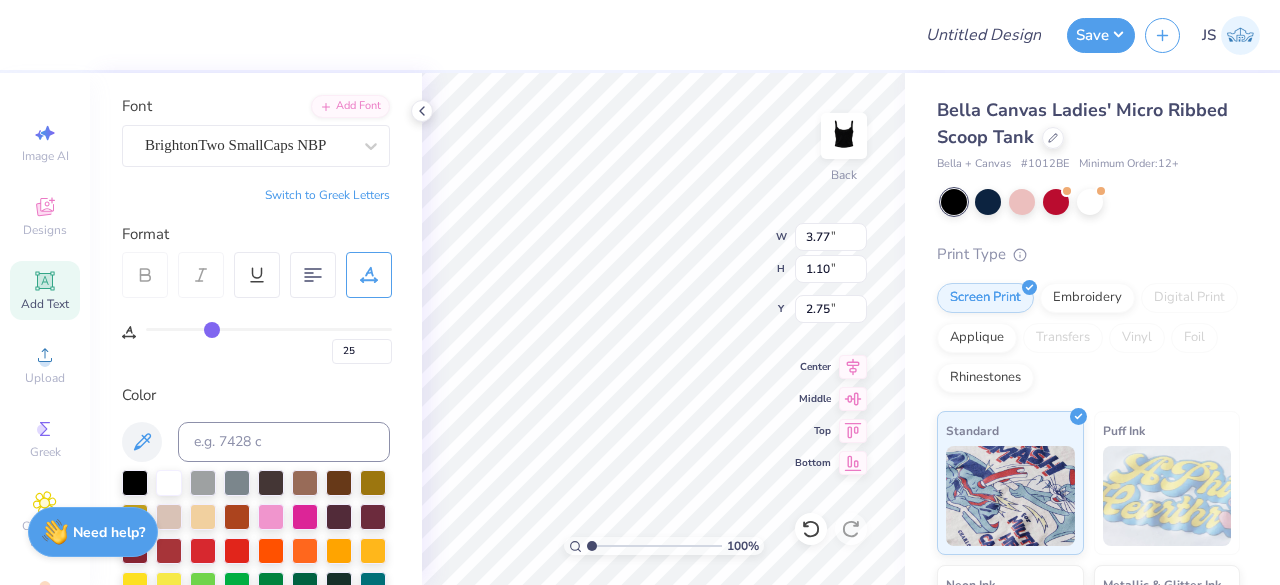 type on "24" 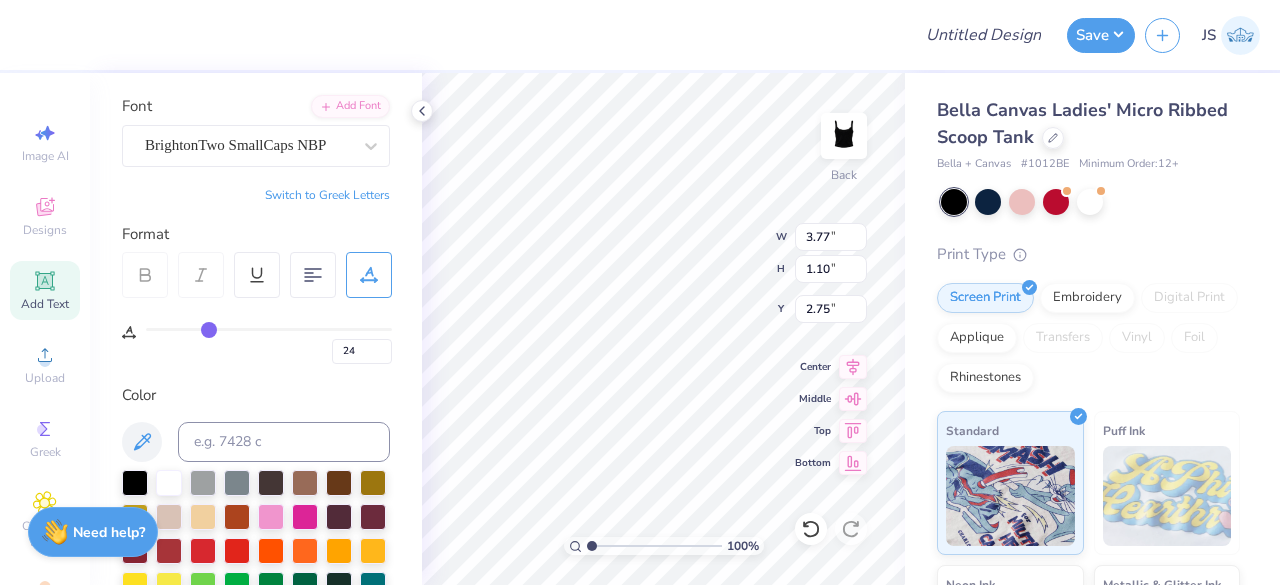 type on "23" 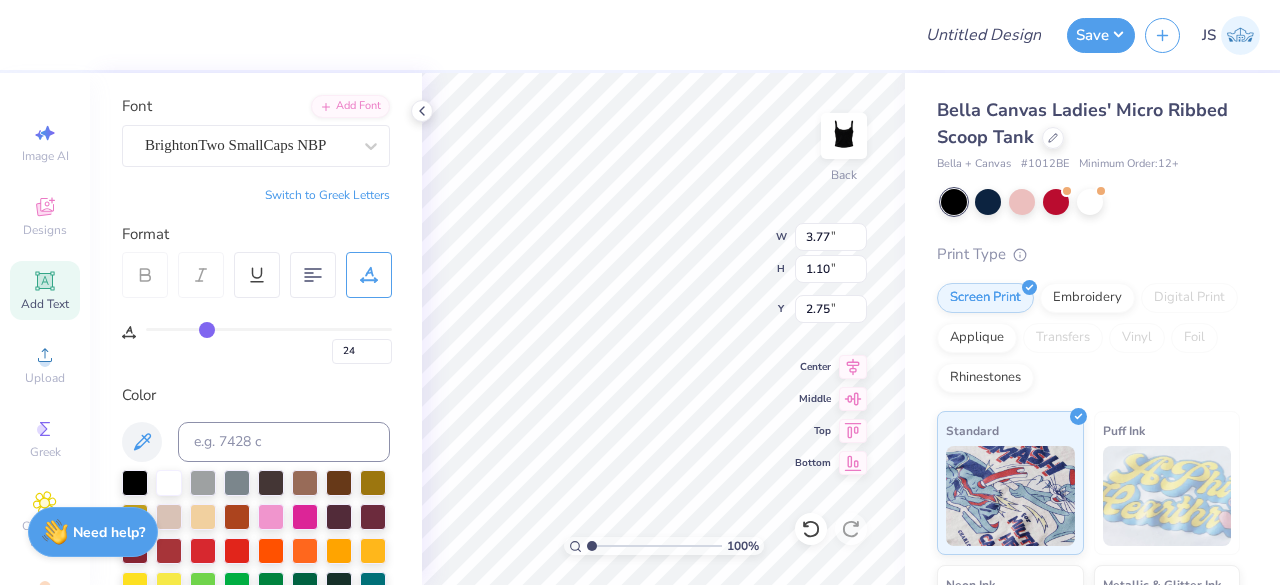 type on "23" 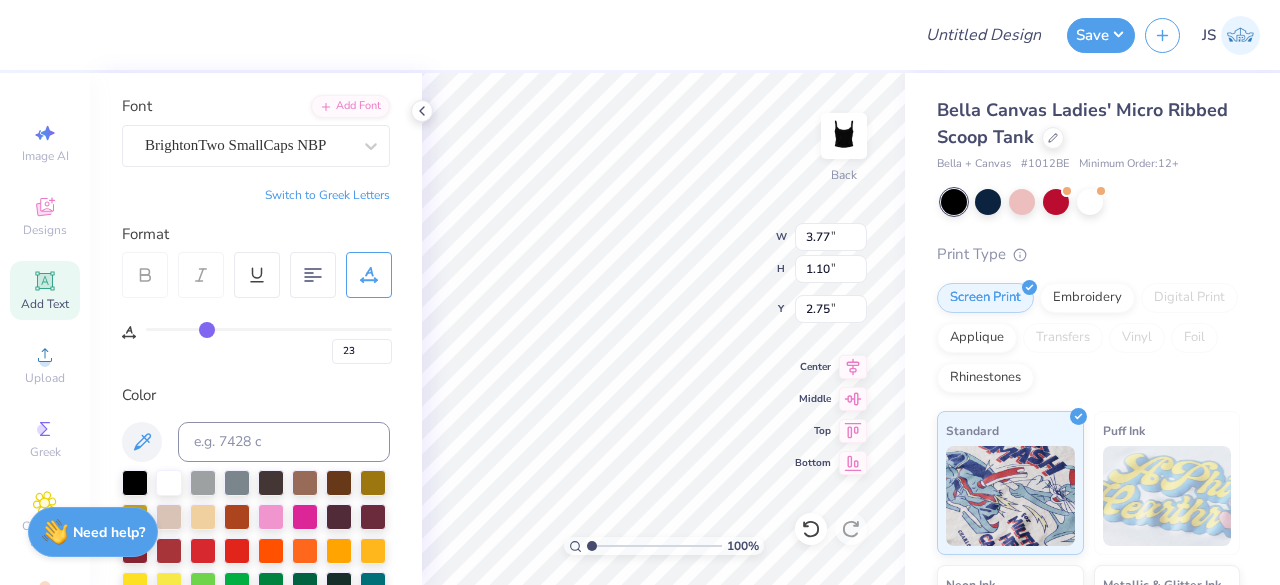 type on "23" 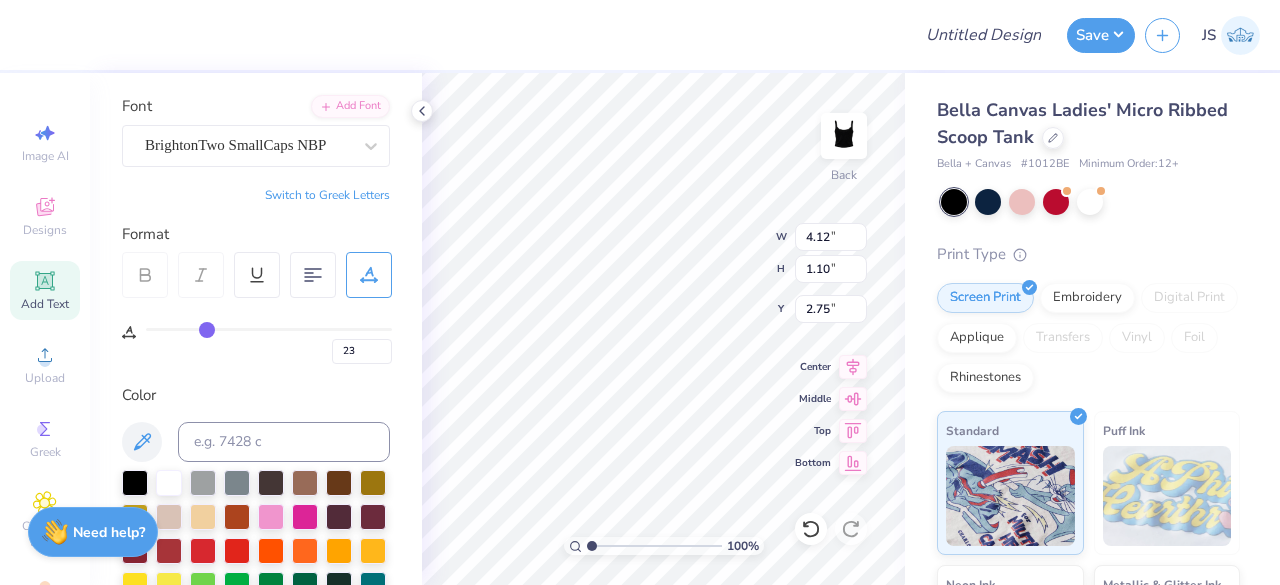 type on "5.87" 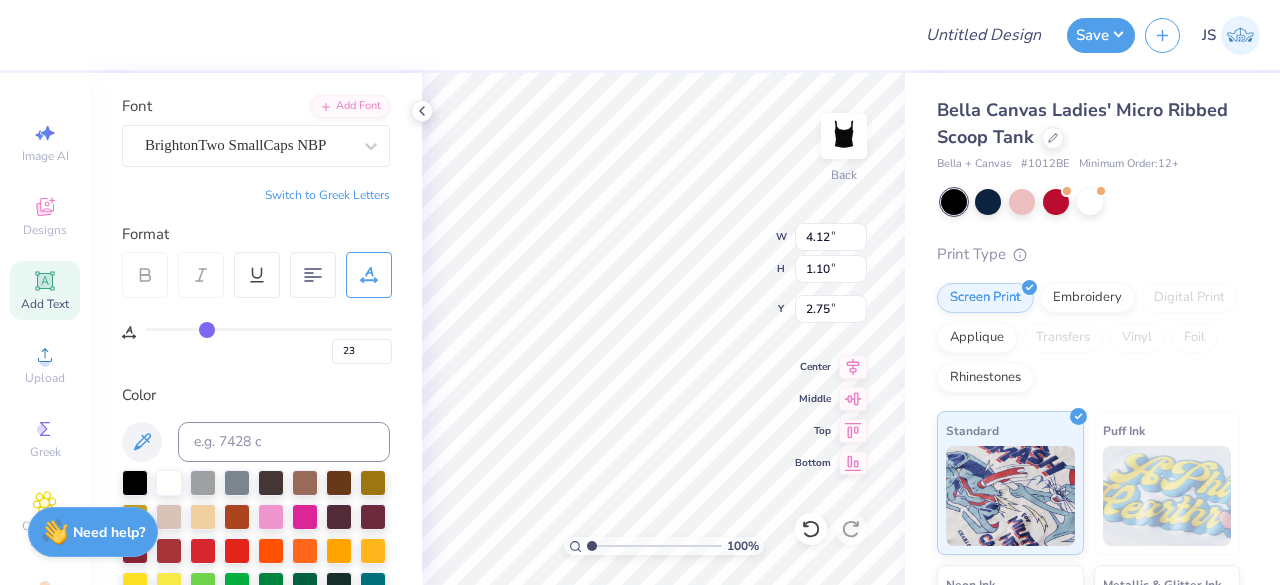 type on "1.57" 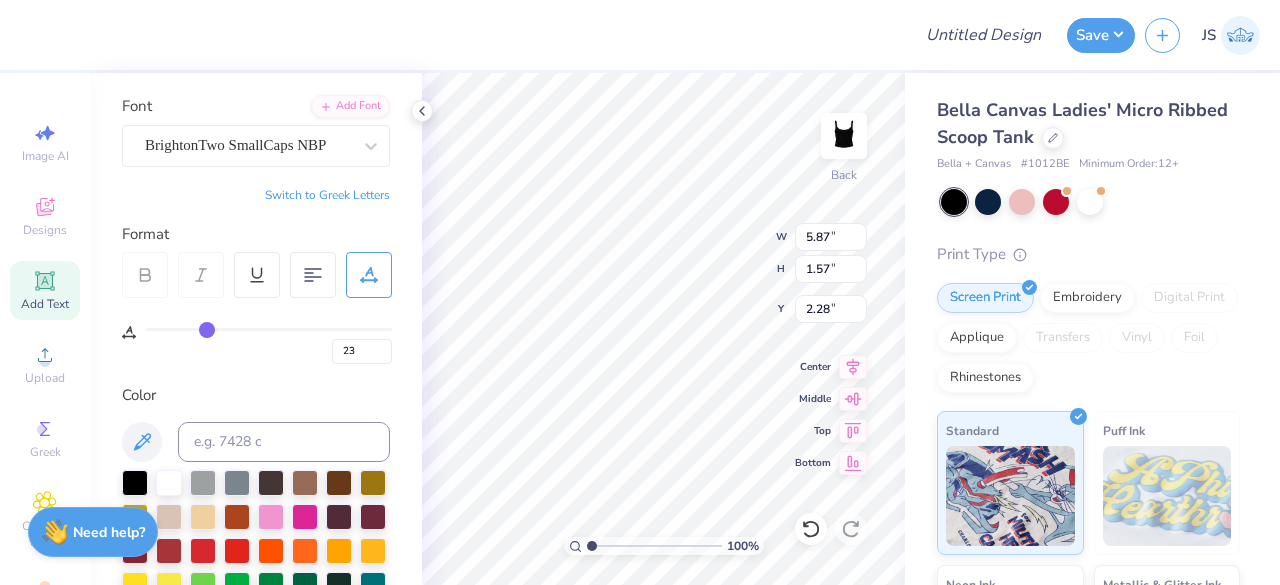click at bounding box center (145, 275) 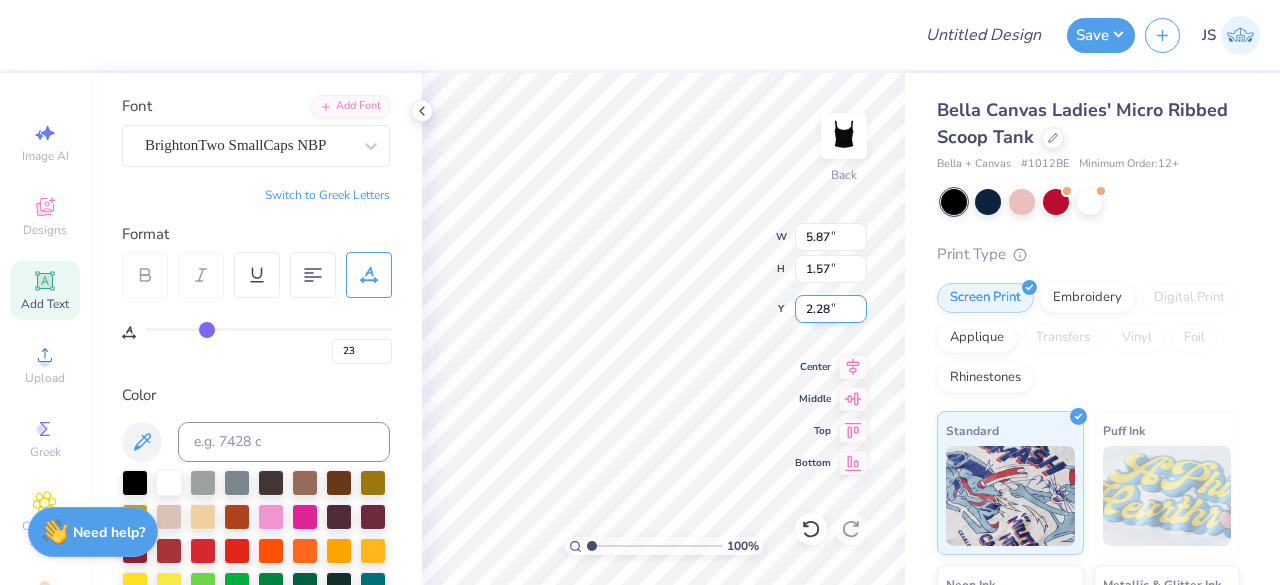 type on "6.95" 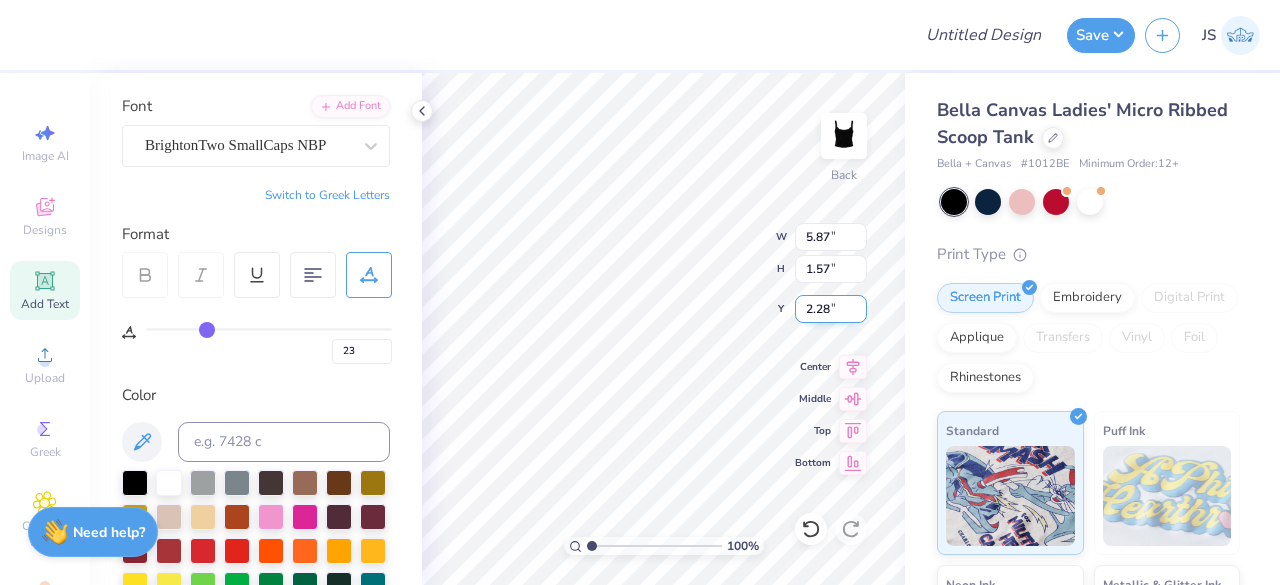 type on "1.86" 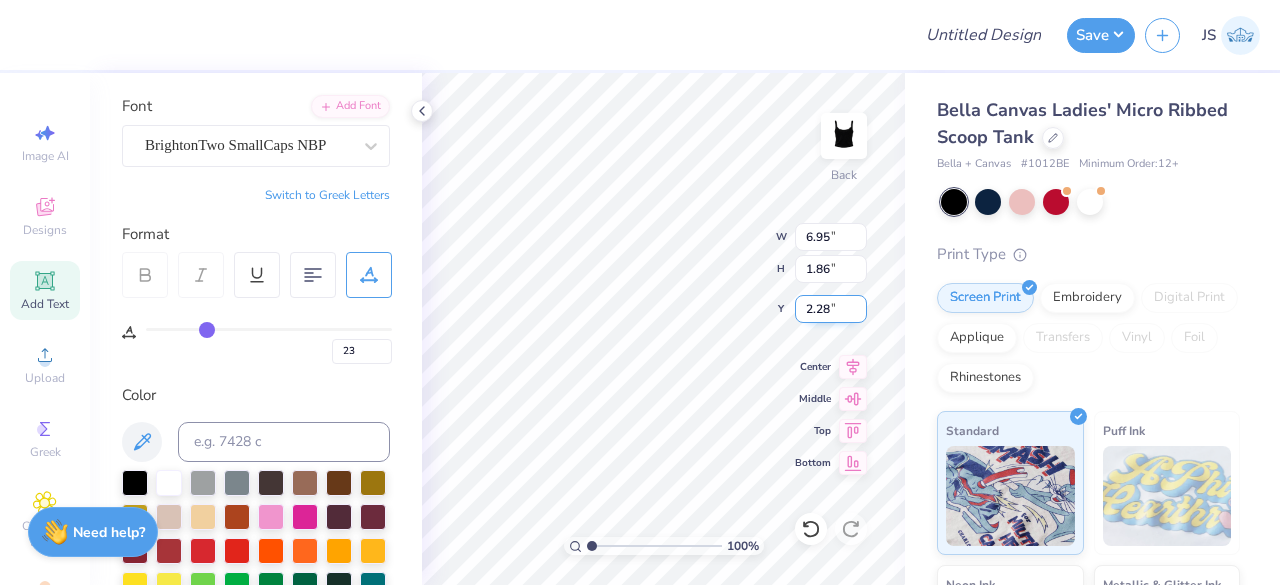 type on "2.37" 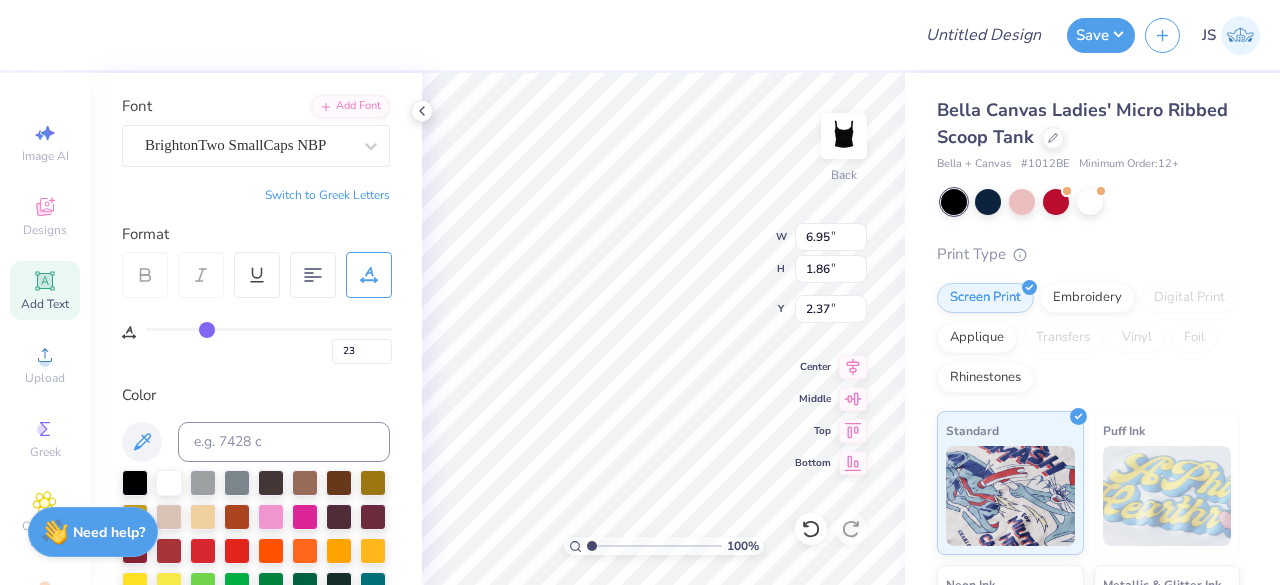 type on "19" 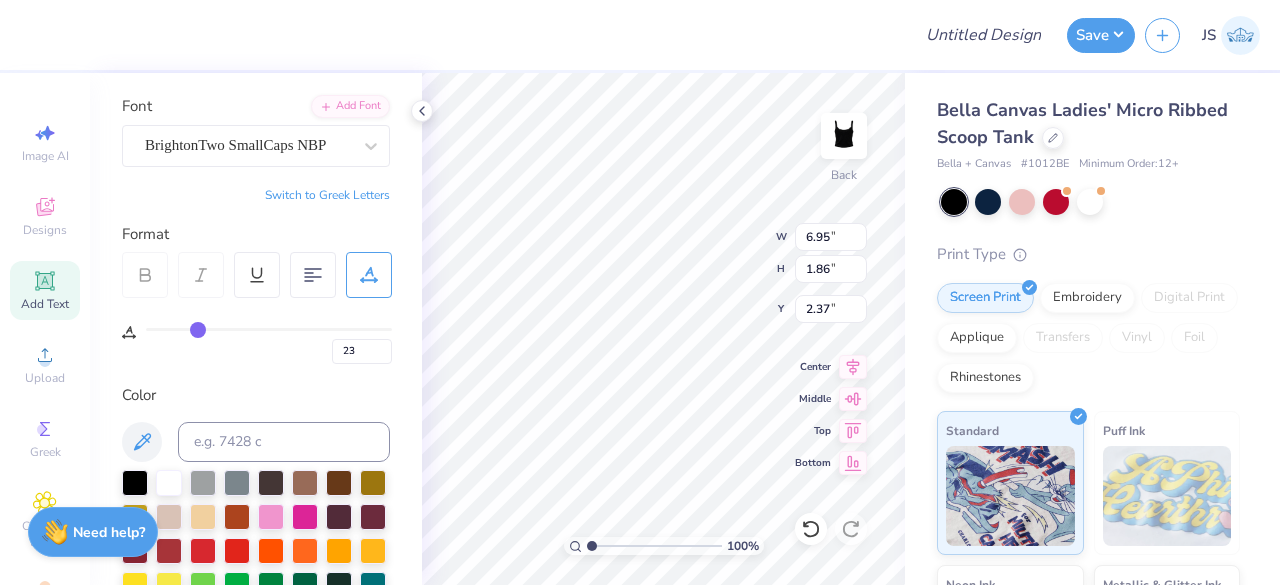 type on "19" 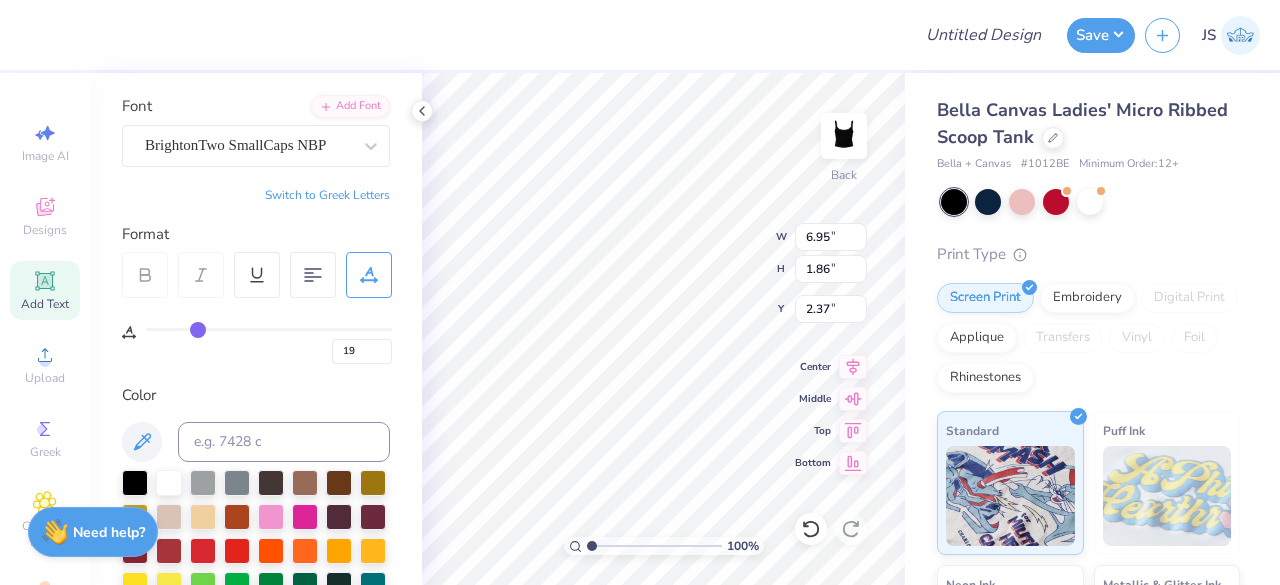 type on "15" 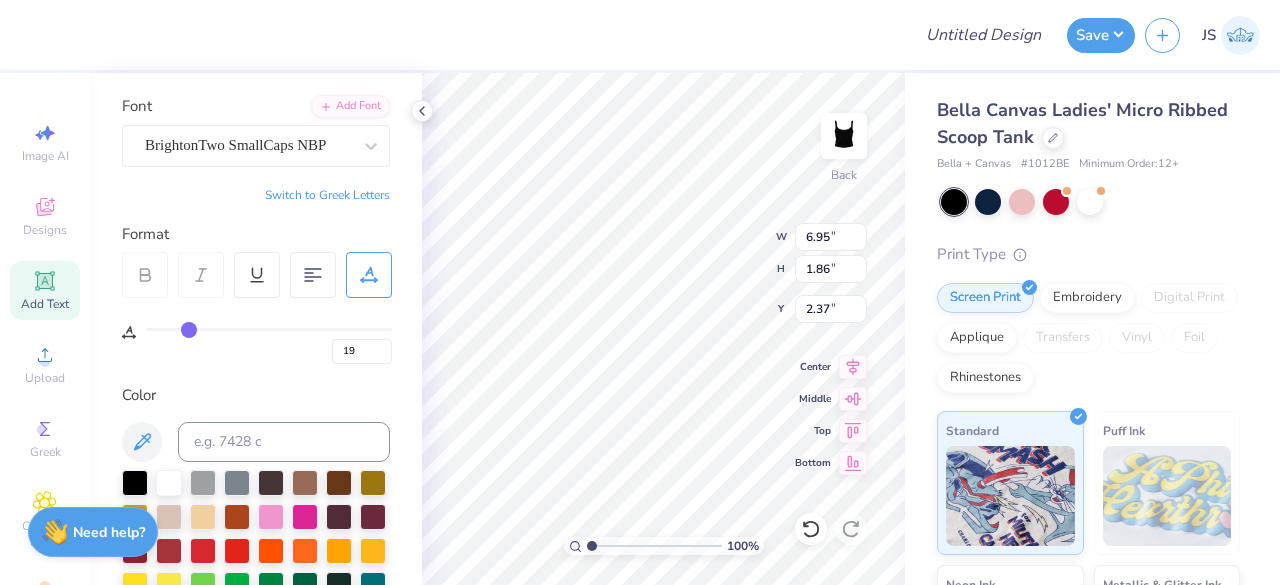 type on "15" 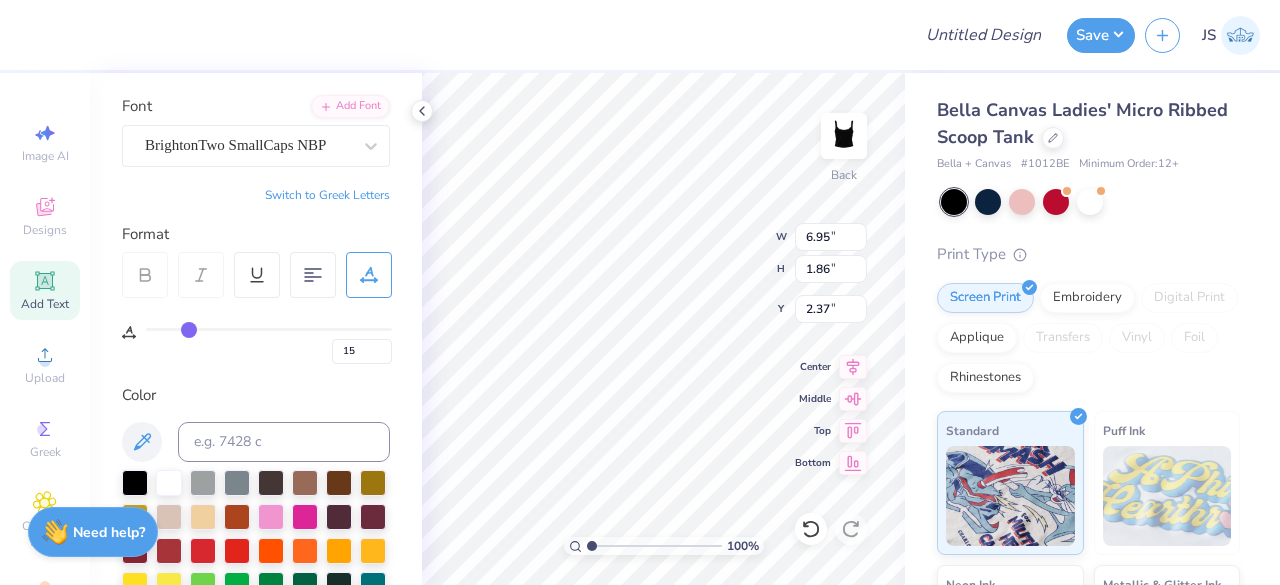 type on "11" 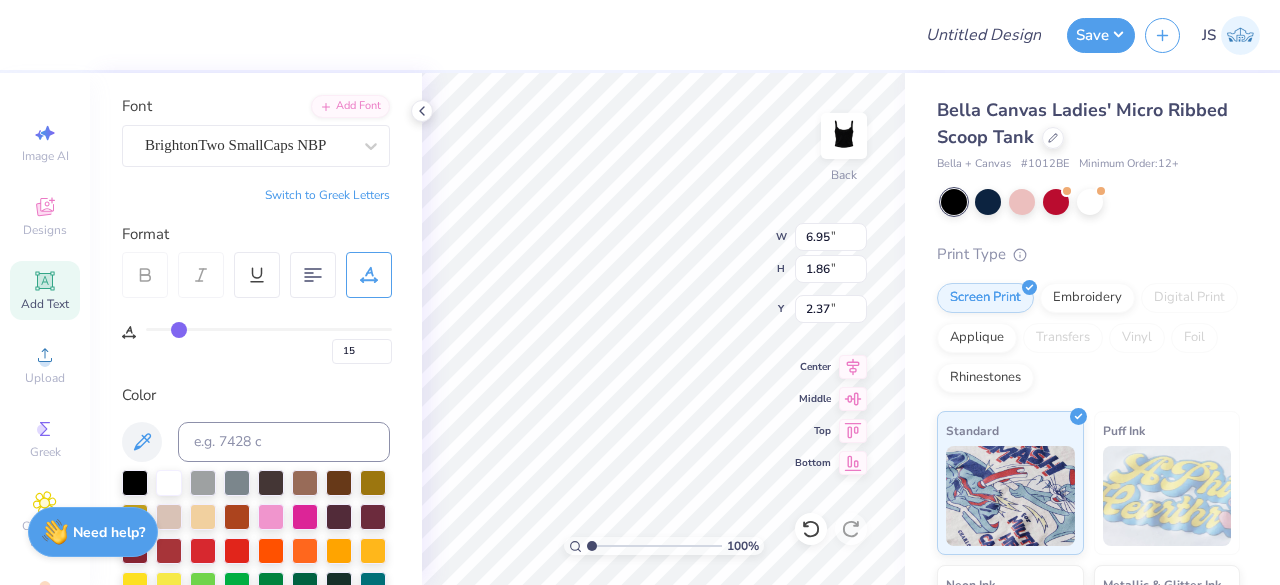type on "11" 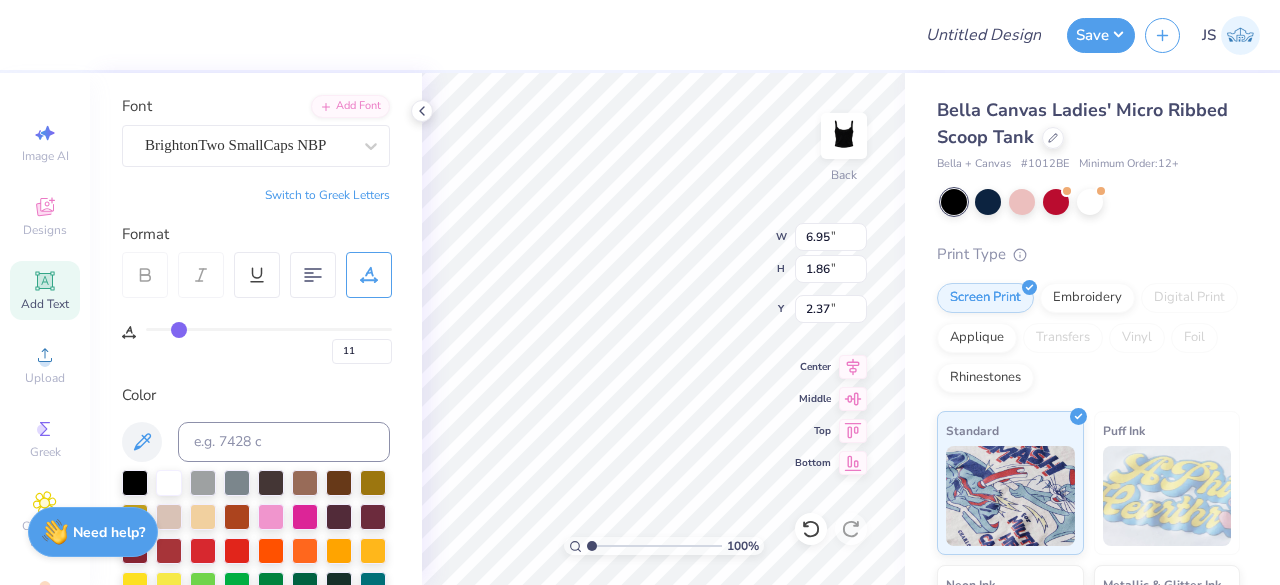 type on "9" 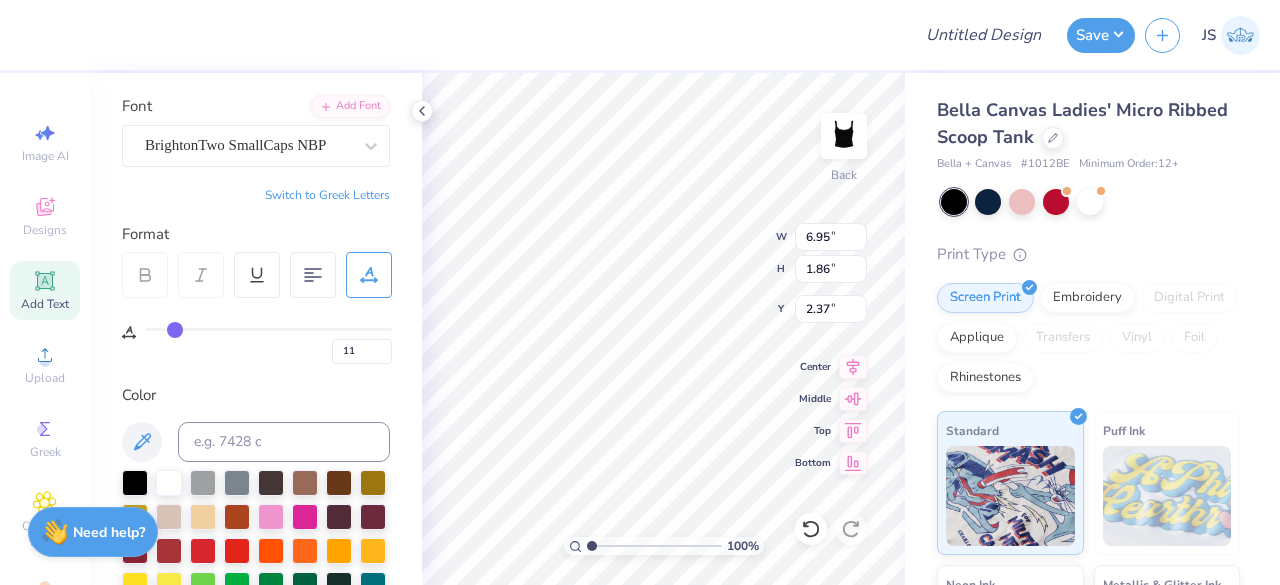 type on "9" 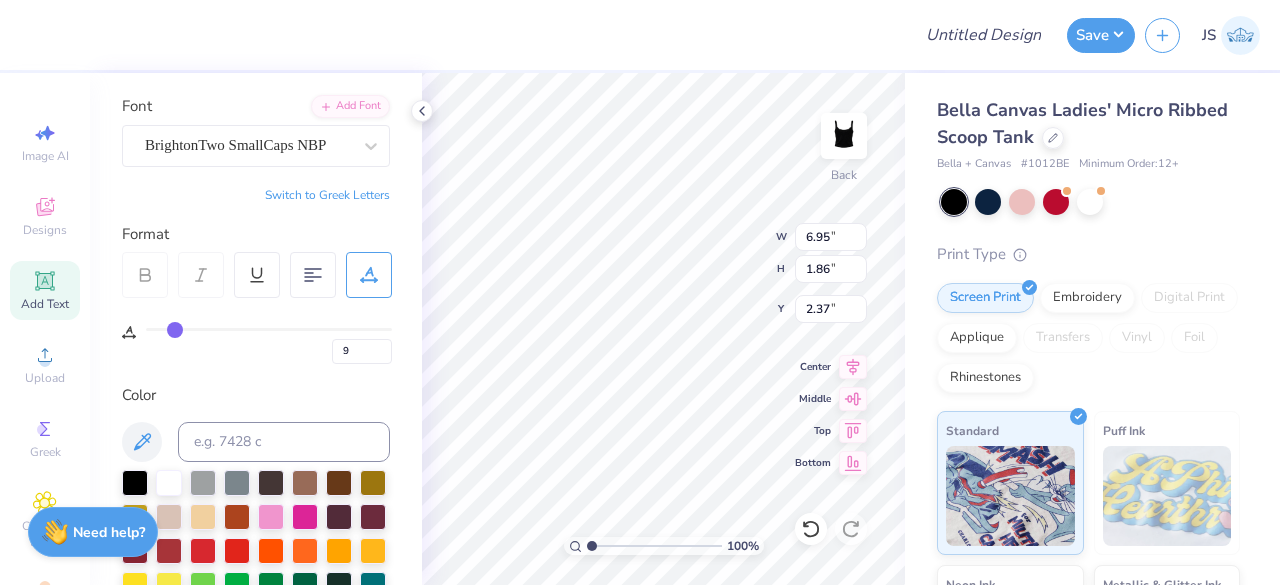 type on "8" 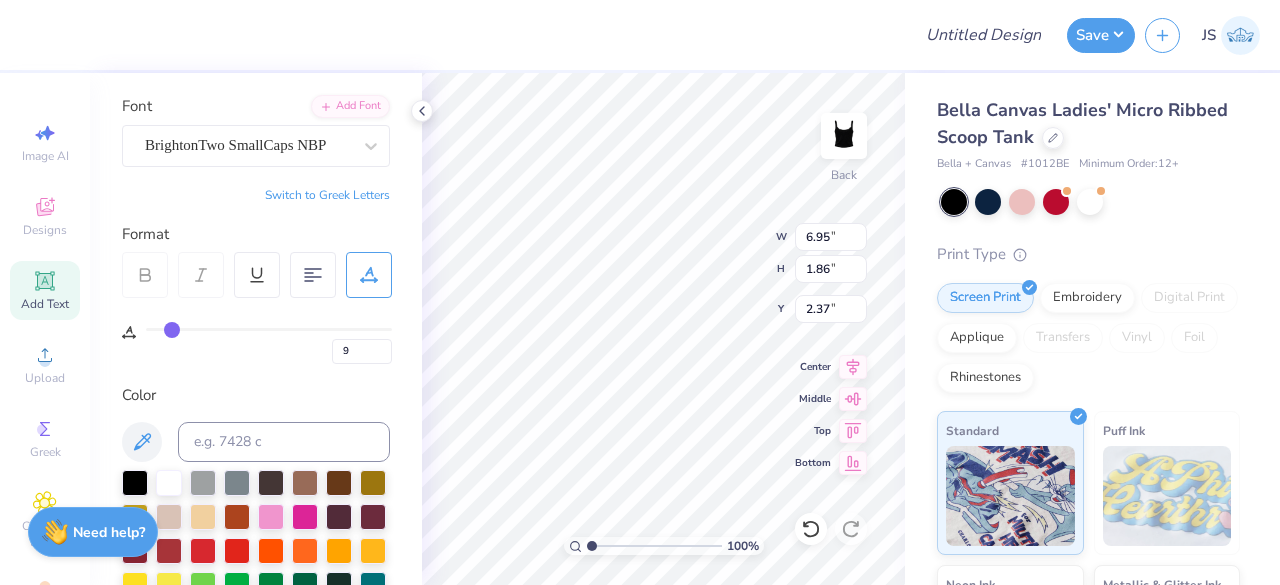 type on "8" 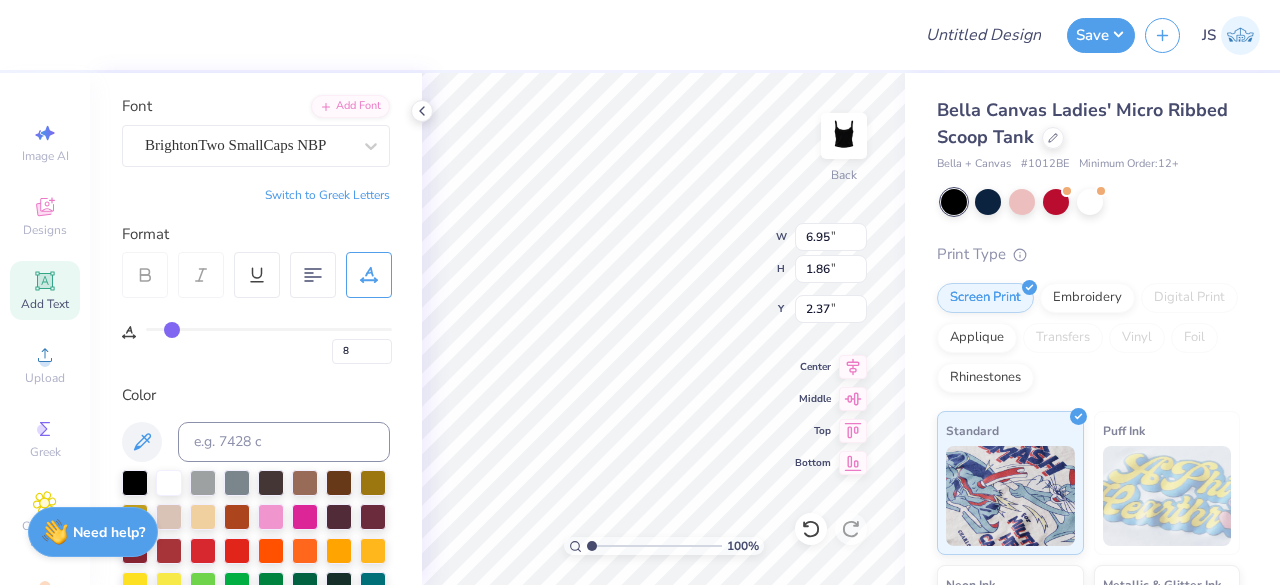 type on "4.72" 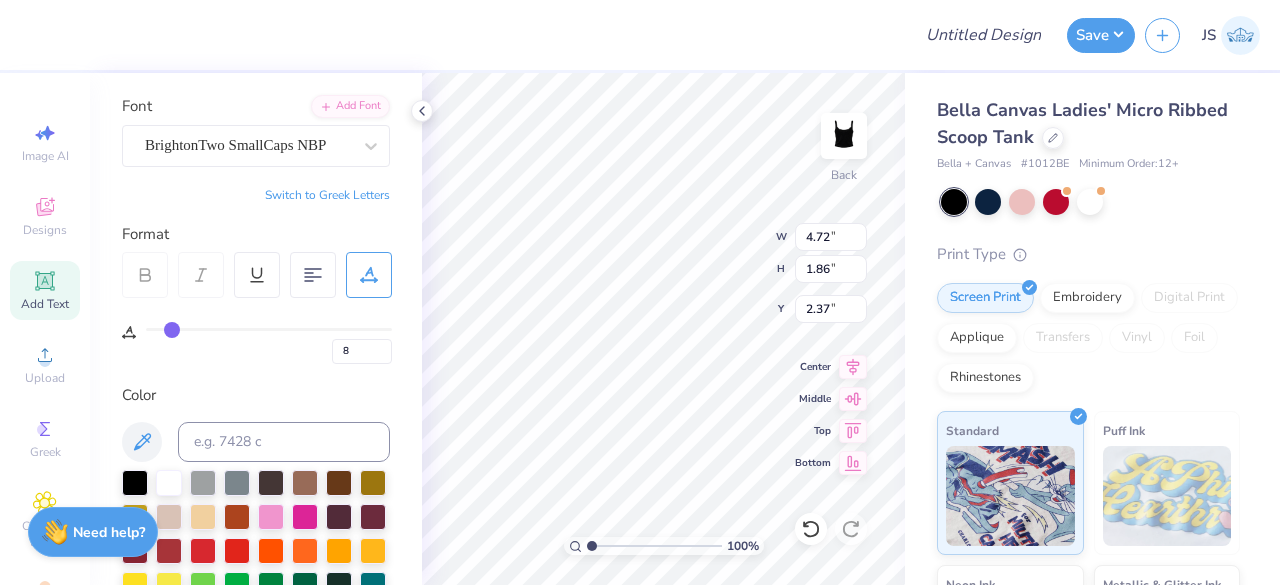 type on "9" 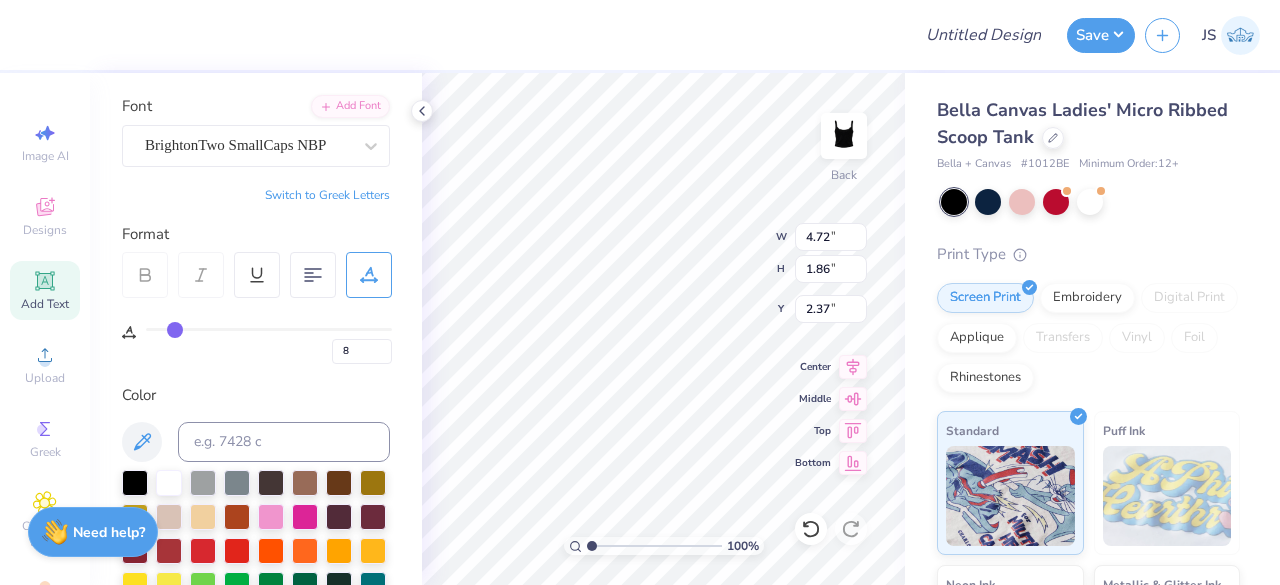 type on "9" 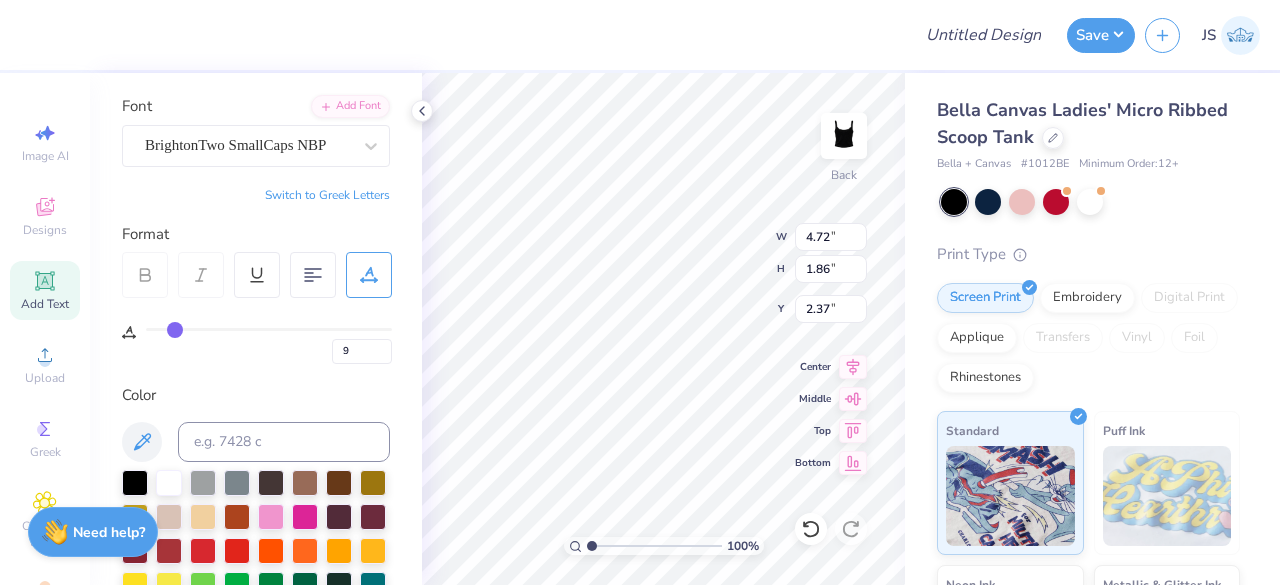drag, startPoint x: 202, startPoint y: 325, endPoint x: 174, endPoint y: 320, distance: 28.442924 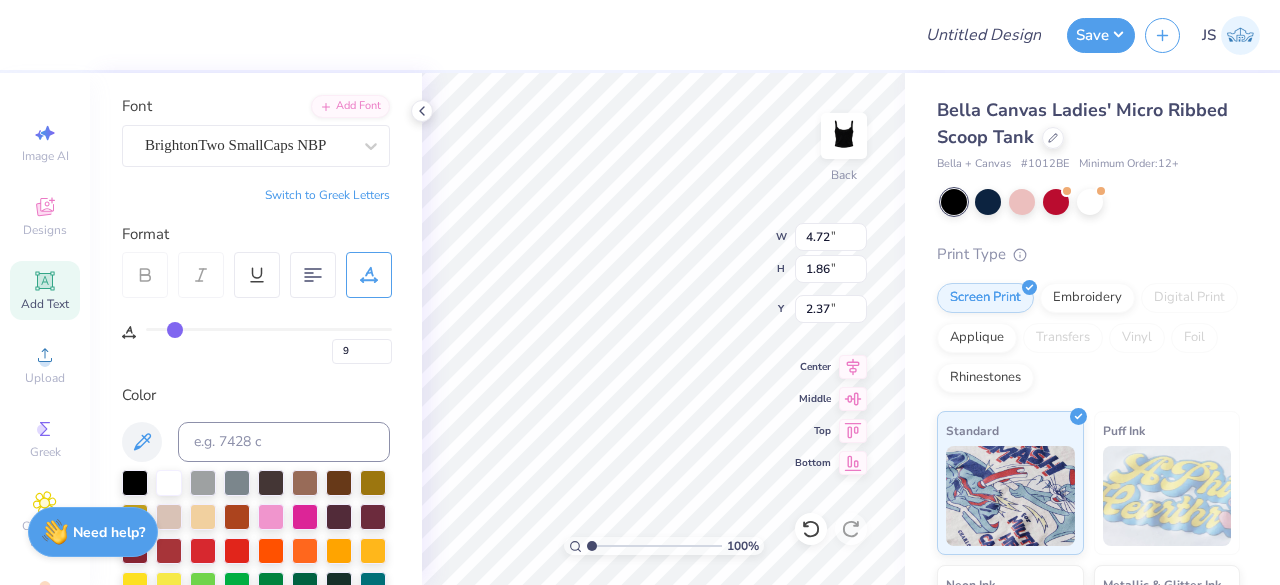 type on "9" 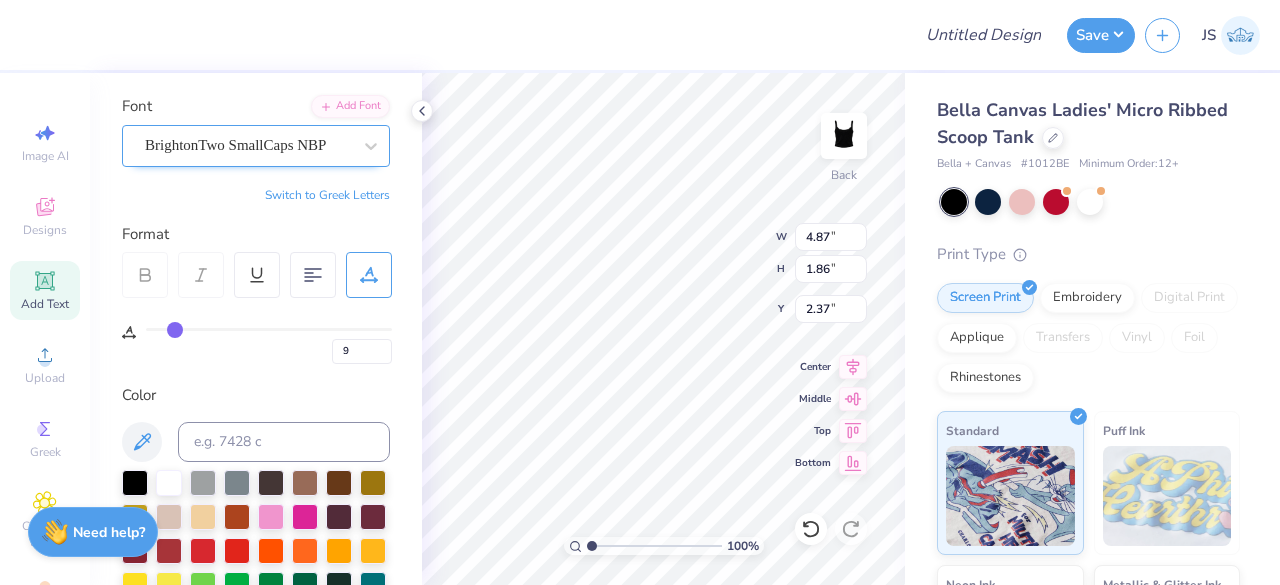 click on "BrightonTwo SmallCaps NBP" at bounding box center [248, 145] 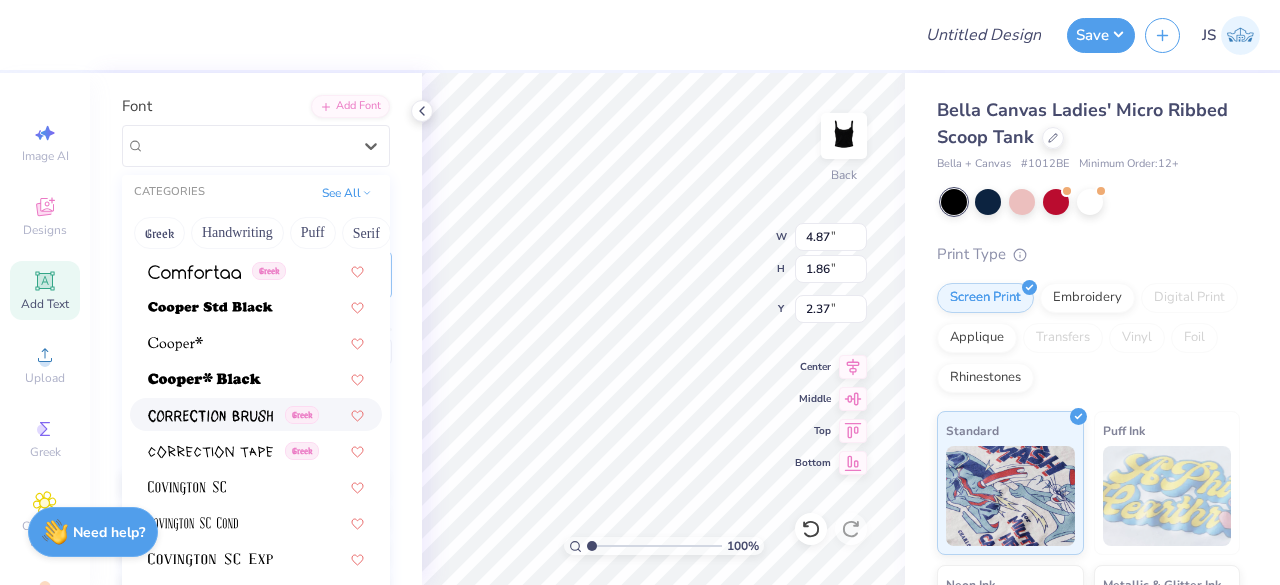 scroll, scrollTop: 2988, scrollLeft: 0, axis: vertical 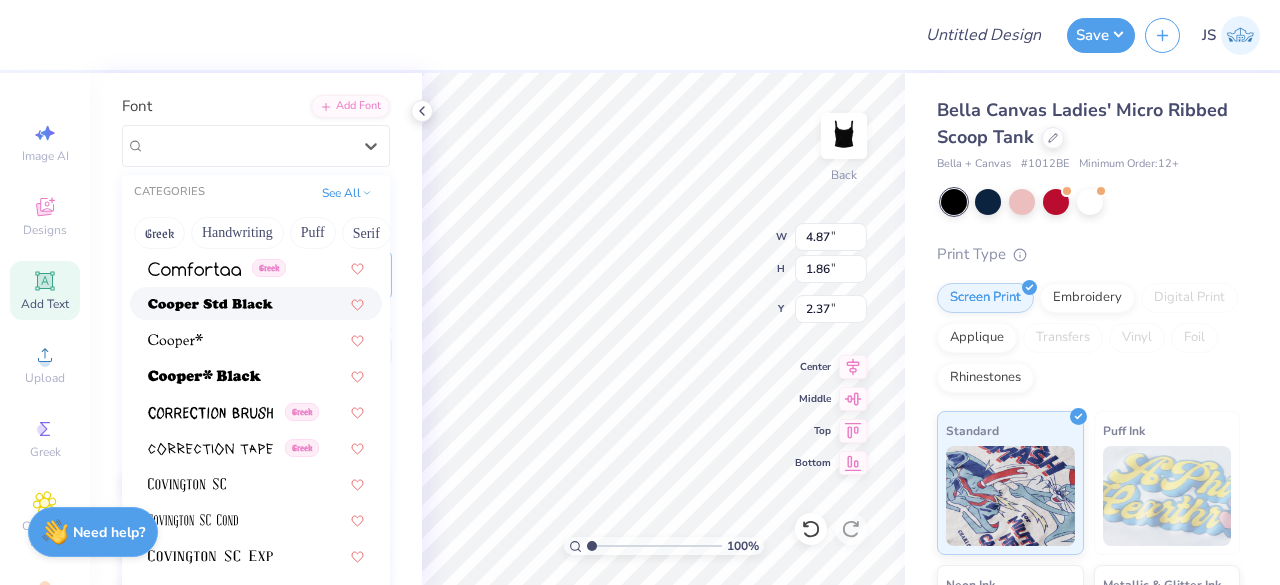 click at bounding box center (210, 305) 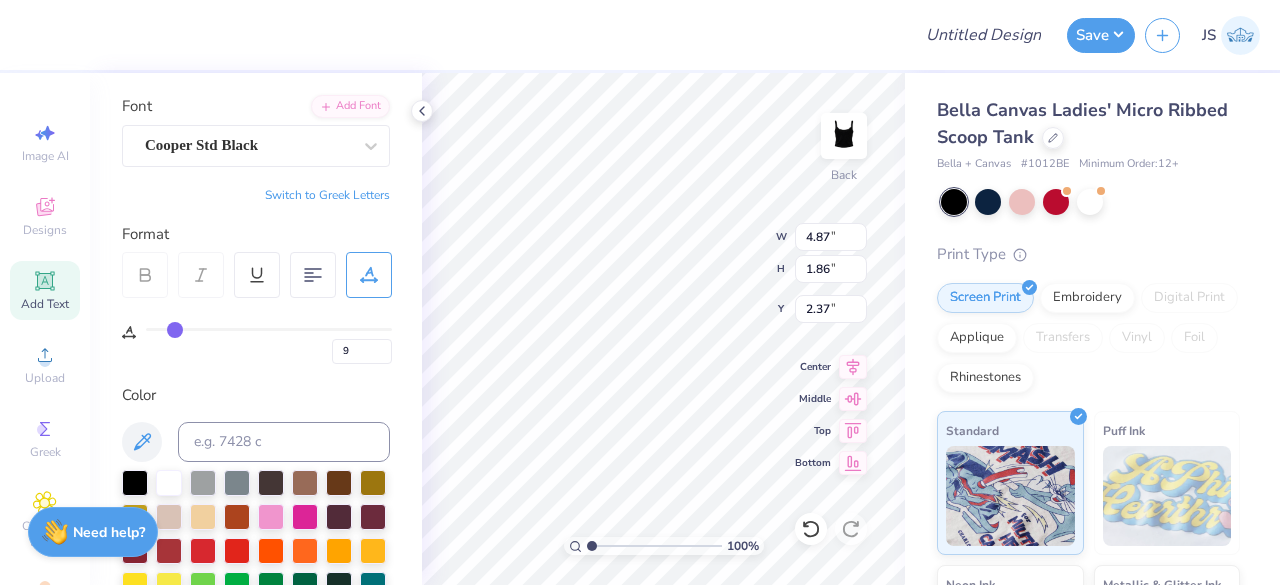 type on "8.95" 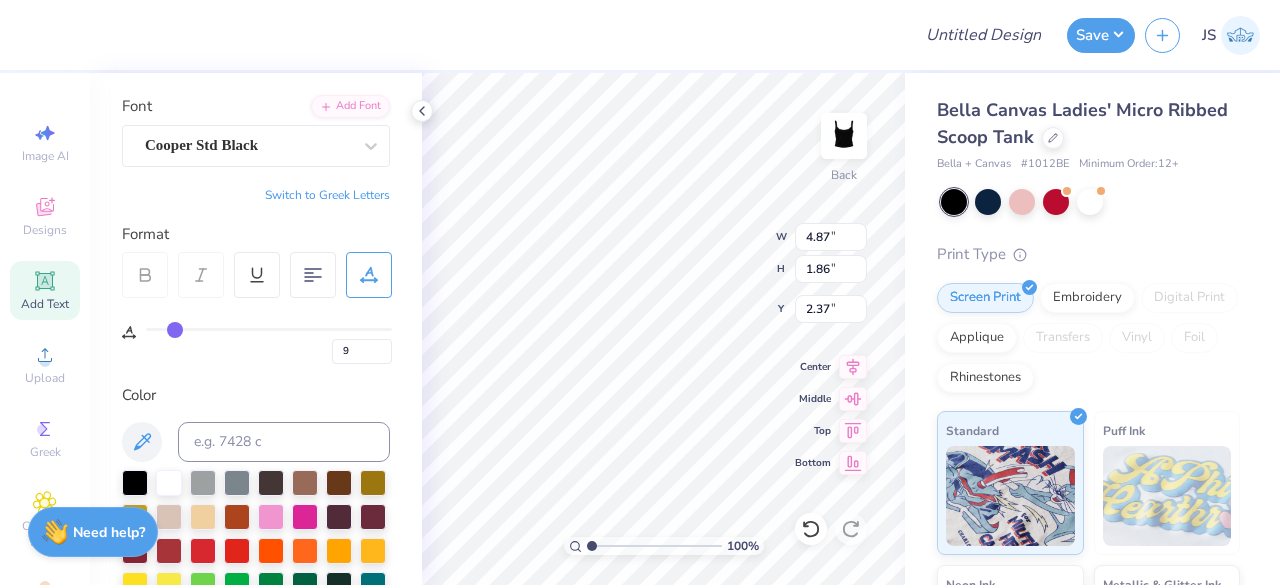 type on "1.55" 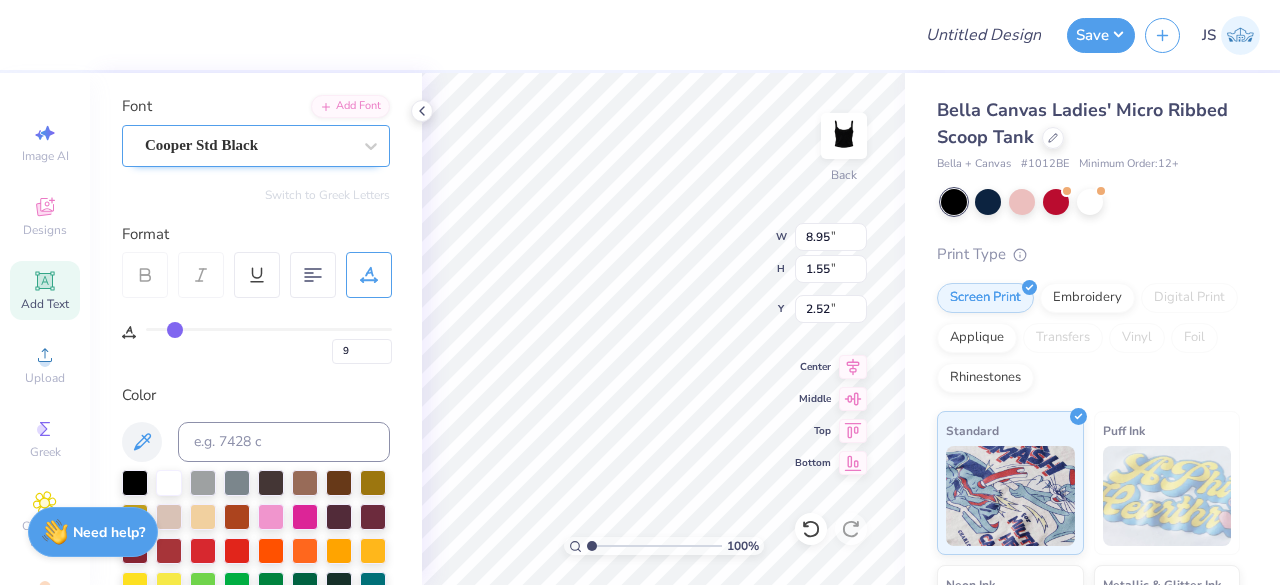 click on "Cooper Std Black" at bounding box center [248, 145] 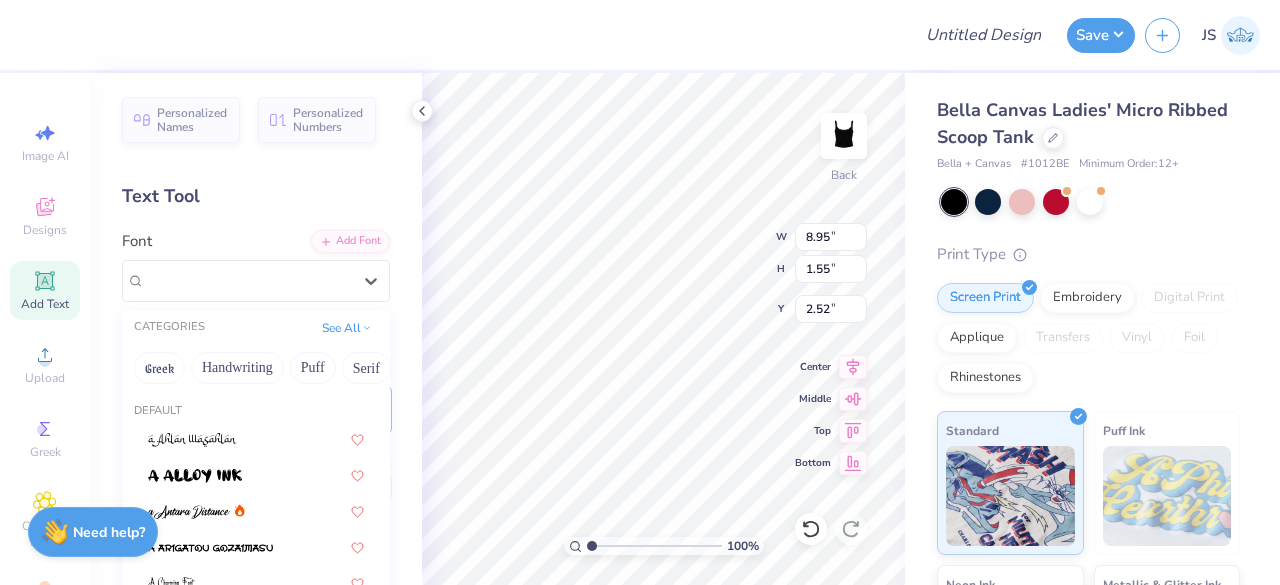 scroll, scrollTop: 0, scrollLeft: 0, axis: both 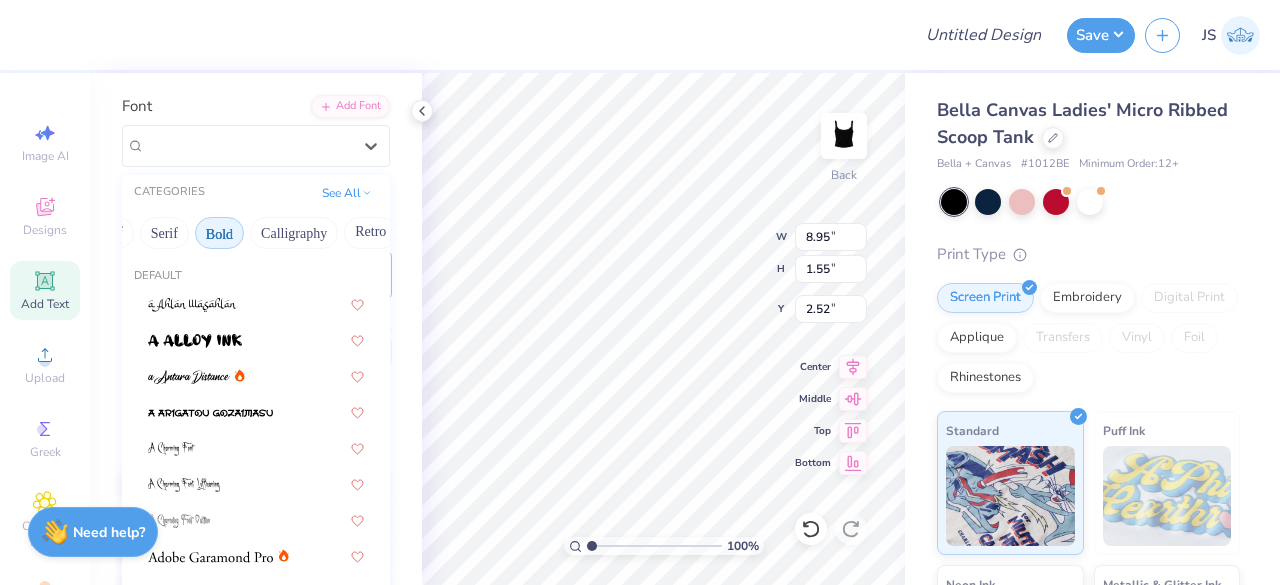 click on "Bold" at bounding box center [219, 233] 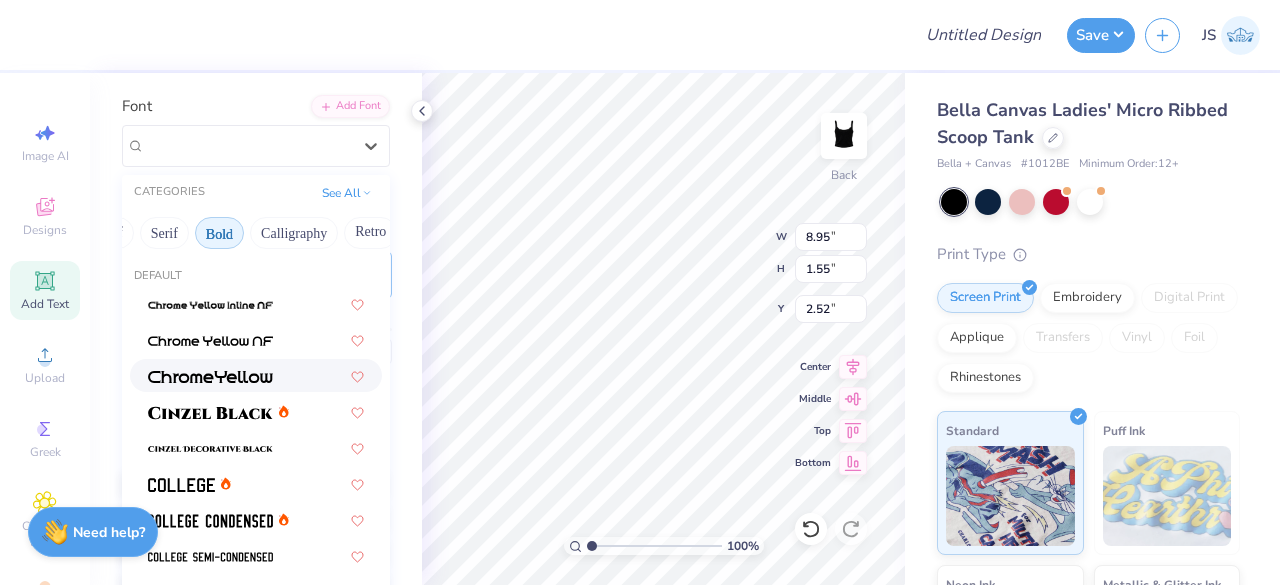 click at bounding box center (210, 375) 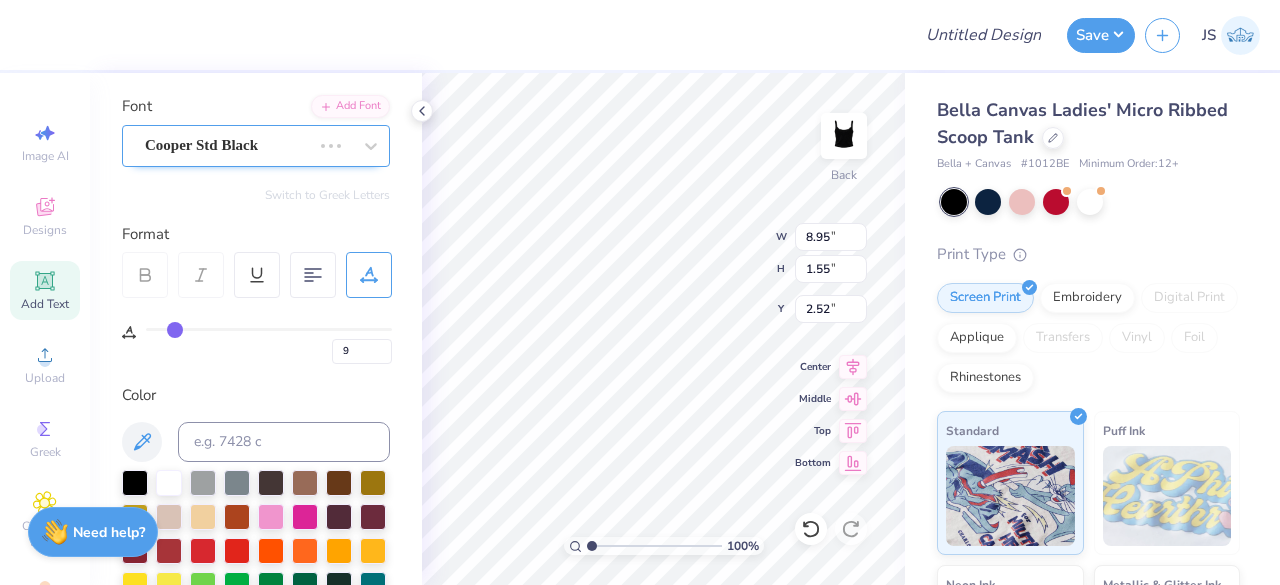 type on "7.71" 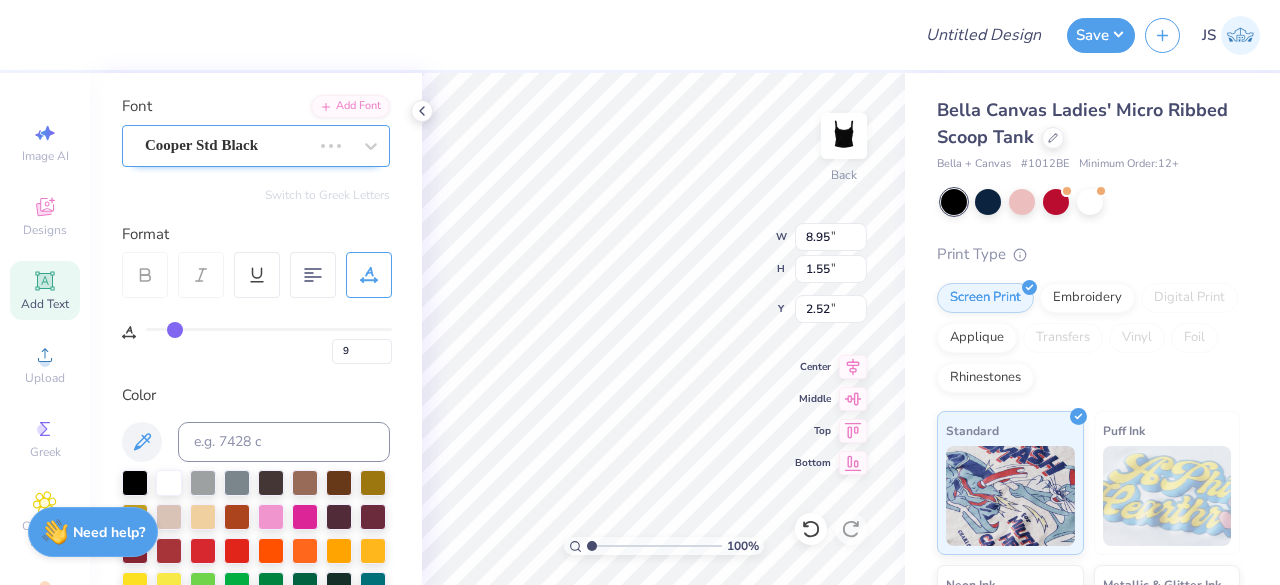 type on "1.50" 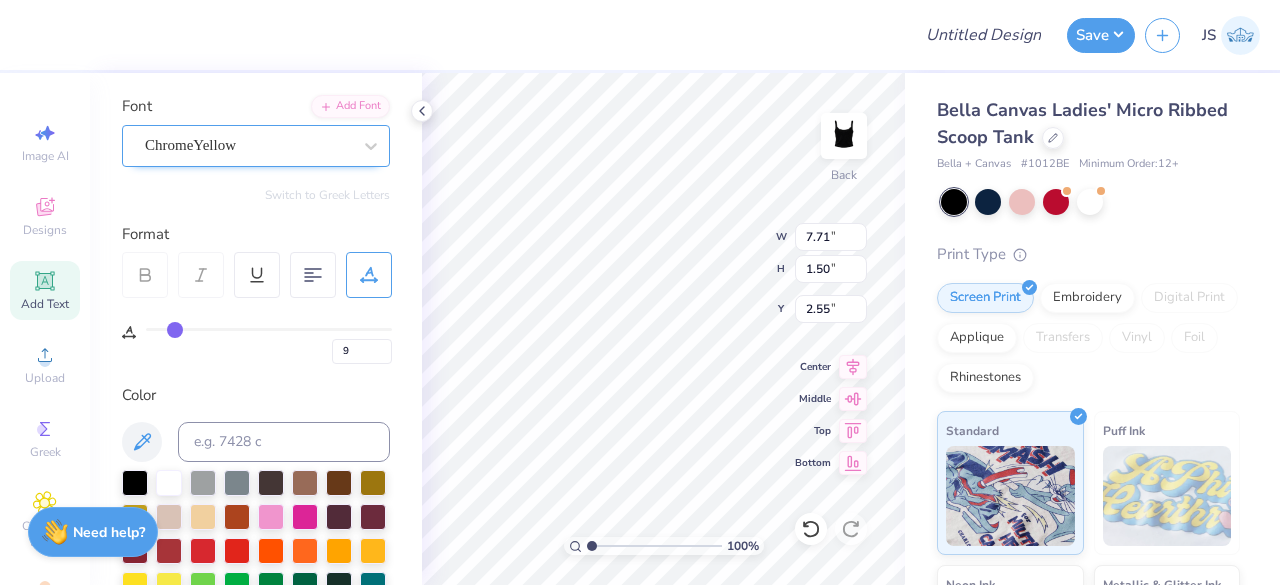 click on "ChromeYellow" at bounding box center (248, 145) 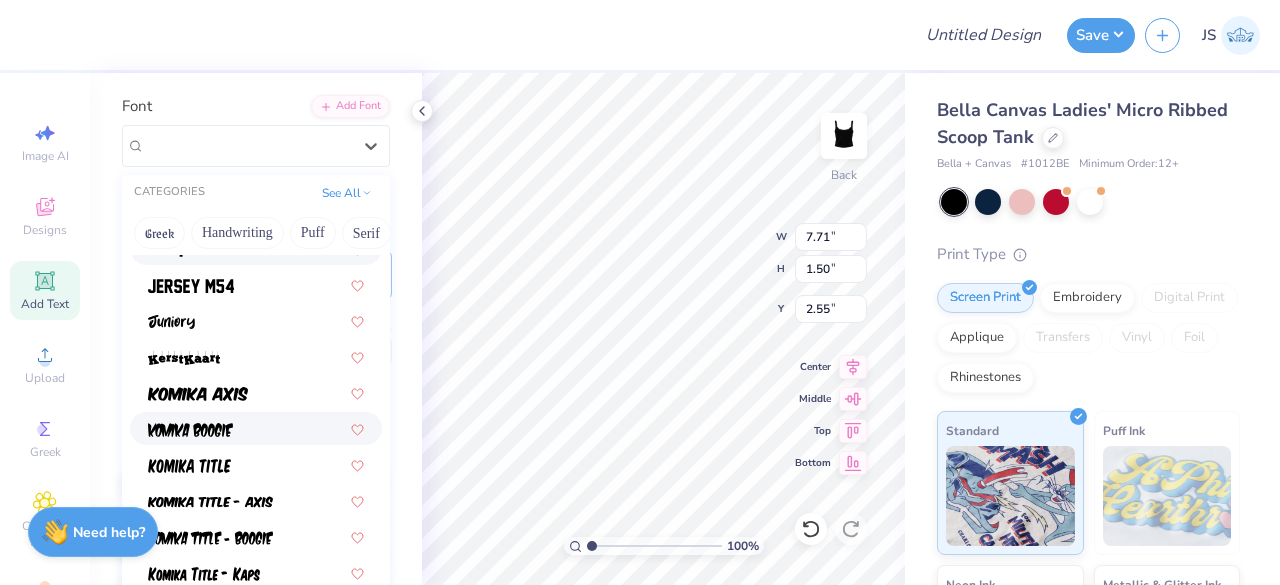 scroll, scrollTop: 1137, scrollLeft: 0, axis: vertical 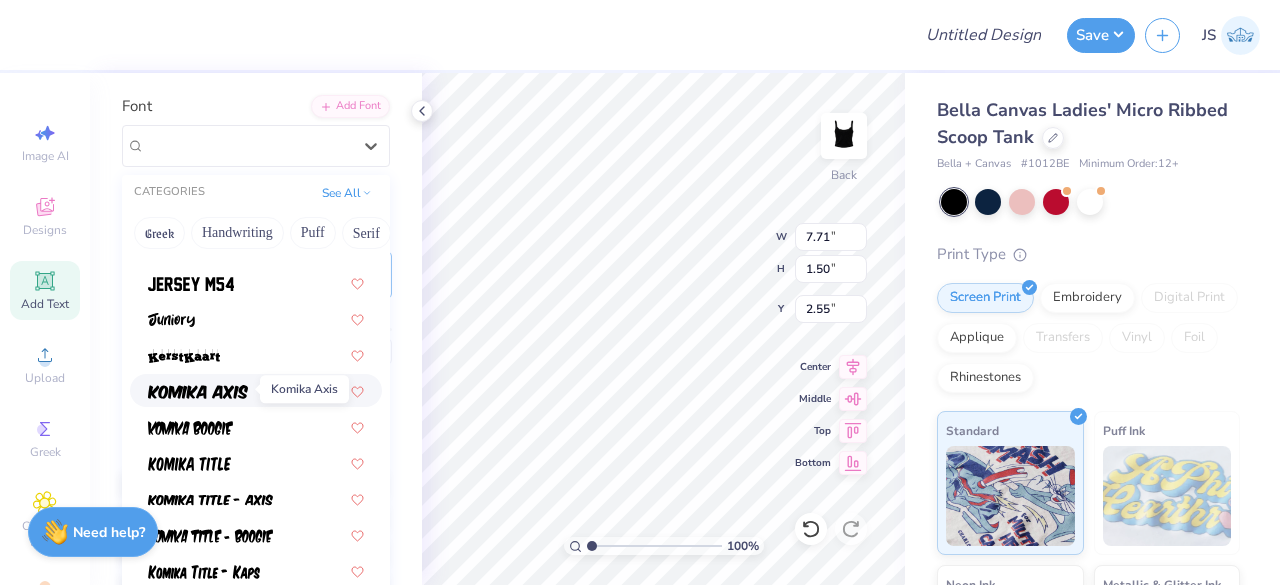 click at bounding box center (198, 392) 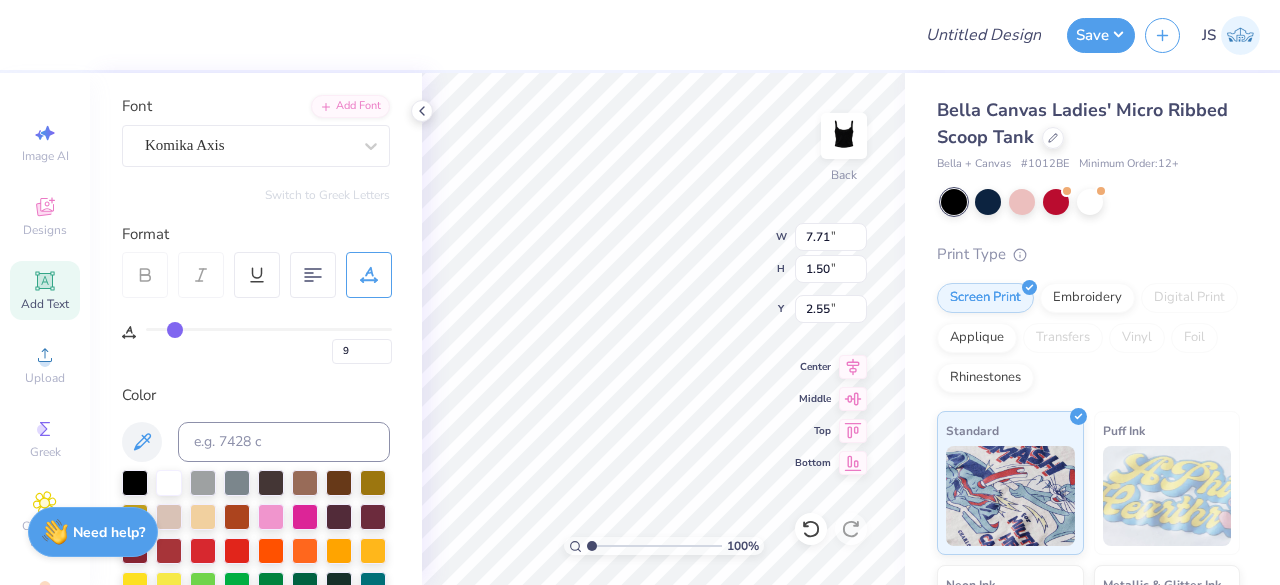 type on "8.84" 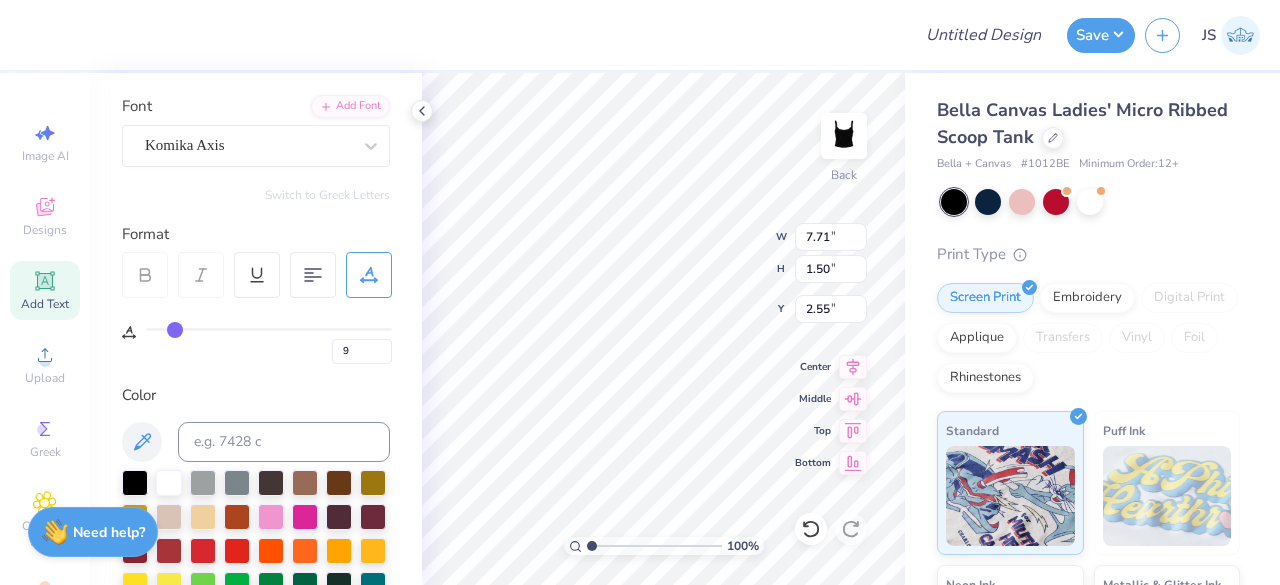 type on "1.92" 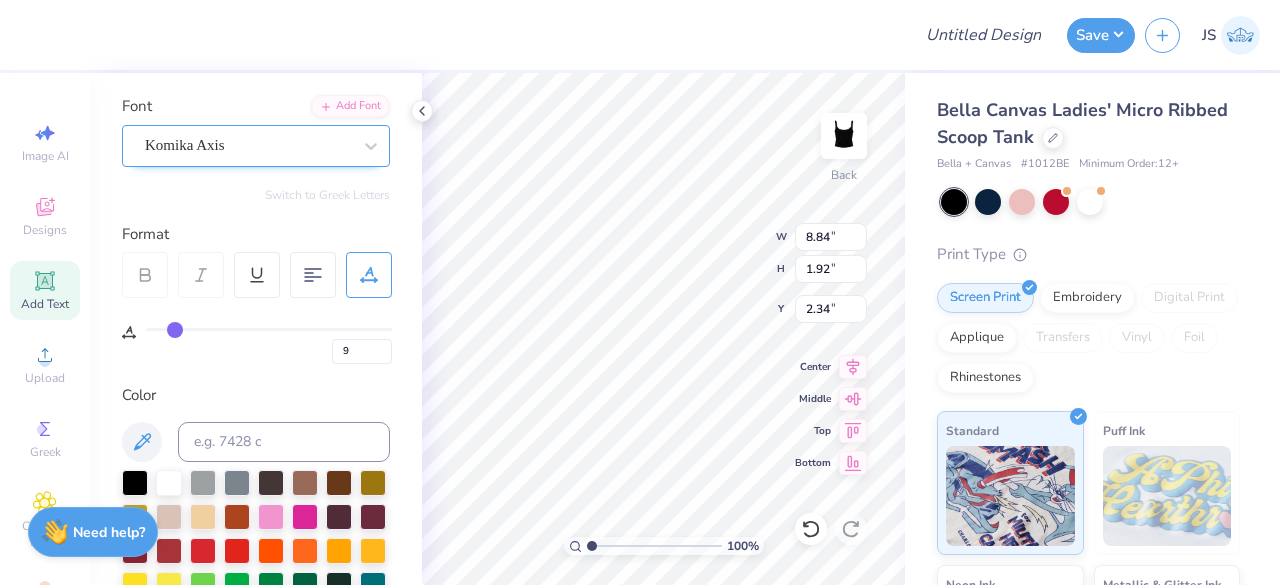 click on "Komika Axis" at bounding box center [248, 145] 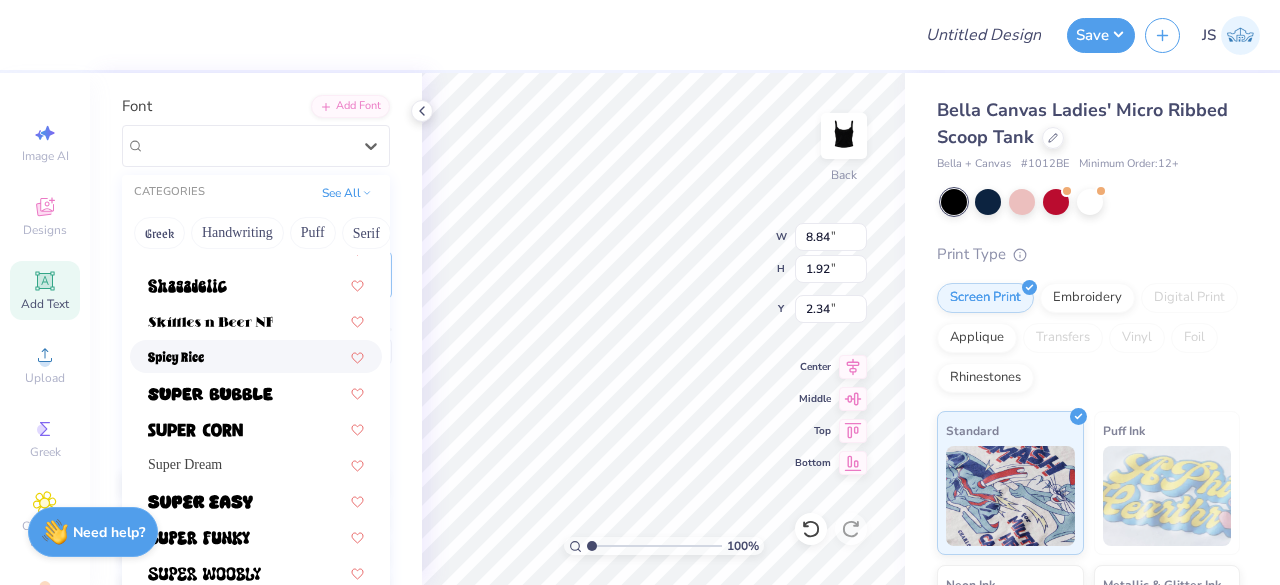 scroll, scrollTop: 1979, scrollLeft: 0, axis: vertical 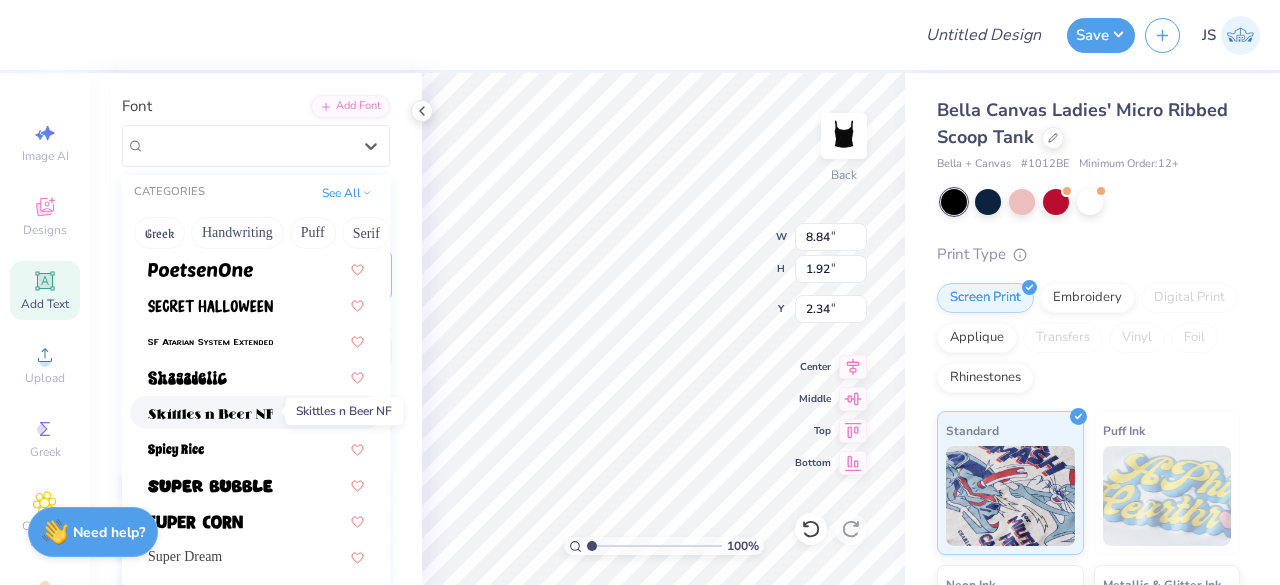click at bounding box center [210, 414] 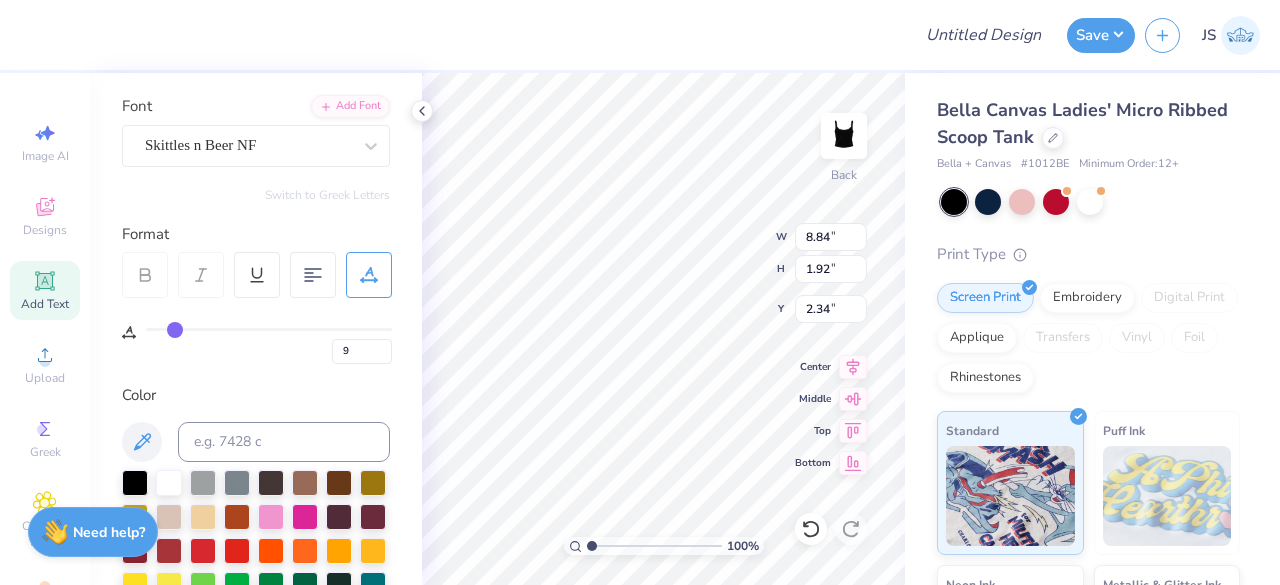 type on "8.74" 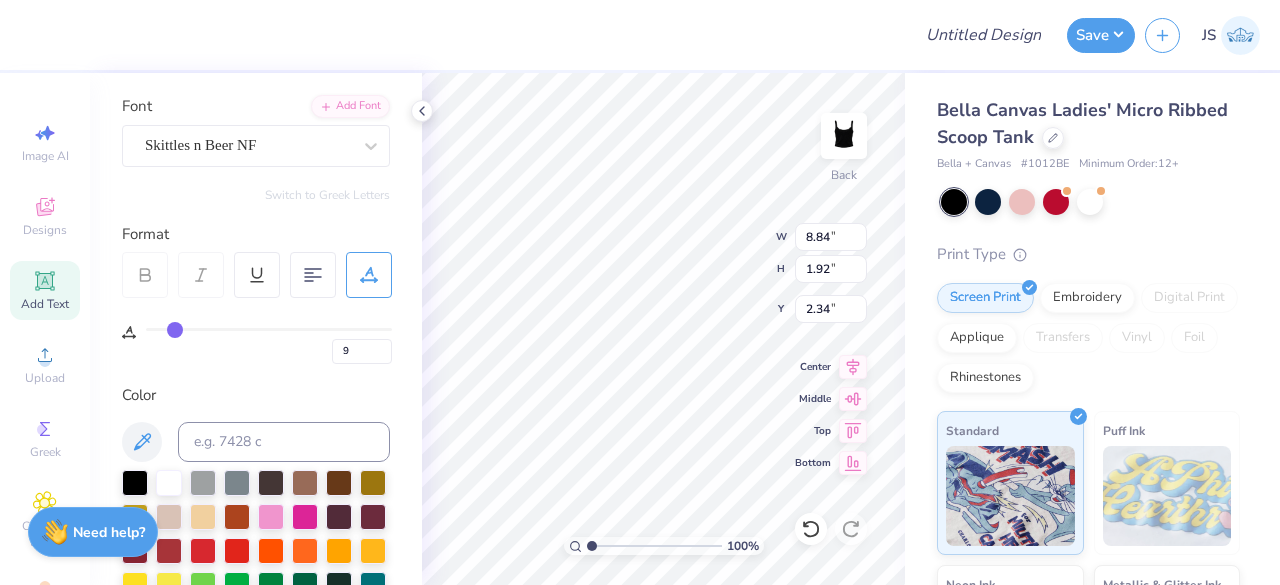 type on "1.47" 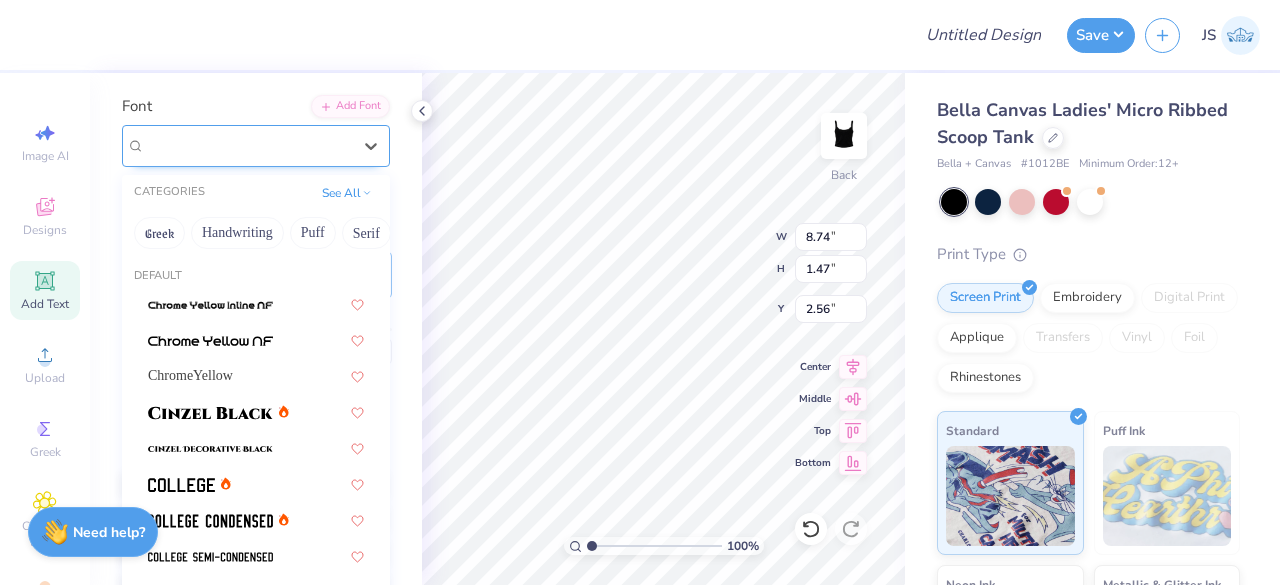 click on "Skittles n Beer NF" at bounding box center (248, 145) 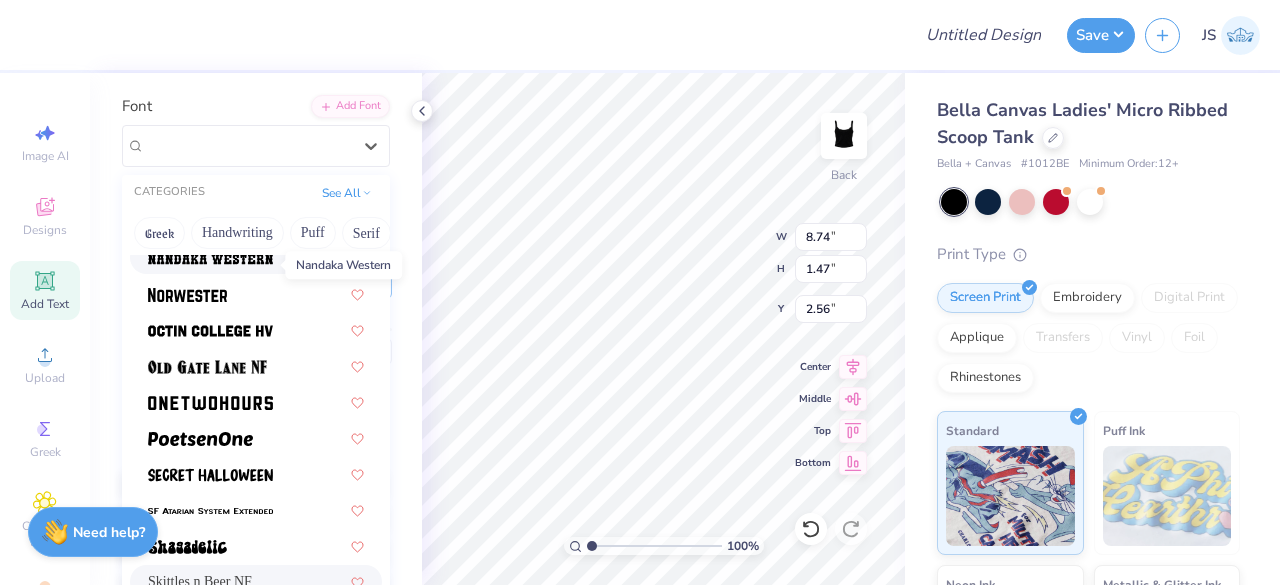 scroll, scrollTop: 1812, scrollLeft: 0, axis: vertical 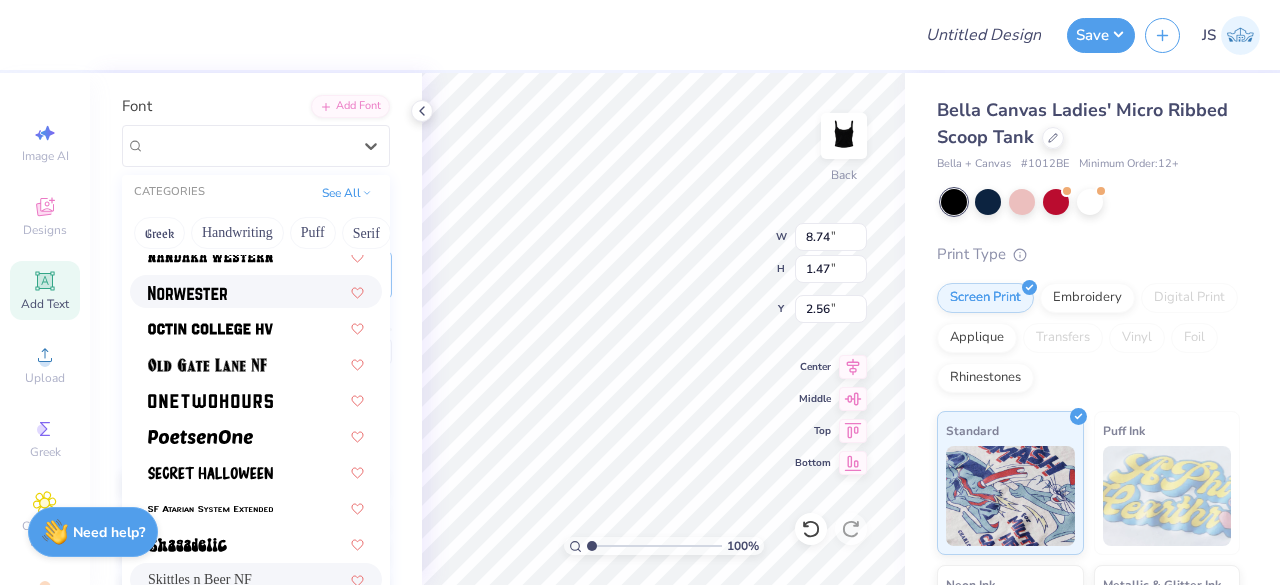click at bounding box center [256, 291] 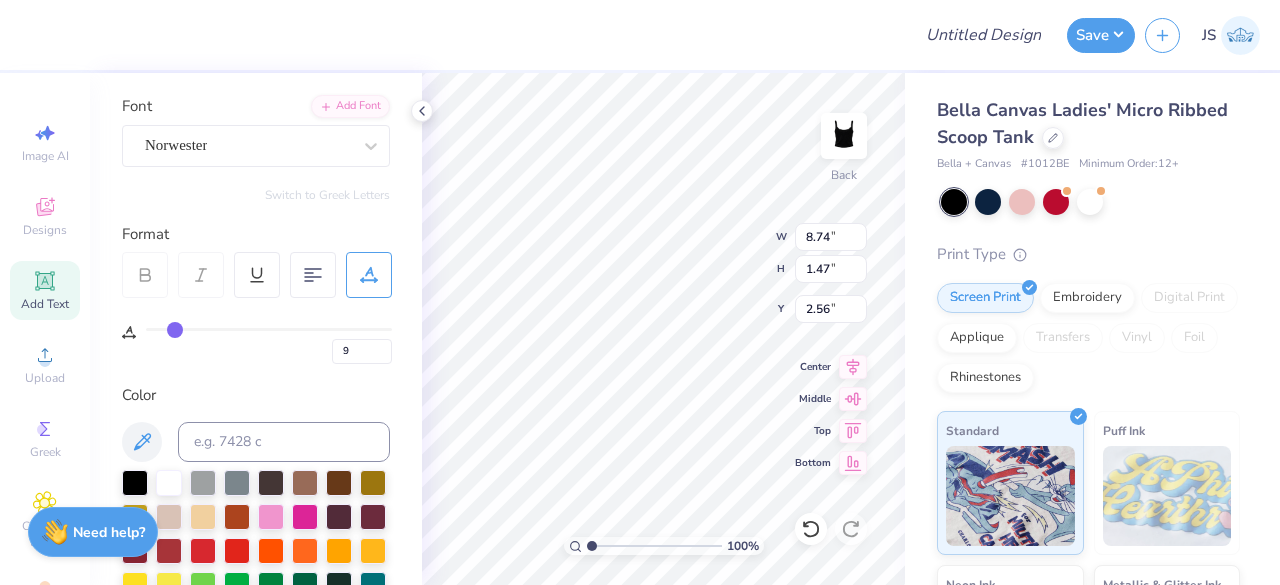 type on "6.43" 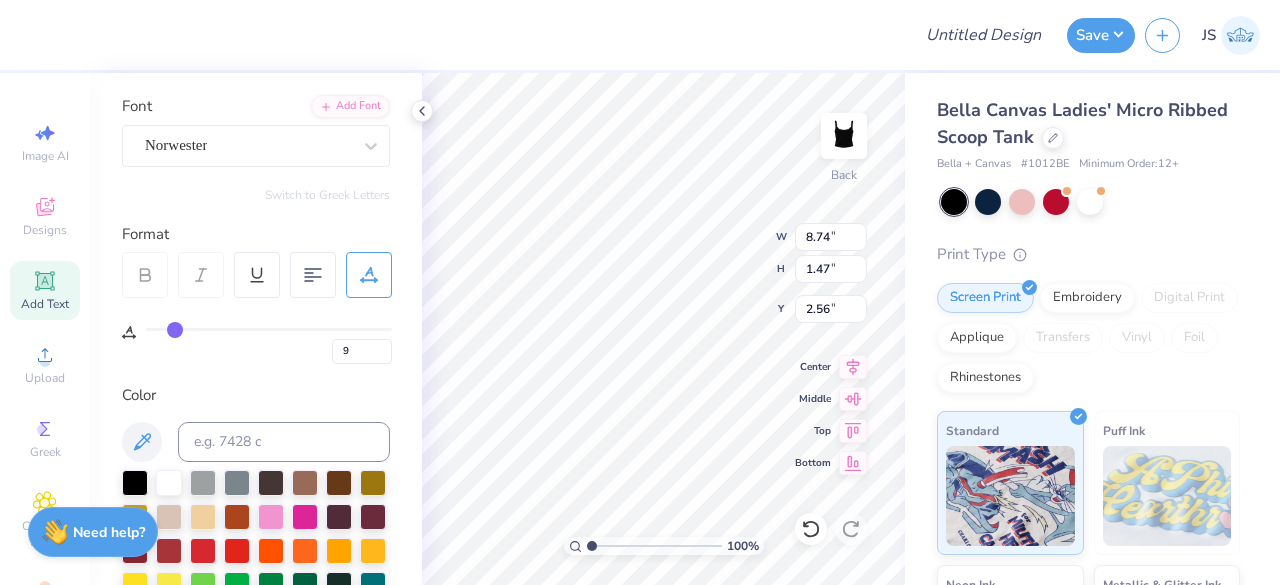 type on "1.71" 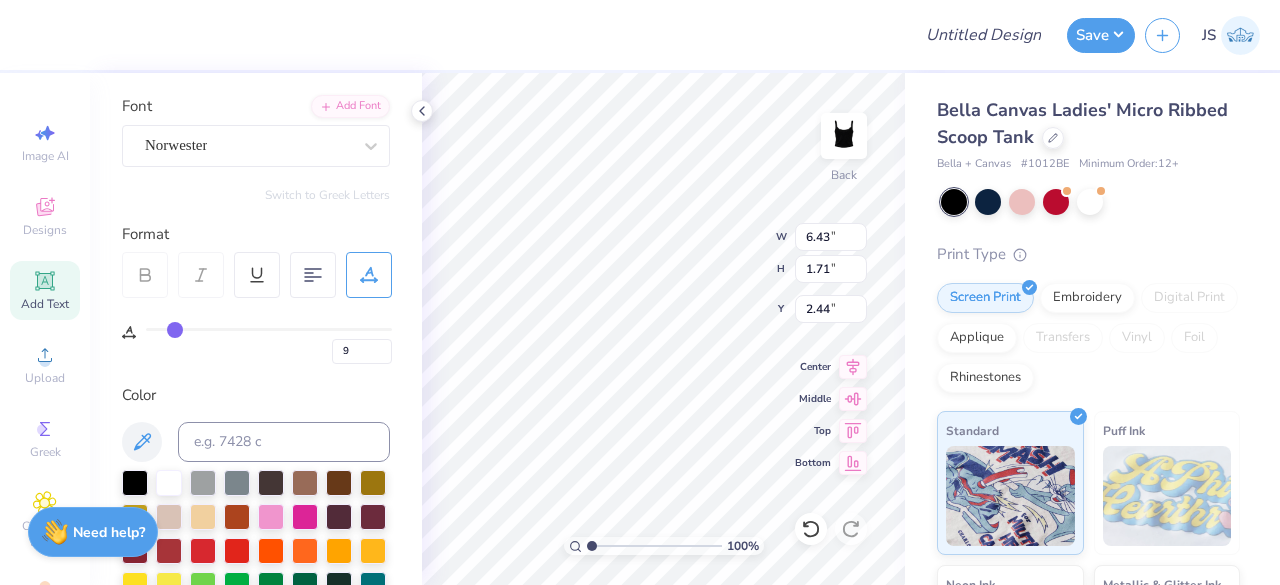 type on "5.45" 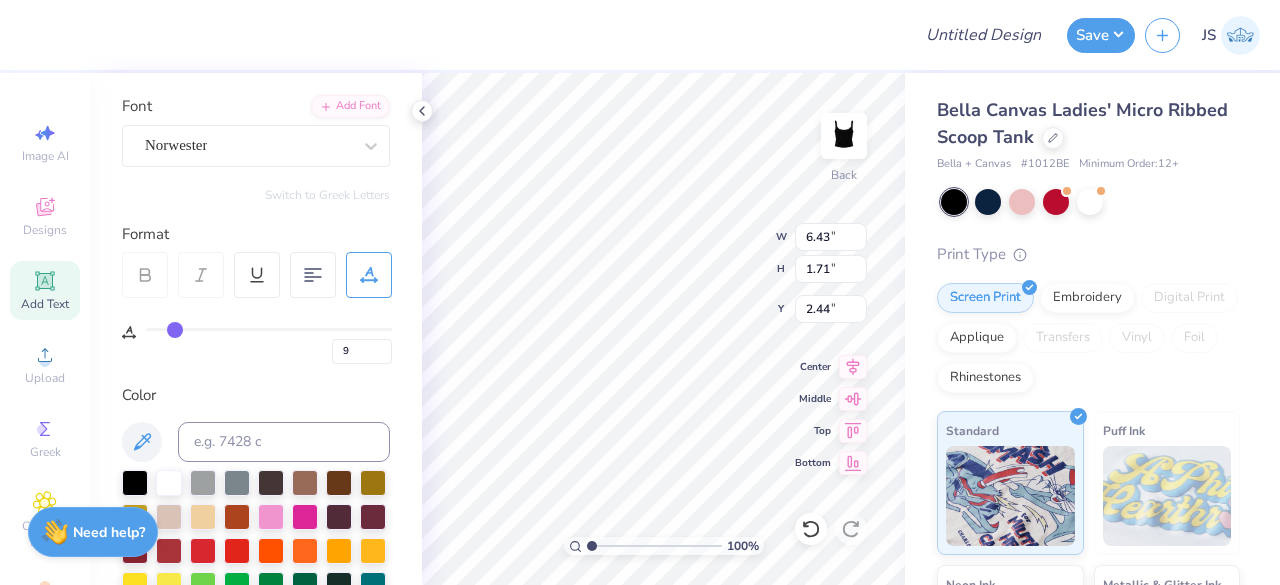 type on "1.45" 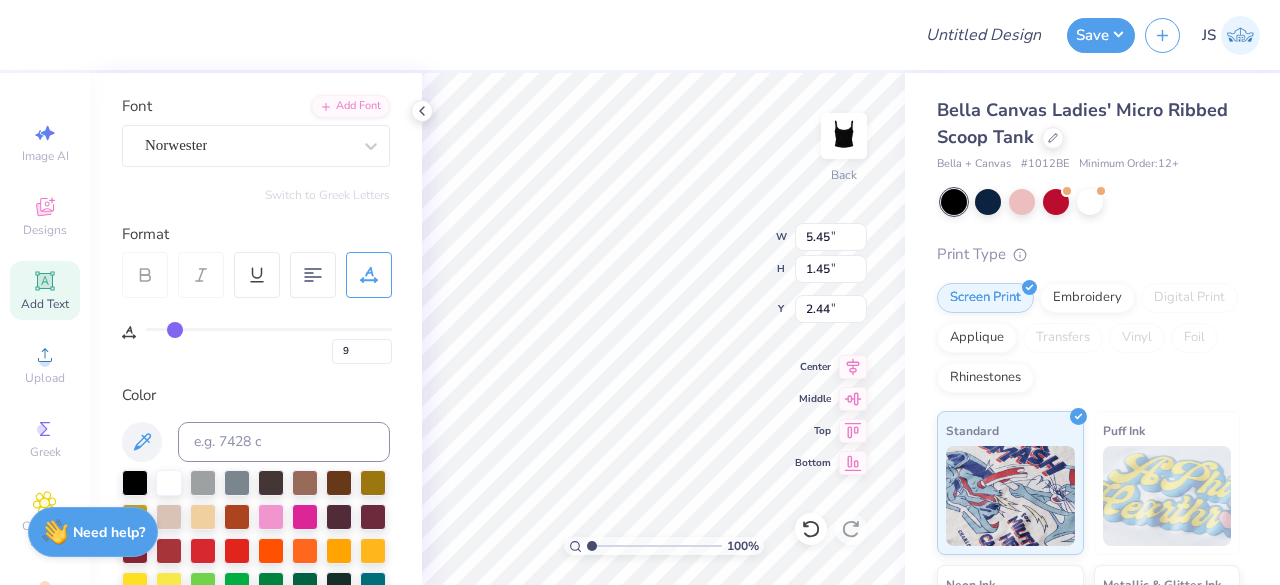 type on "2.00" 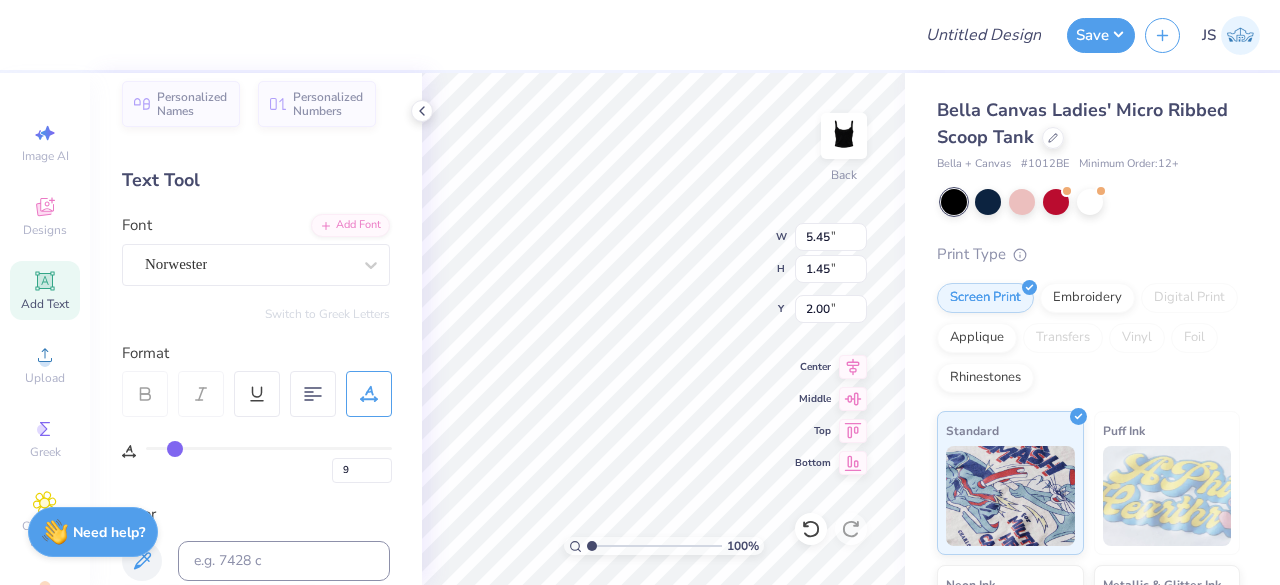 scroll, scrollTop: 0, scrollLeft: 0, axis: both 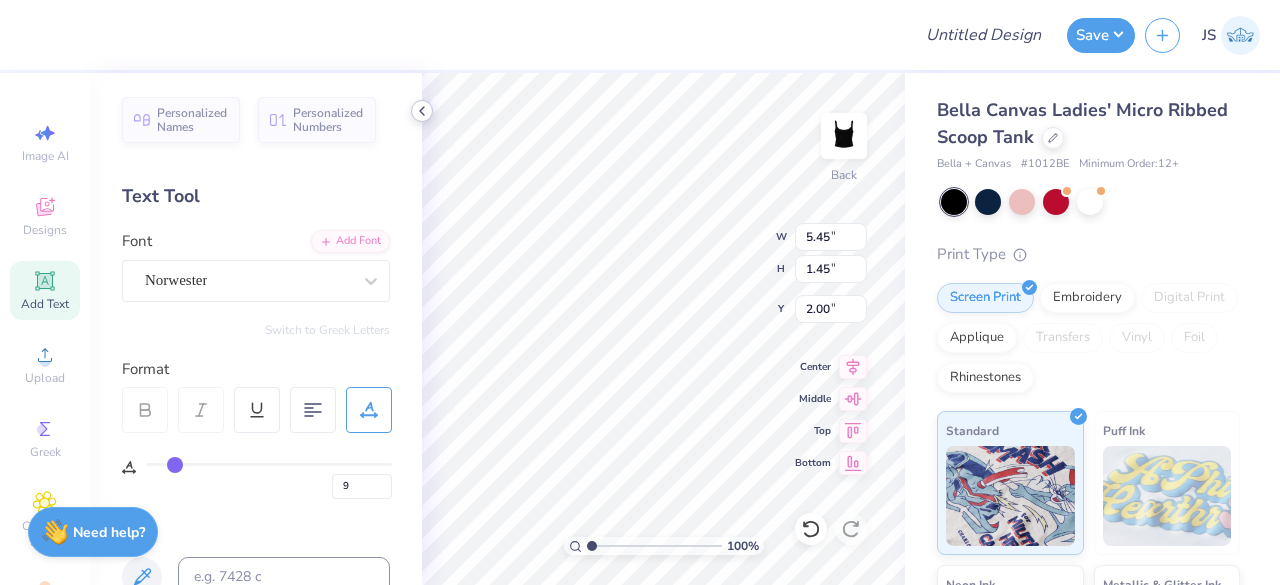 click 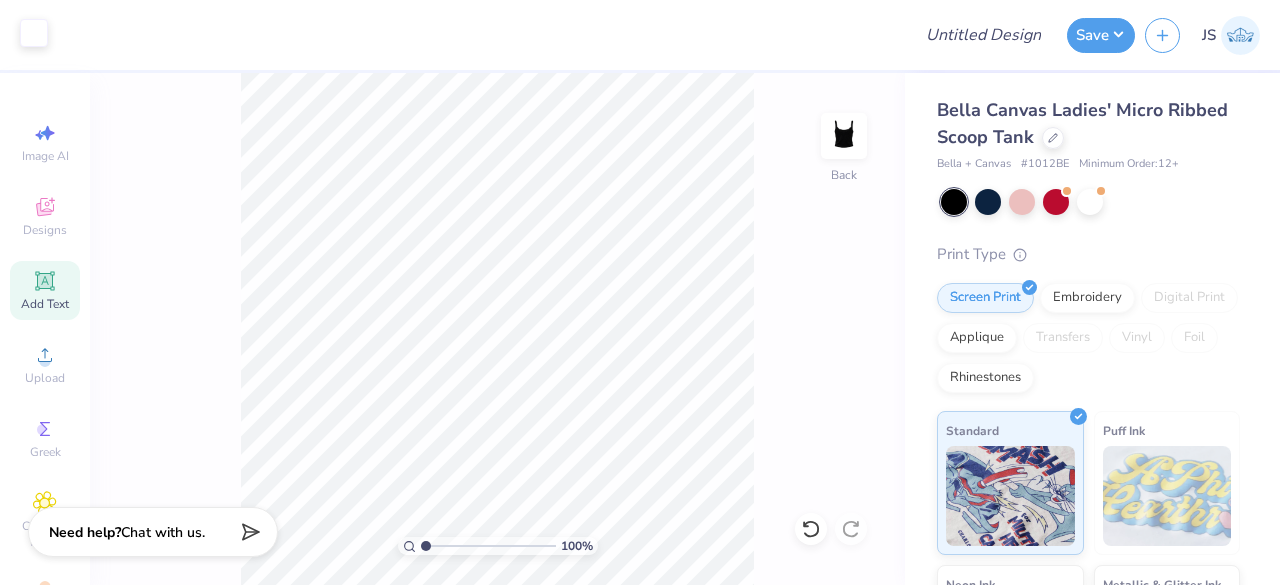 click at bounding box center [34, 33] 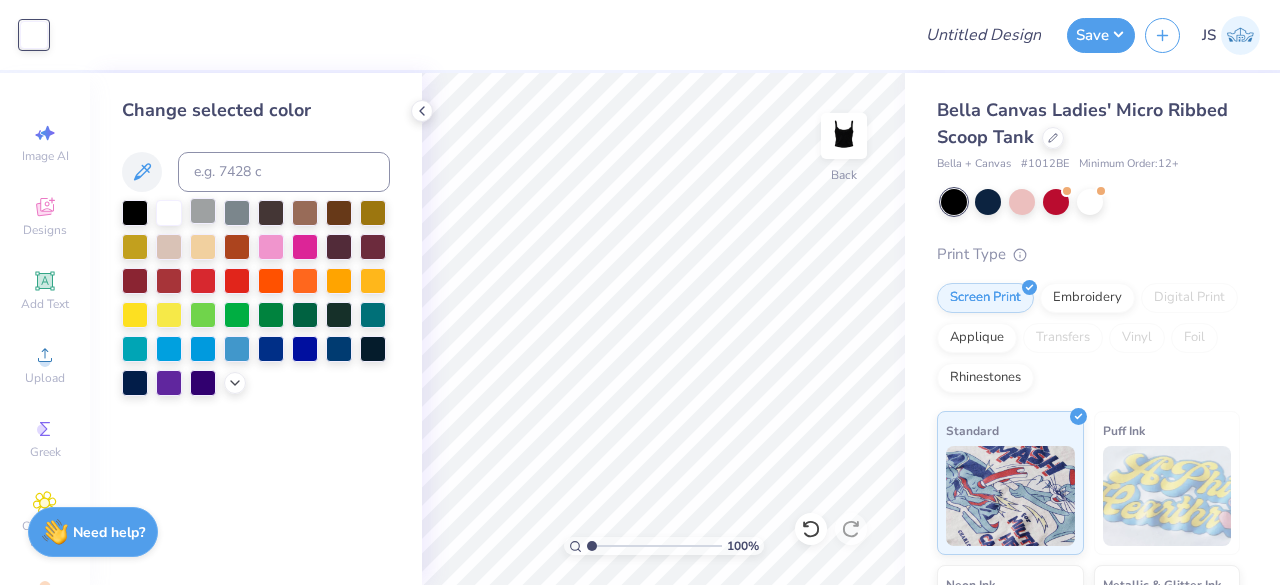 click at bounding box center [203, 211] 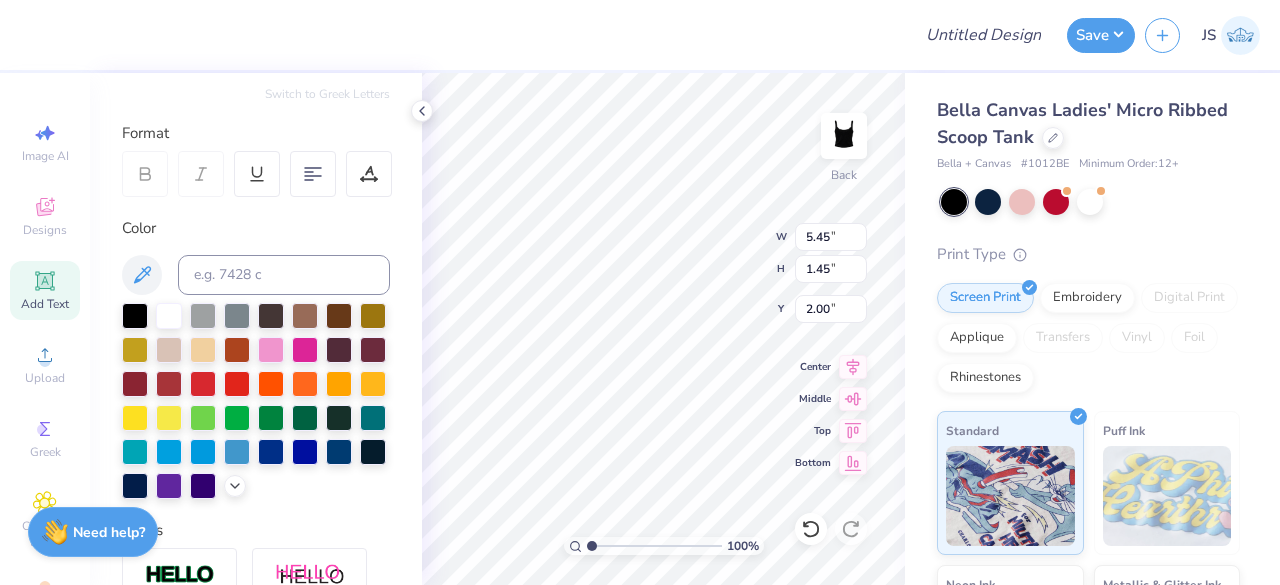scroll, scrollTop: 610, scrollLeft: 0, axis: vertical 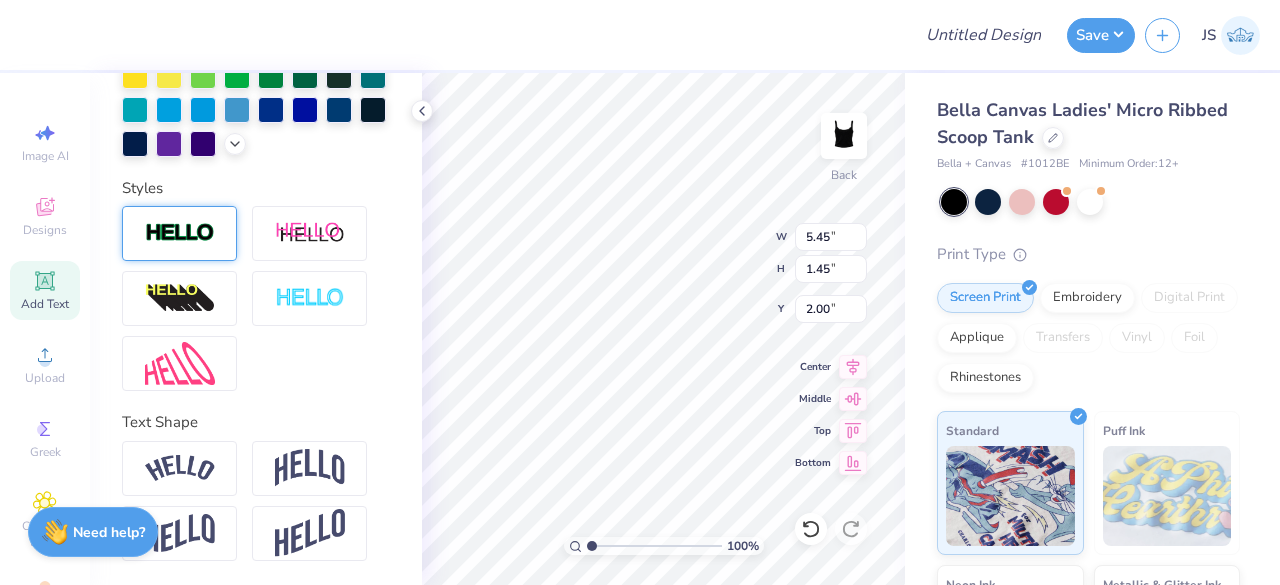 click at bounding box center (180, 233) 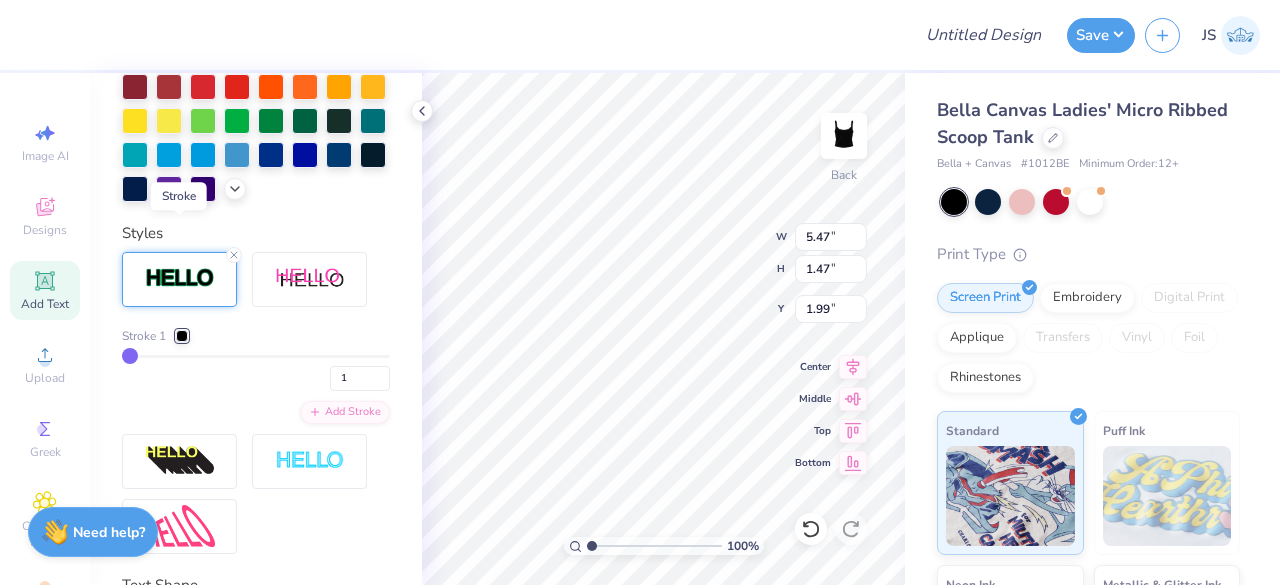 type on "5.47" 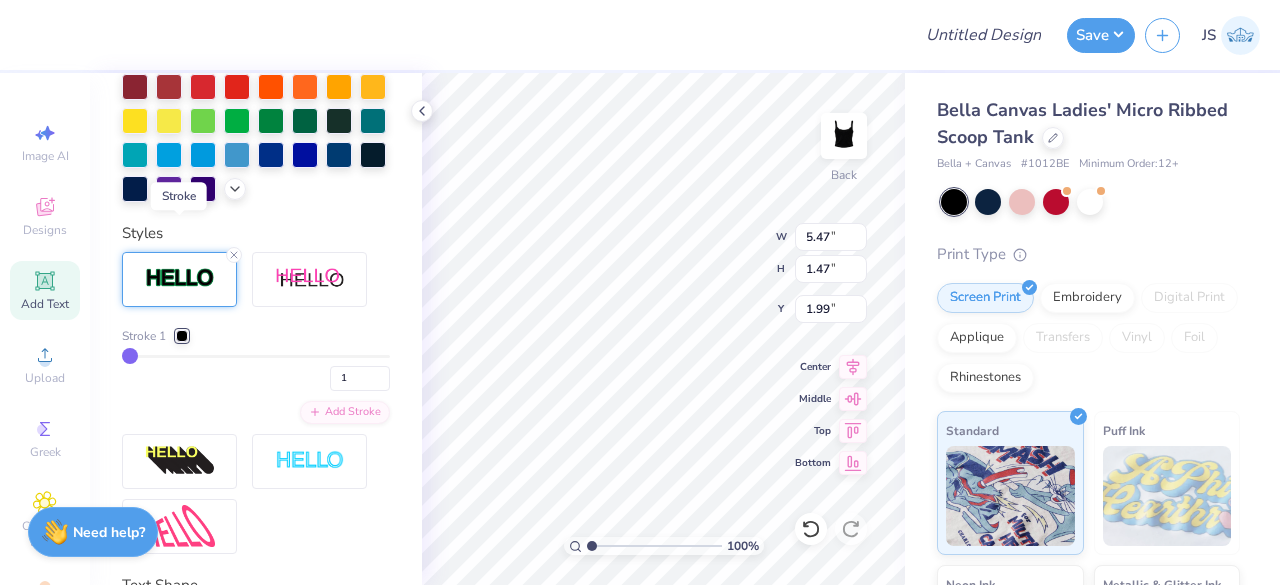 type on "1.47" 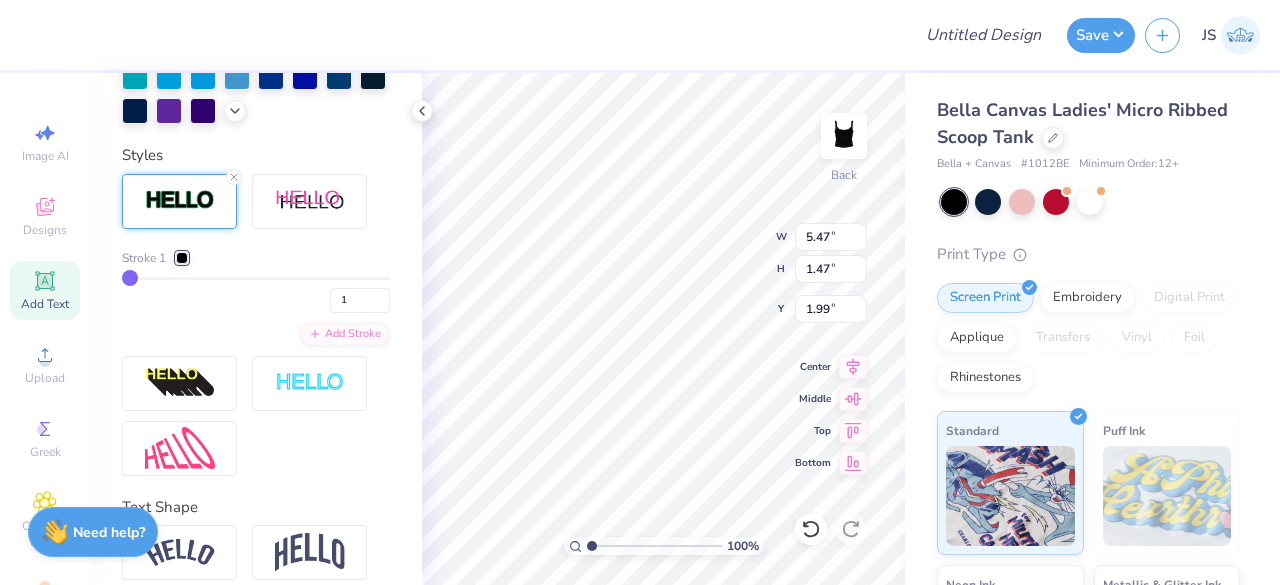 click at bounding box center [182, 258] 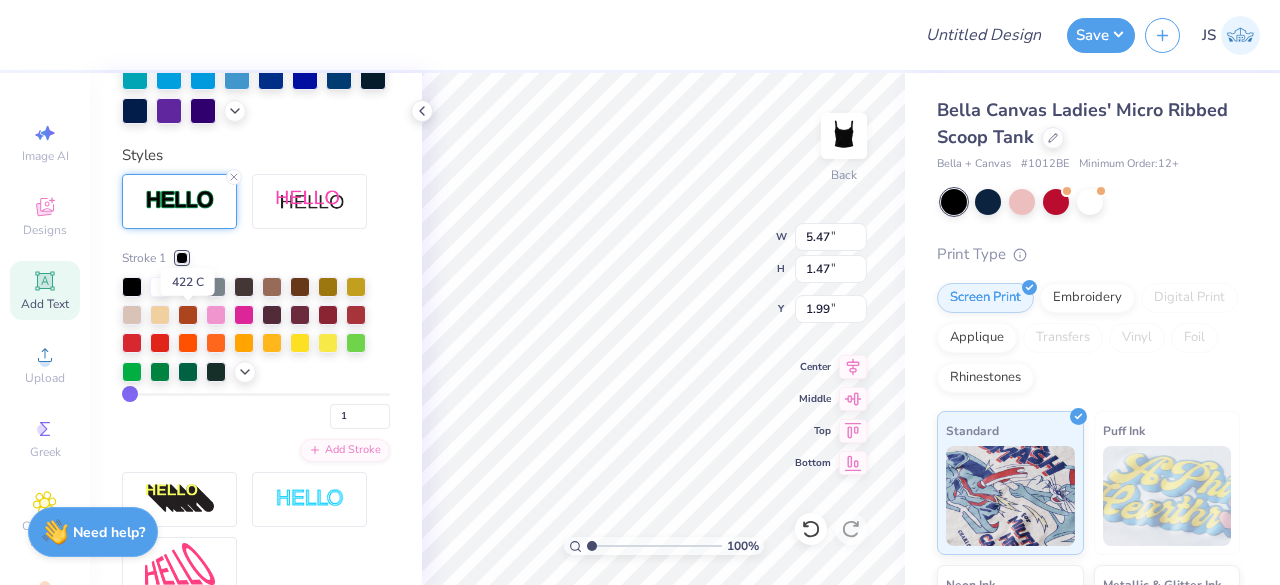 click at bounding box center (188, 285) 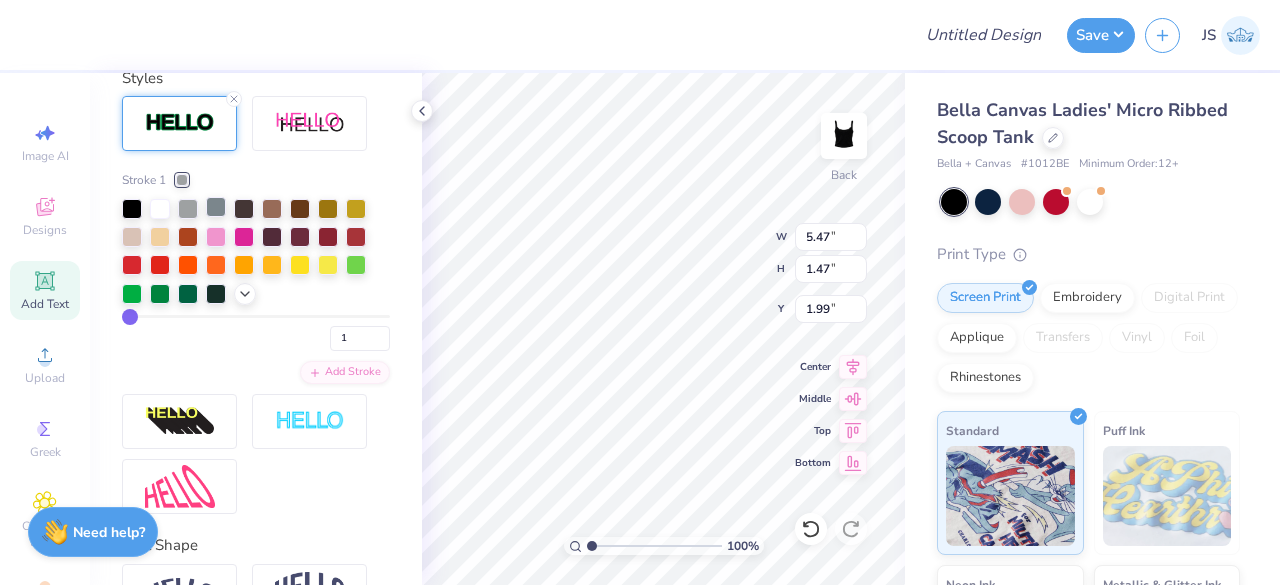 scroll, scrollTop: 610, scrollLeft: 0, axis: vertical 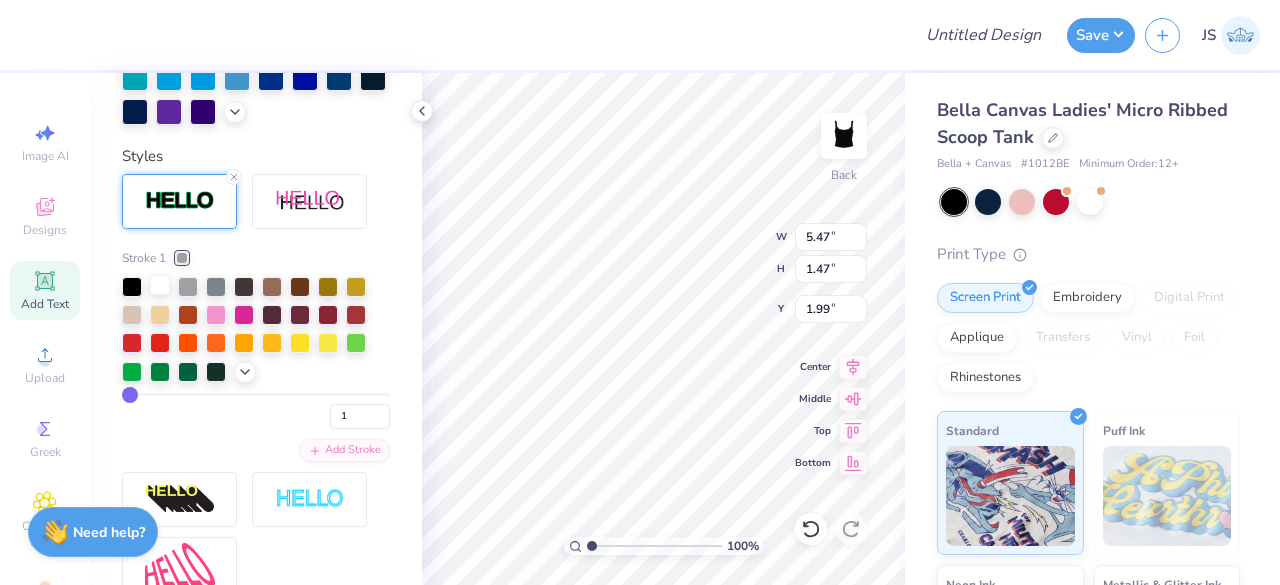 click at bounding box center [160, 285] 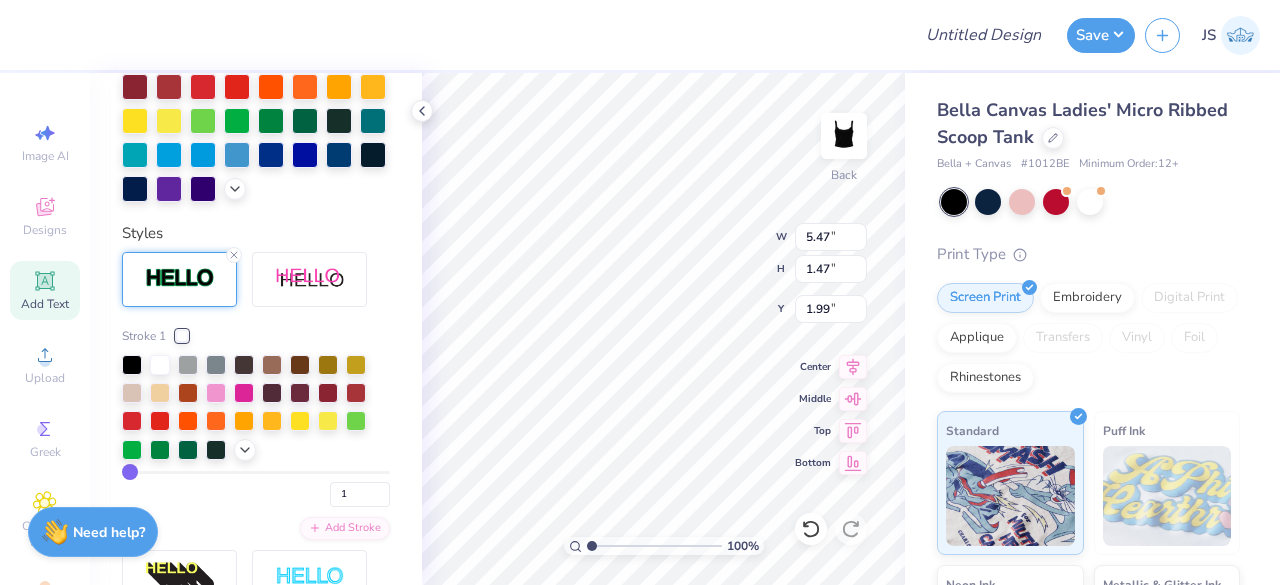 scroll, scrollTop: 688, scrollLeft: 0, axis: vertical 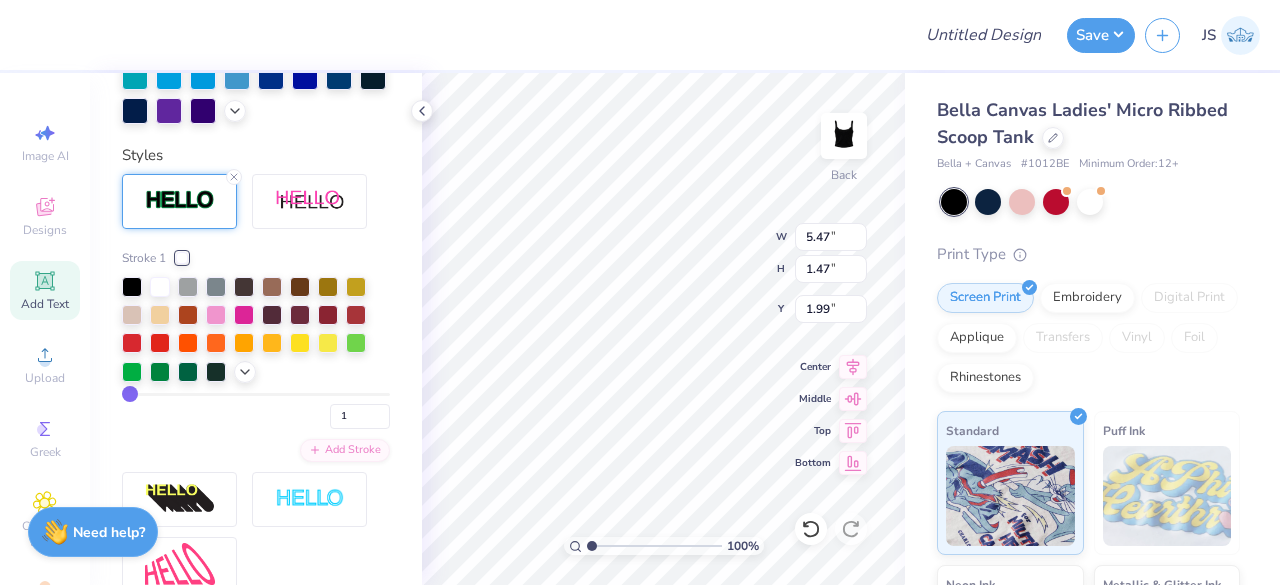 click on "Stroke 1" at bounding box center [256, 258] 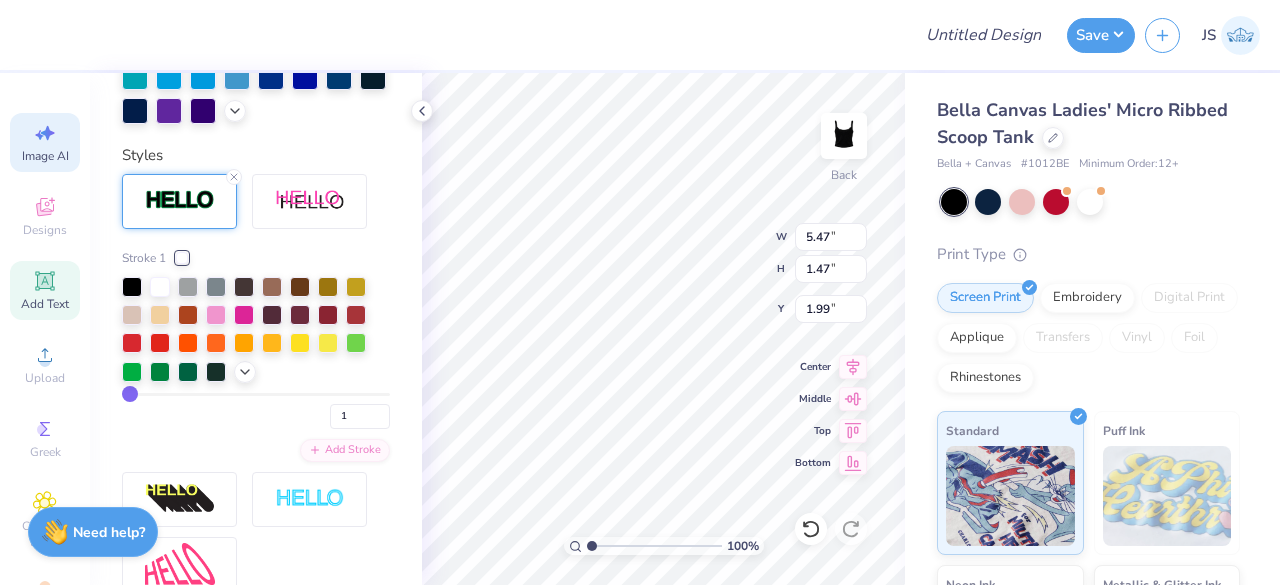 click on "Image AI" at bounding box center (45, 142) 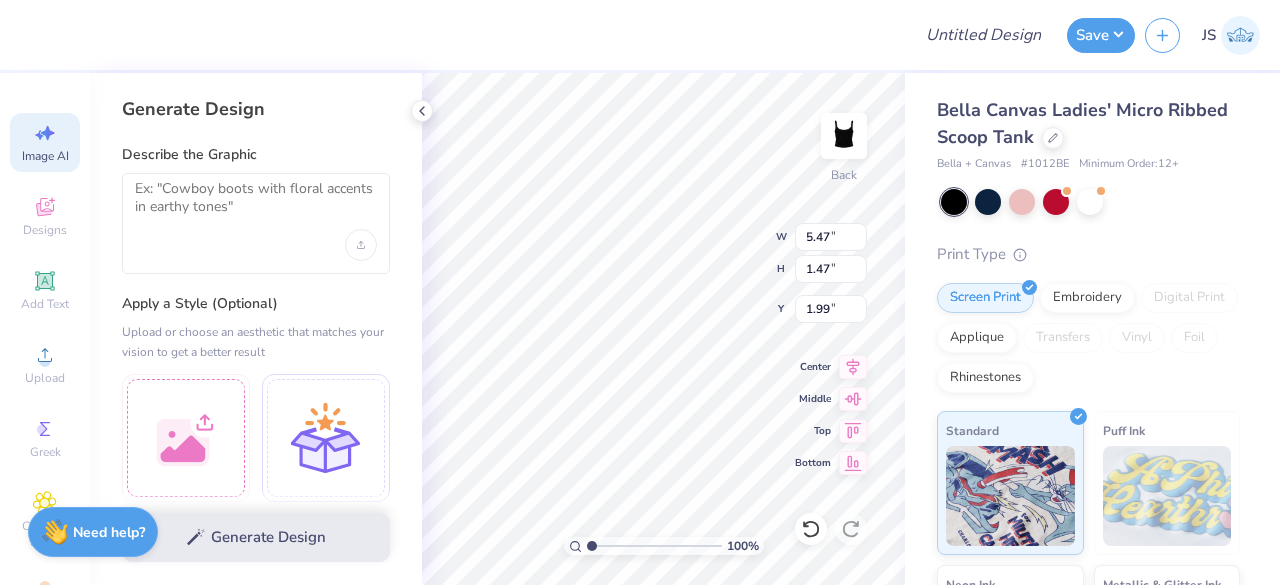 click on "Describe the Graphic" at bounding box center (256, 209) 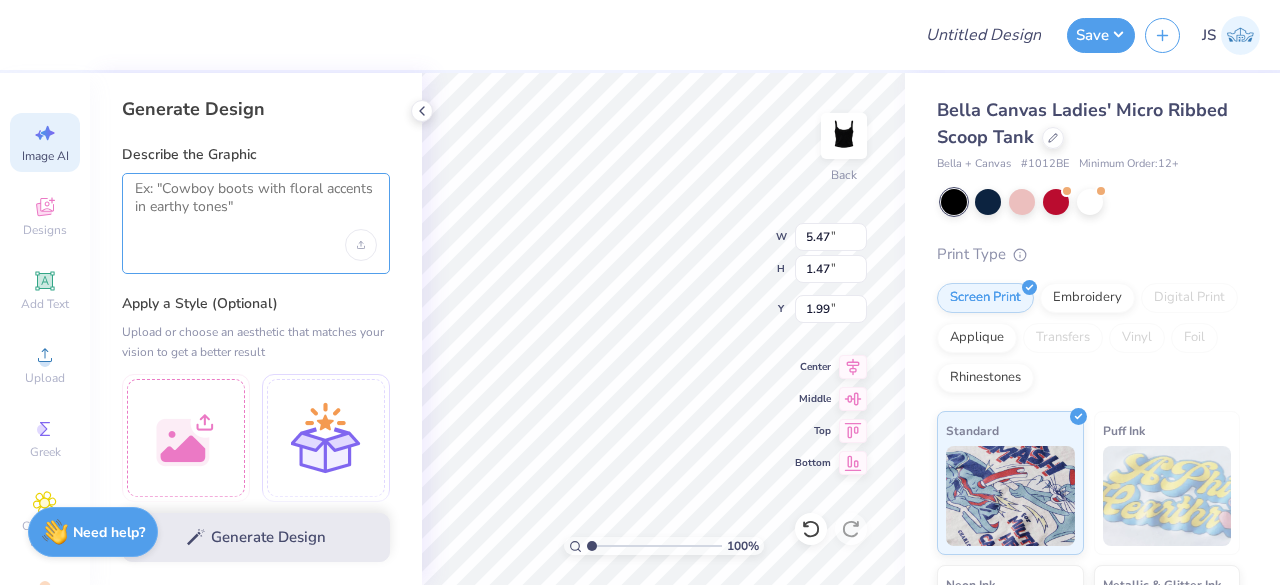 click at bounding box center (256, 205) 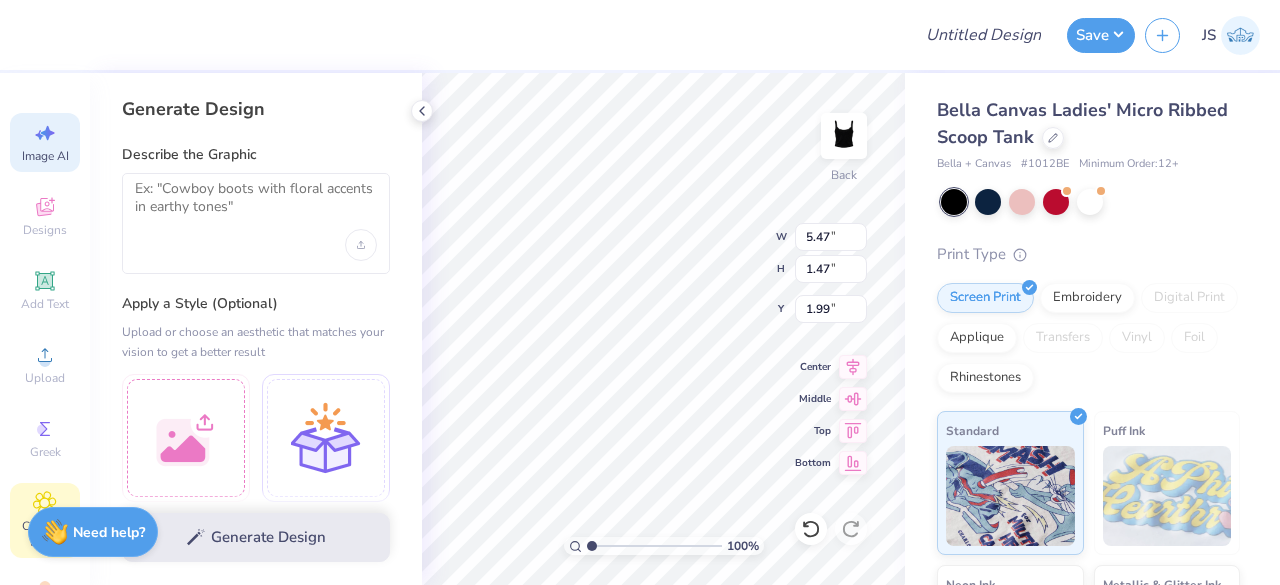 click on "Clipart & logos" at bounding box center [45, 520] 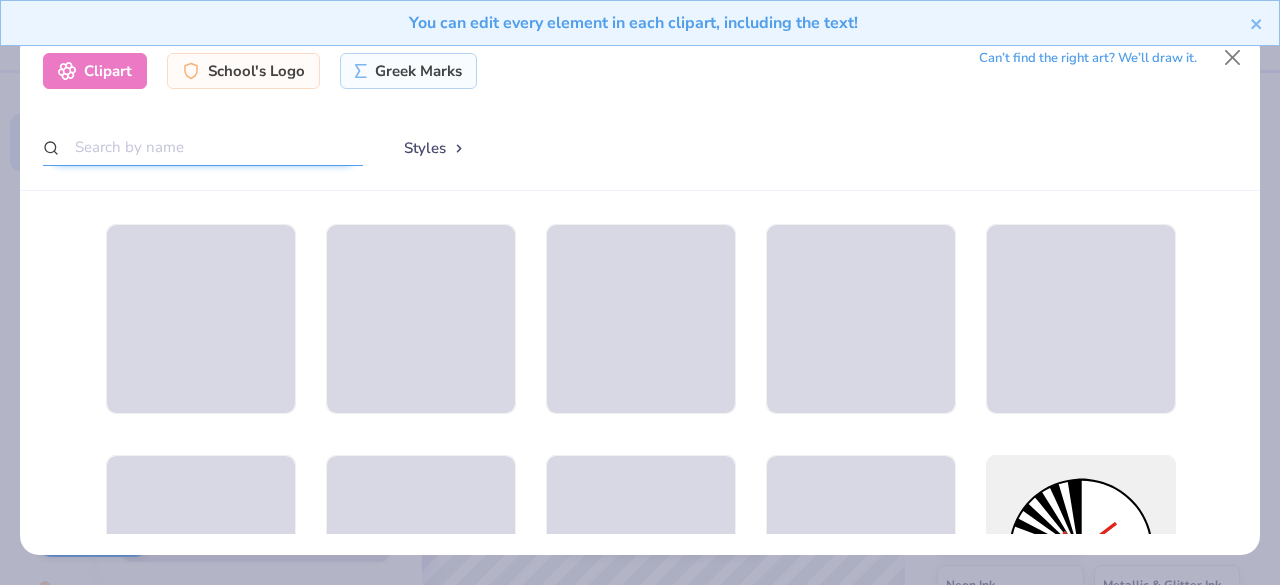 click at bounding box center [203, 147] 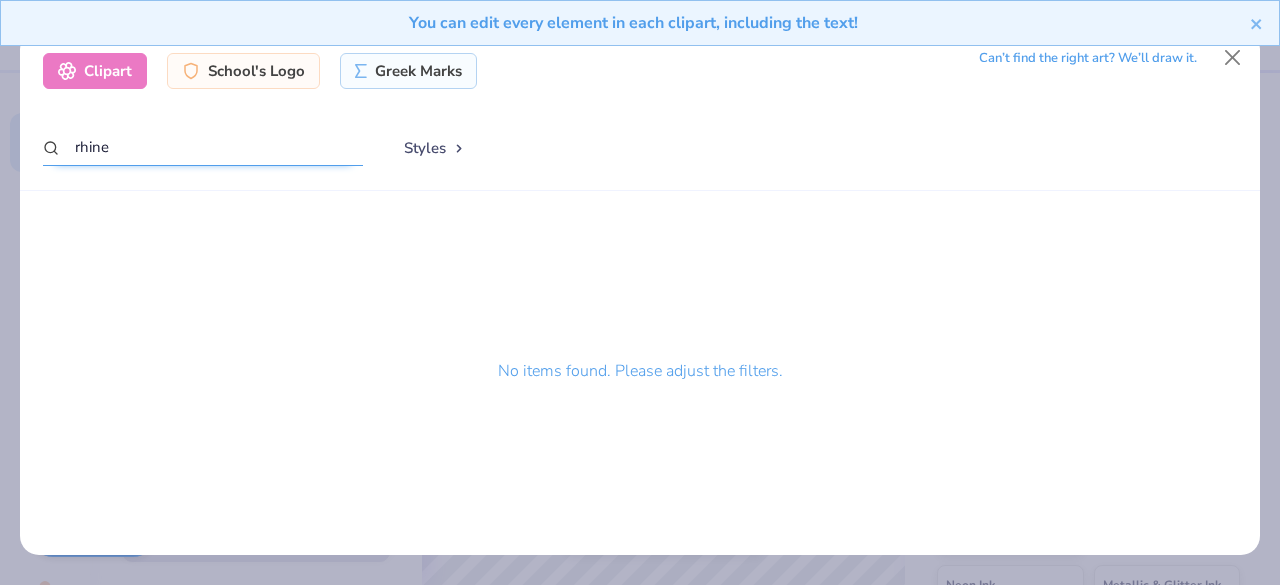 type on "rhine" 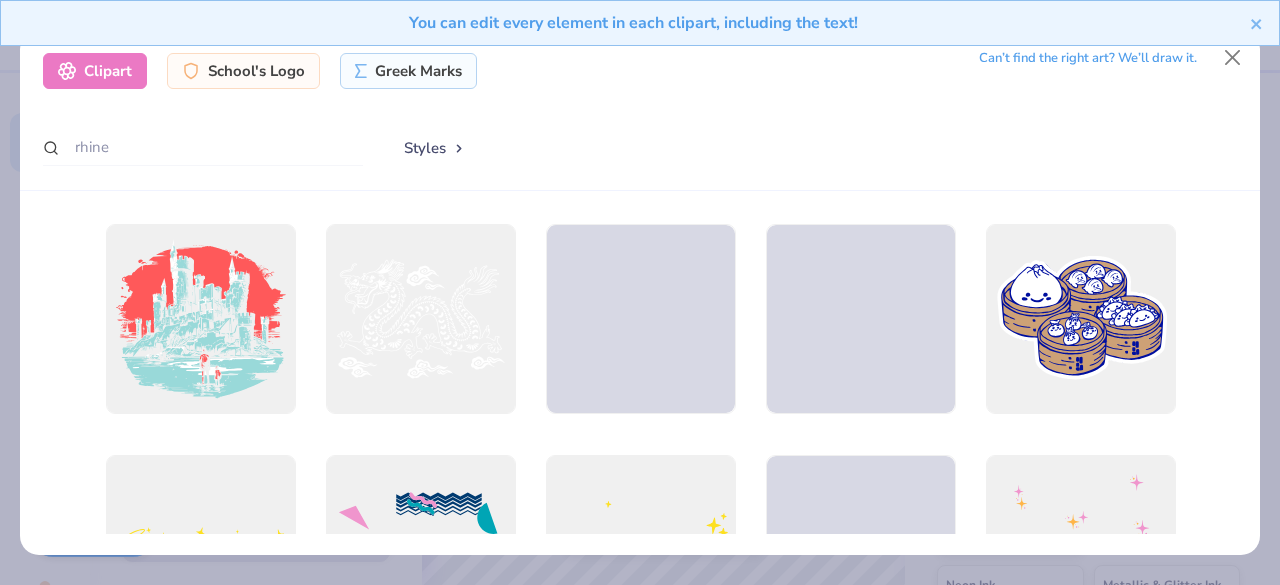 select on "4" 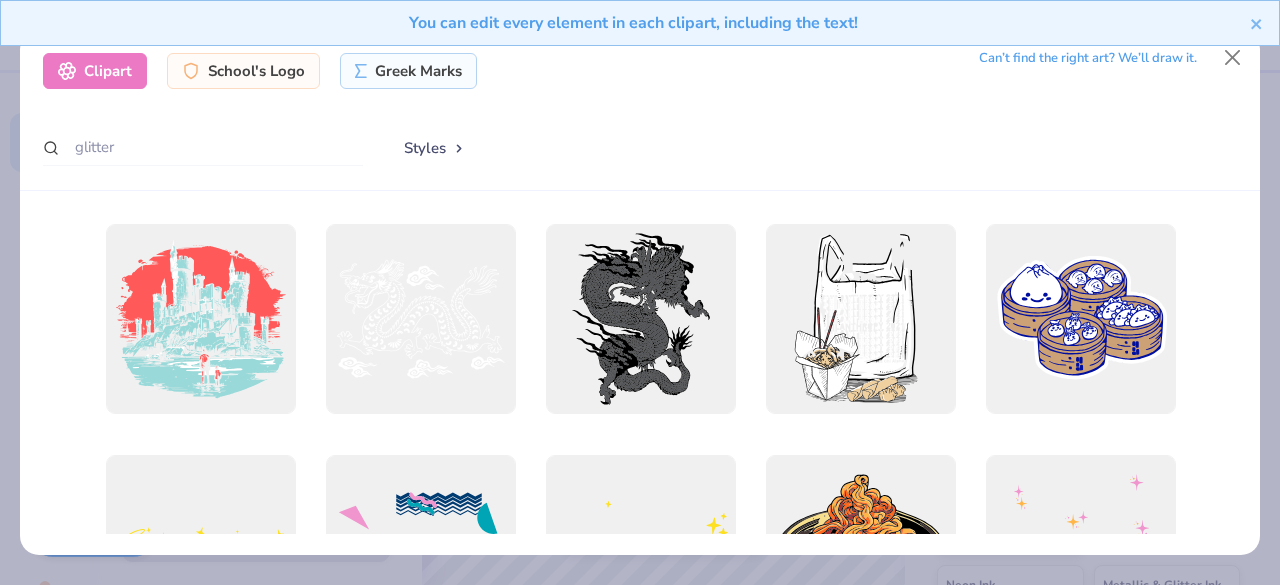 type on "glitter" 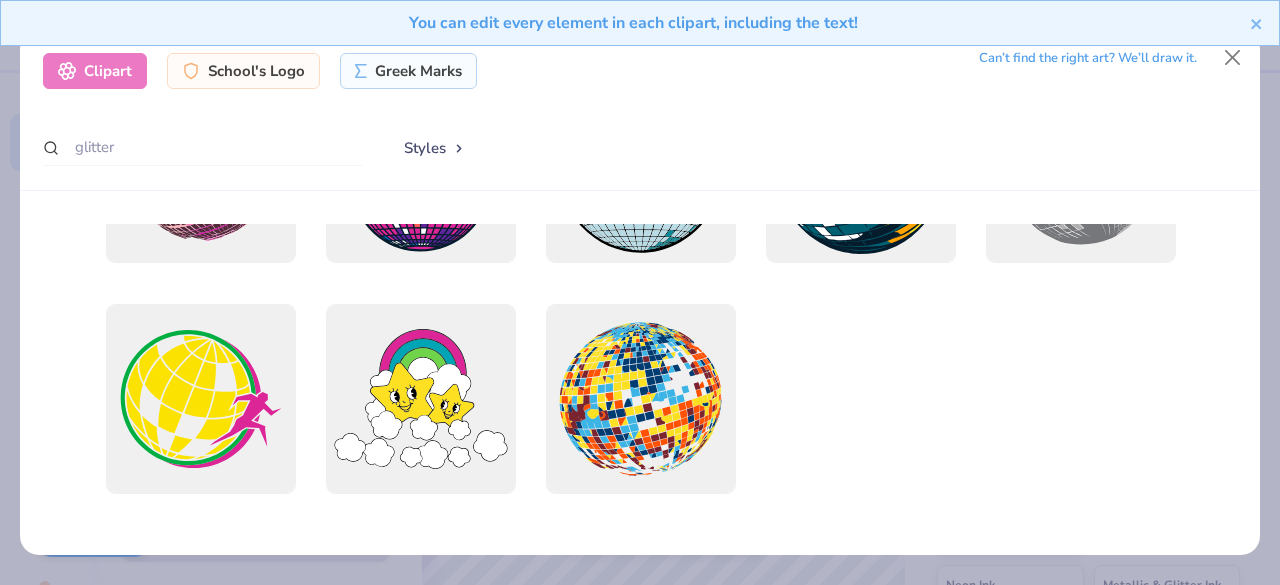 scroll, scrollTop: 0, scrollLeft: 0, axis: both 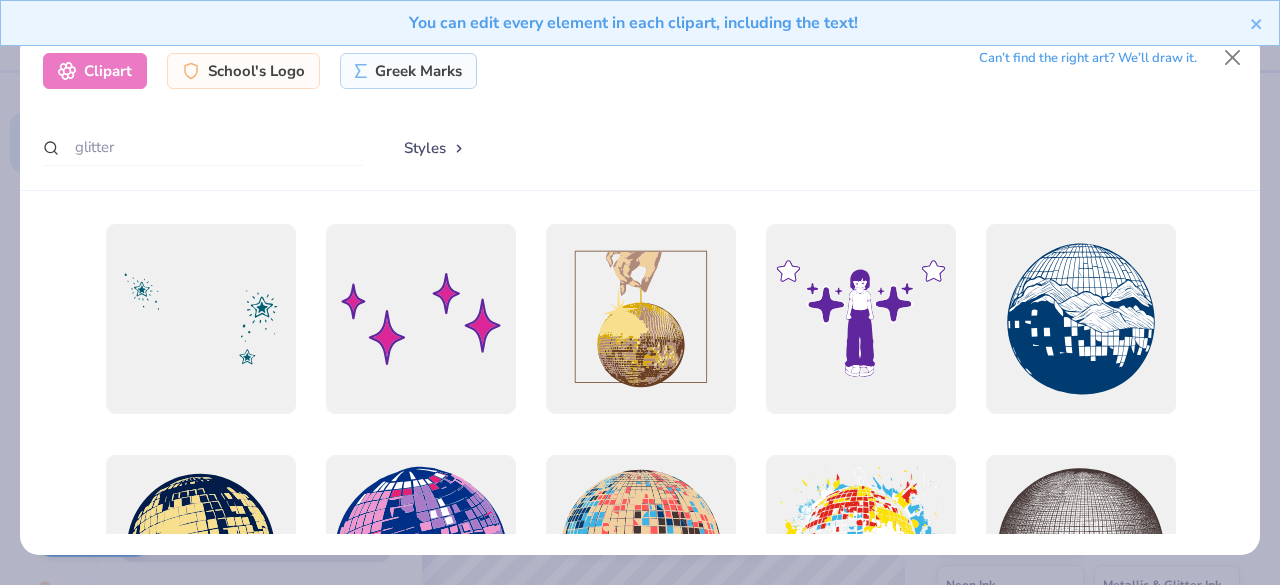 click on "You can edit every element in each clipart, including the text!" at bounding box center (640, 30) 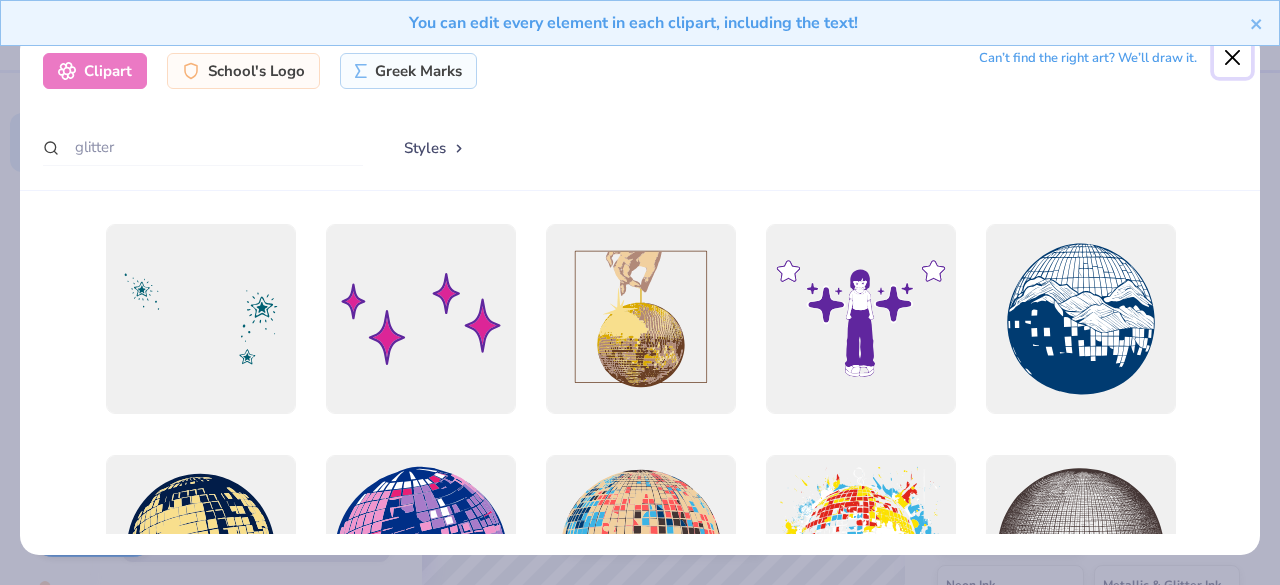 click at bounding box center (1233, 58) 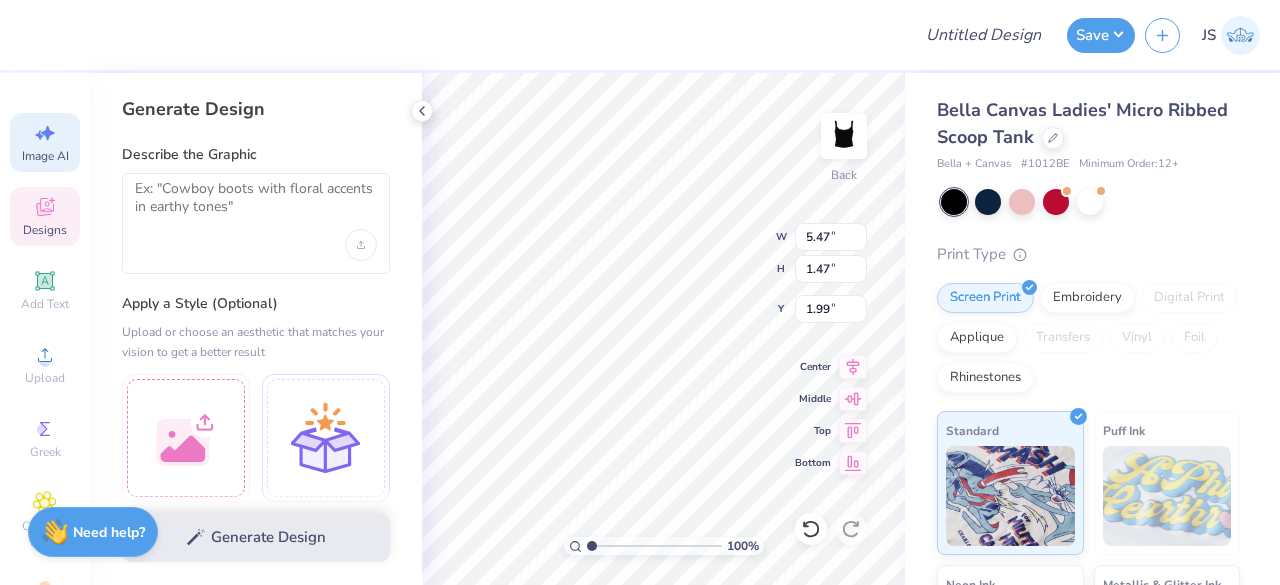 scroll, scrollTop: 102, scrollLeft: 0, axis: vertical 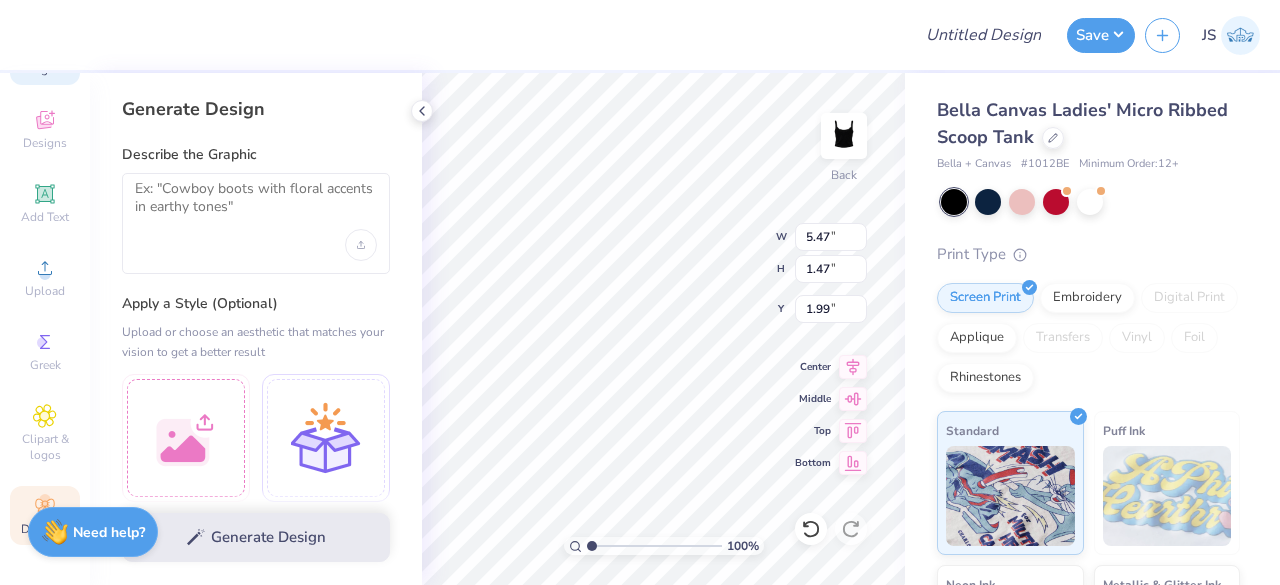 click on "Decorate" at bounding box center (45, 515) 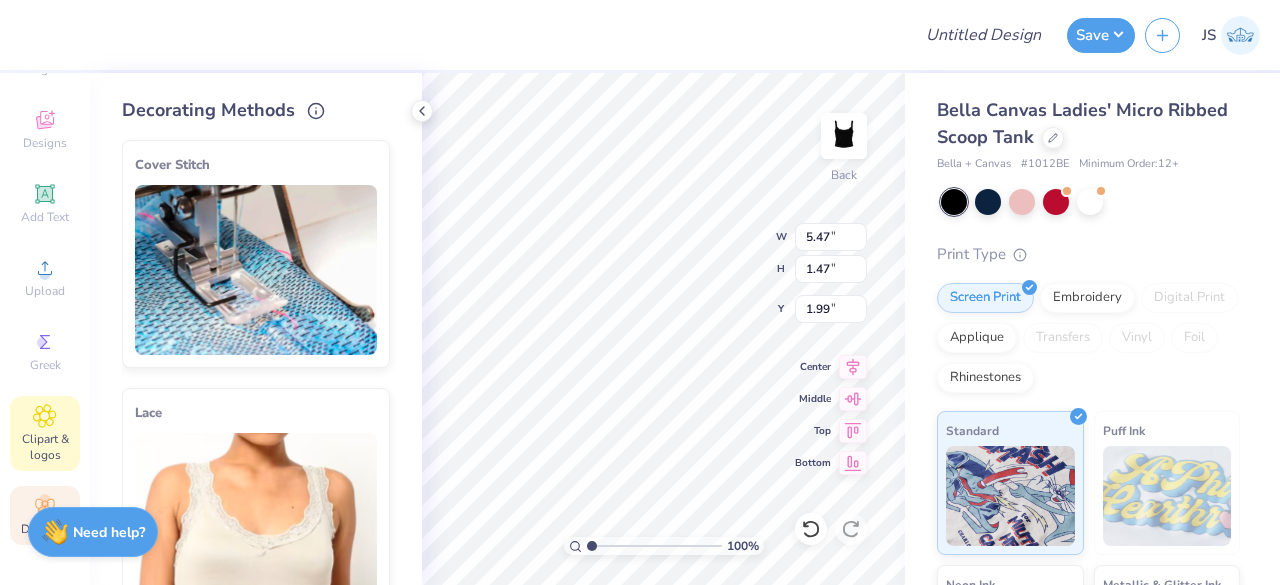 click on "Clipart & logos" at bounding box center [45, 433] 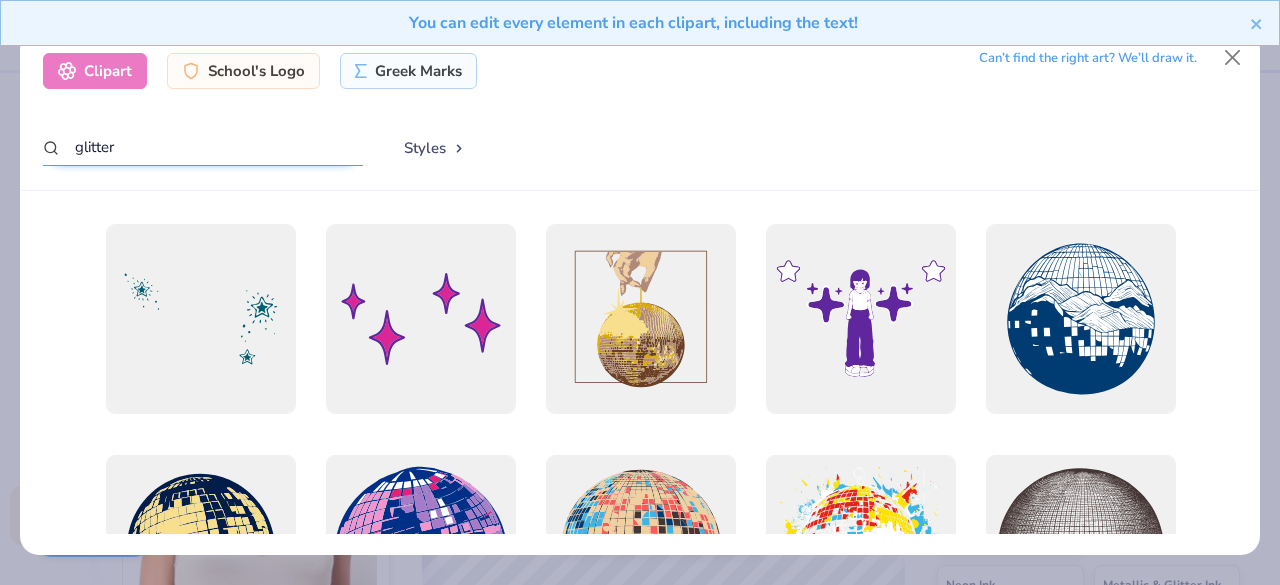 drag, startPoint x: 207, startPoint y: 147, endPoint x: 0, endPoint y: 113, distance: 209.77368 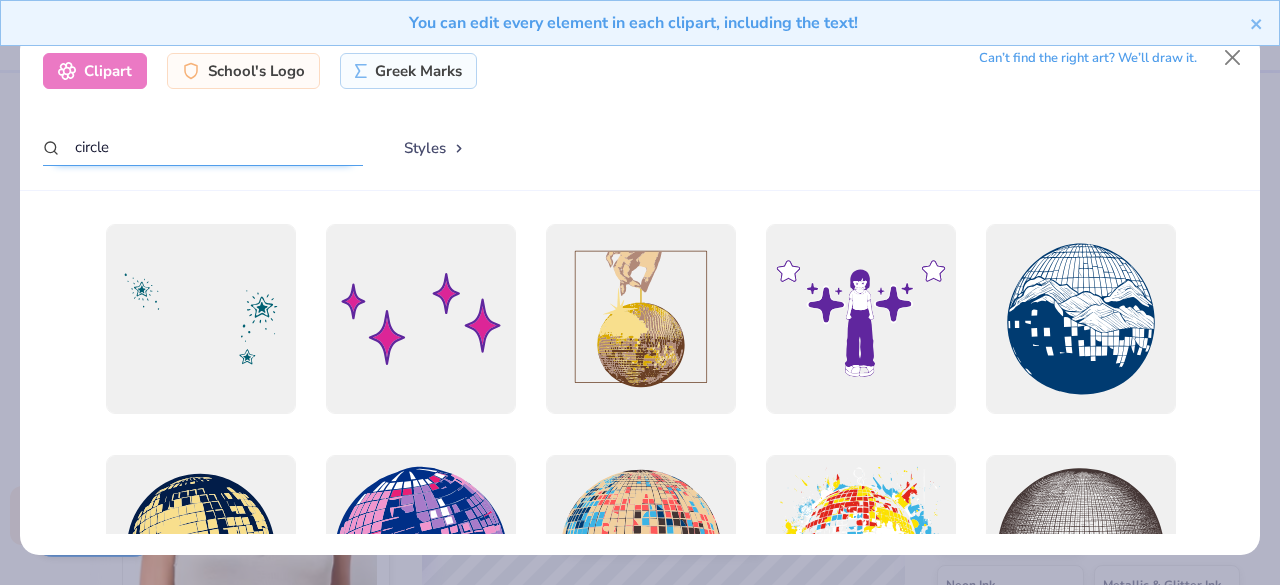type on "circle" 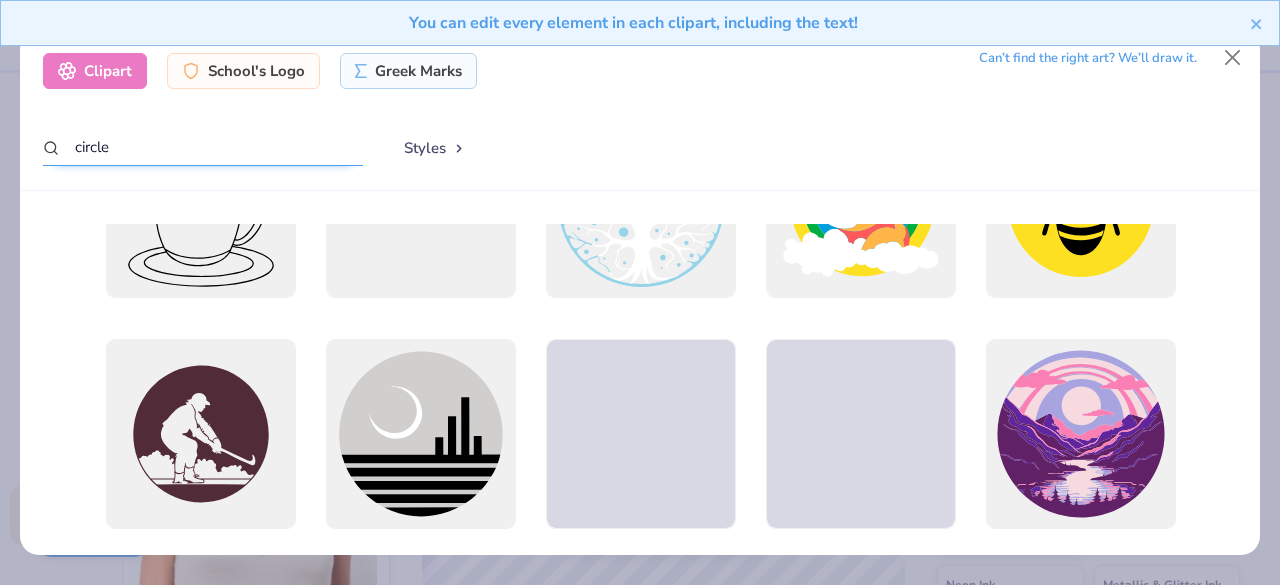 scroll, scrollTop: 1389, scrollLeft: 0, axis: vertical 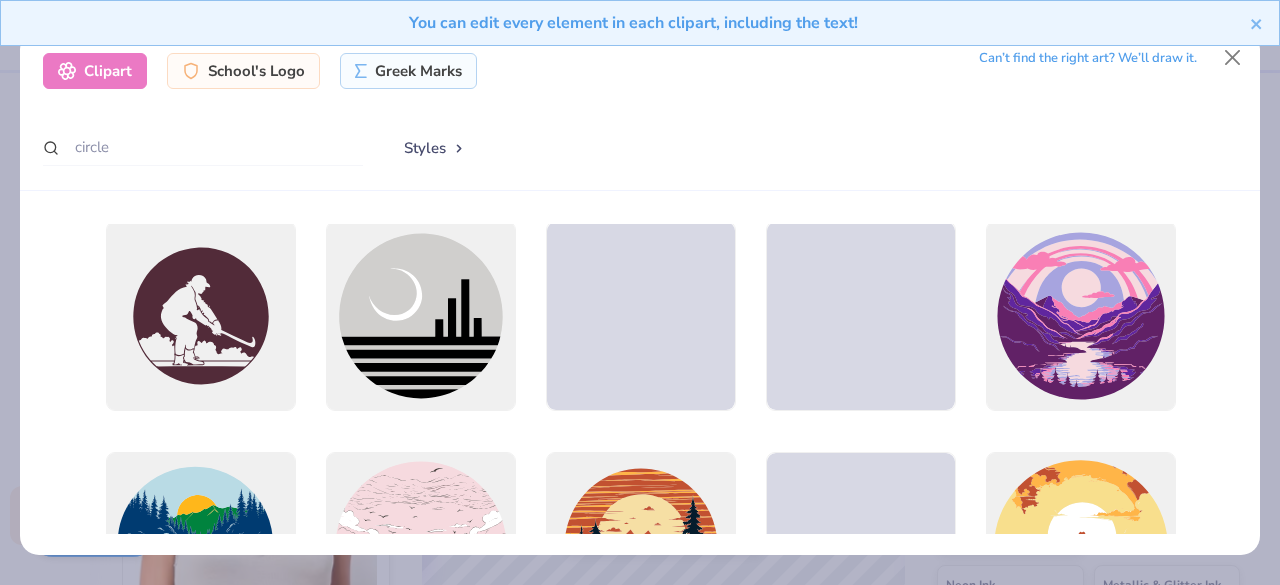 click on "Clipart School's Logo Greek Marks Can’t find the right art? We’ll draw it. circle Styles" at bounding box center [640, 110] 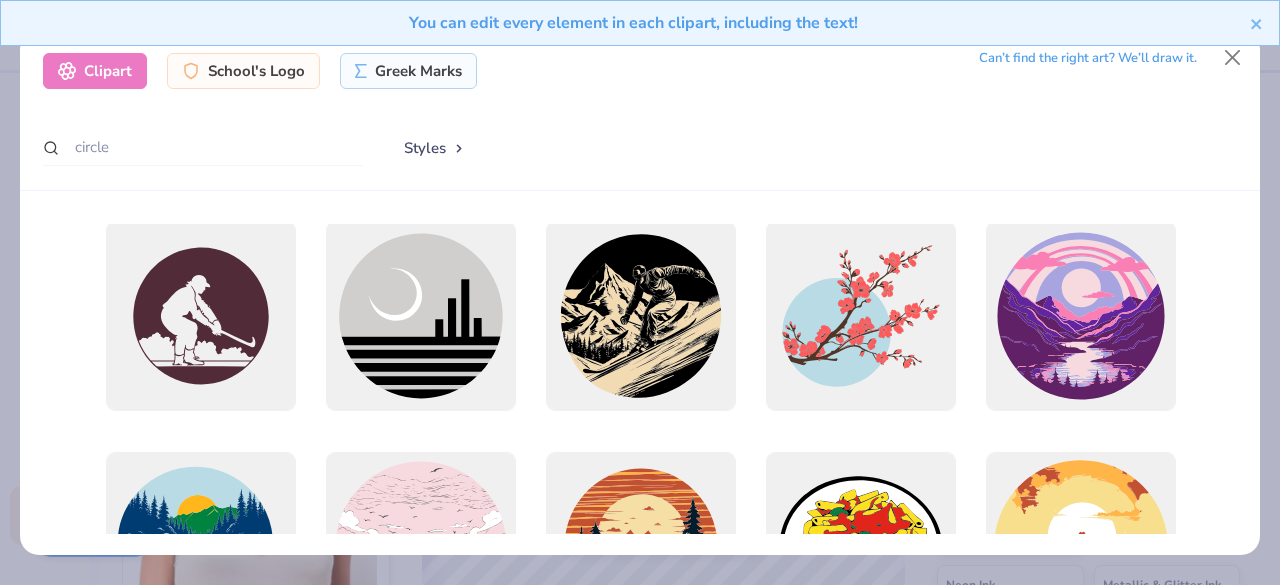 click on "You can edit every element in each clipart, including the text!" at bounding box center (640, 30) 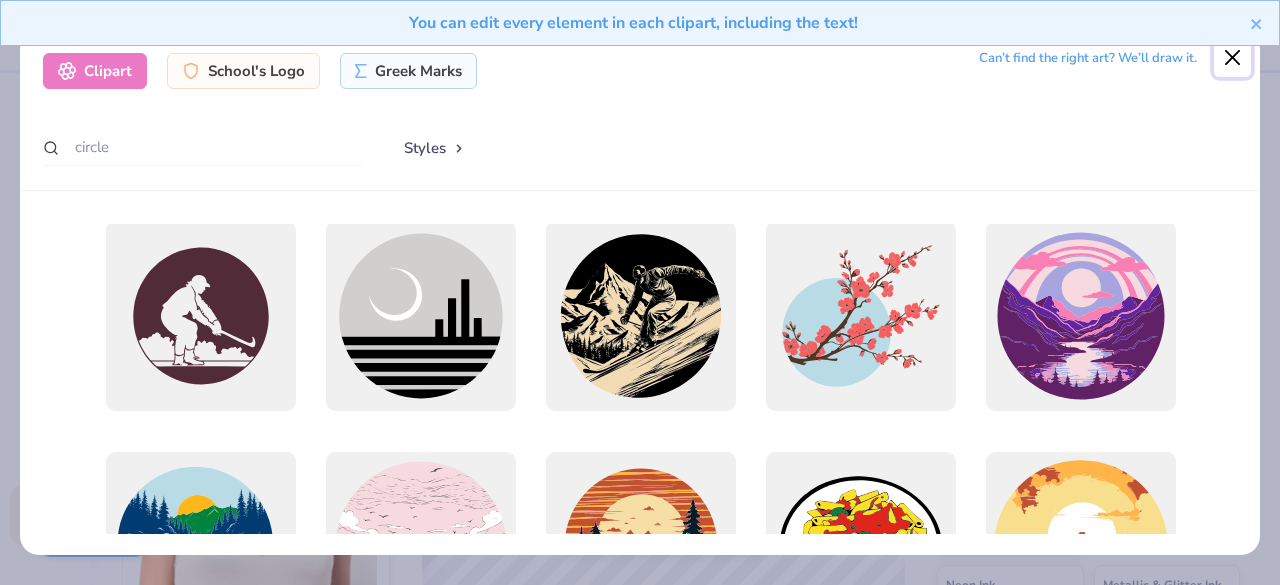click at bounding box center [1233, 58] 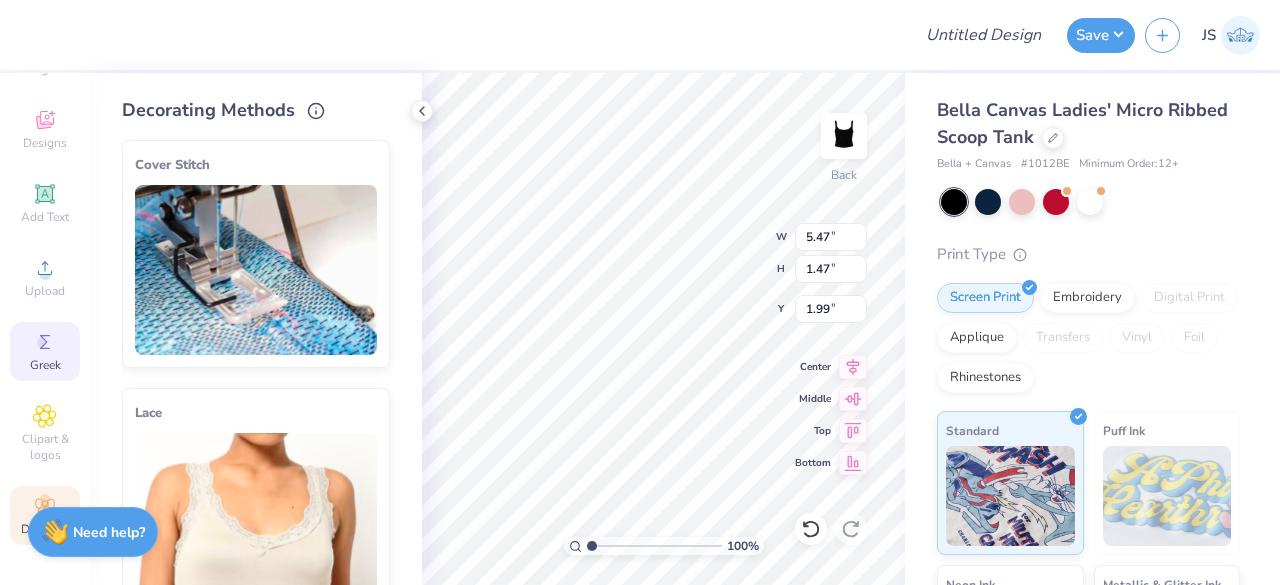 click 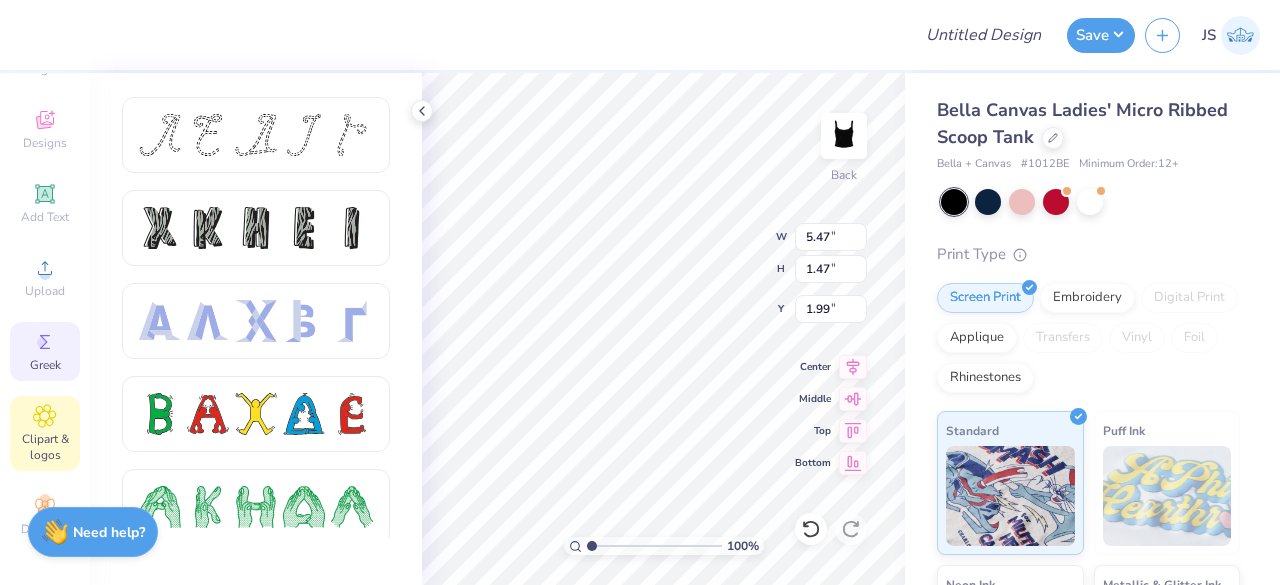 click 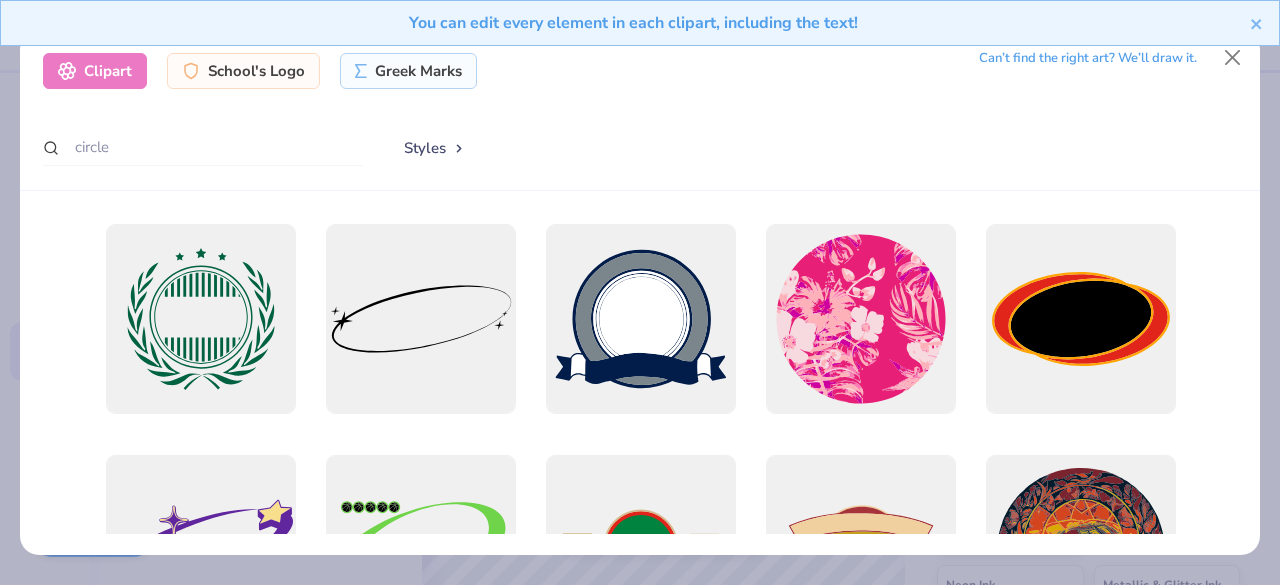 click on "You can edit every element in each clipart, including the text!" at bounding box center (633, 23) 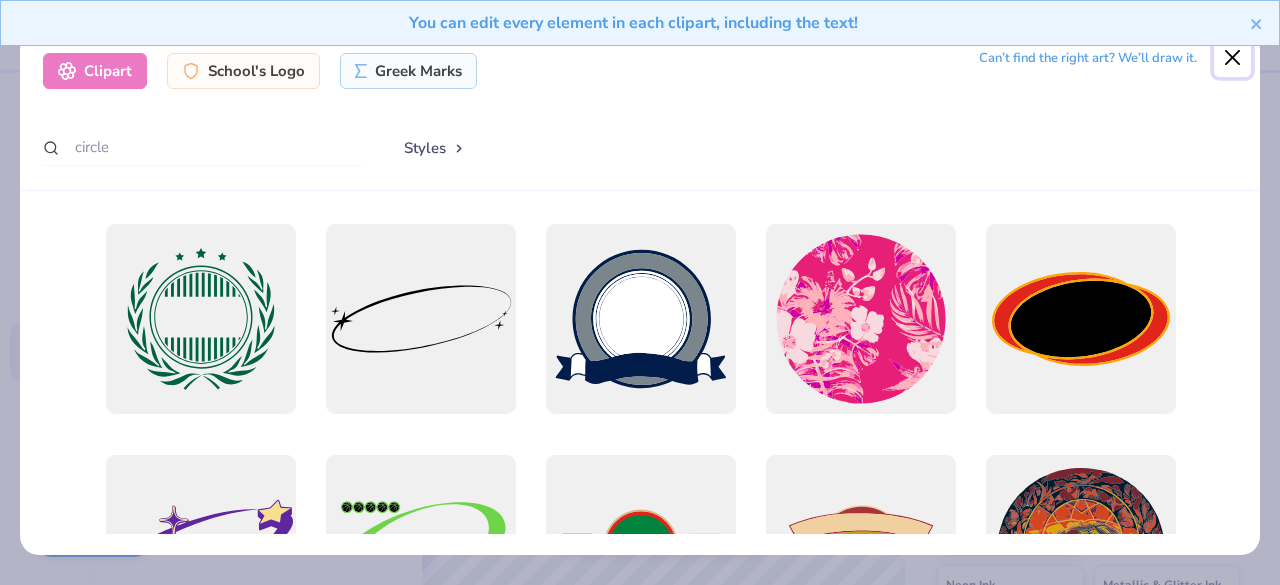 click at bounding box center [1233, 58] 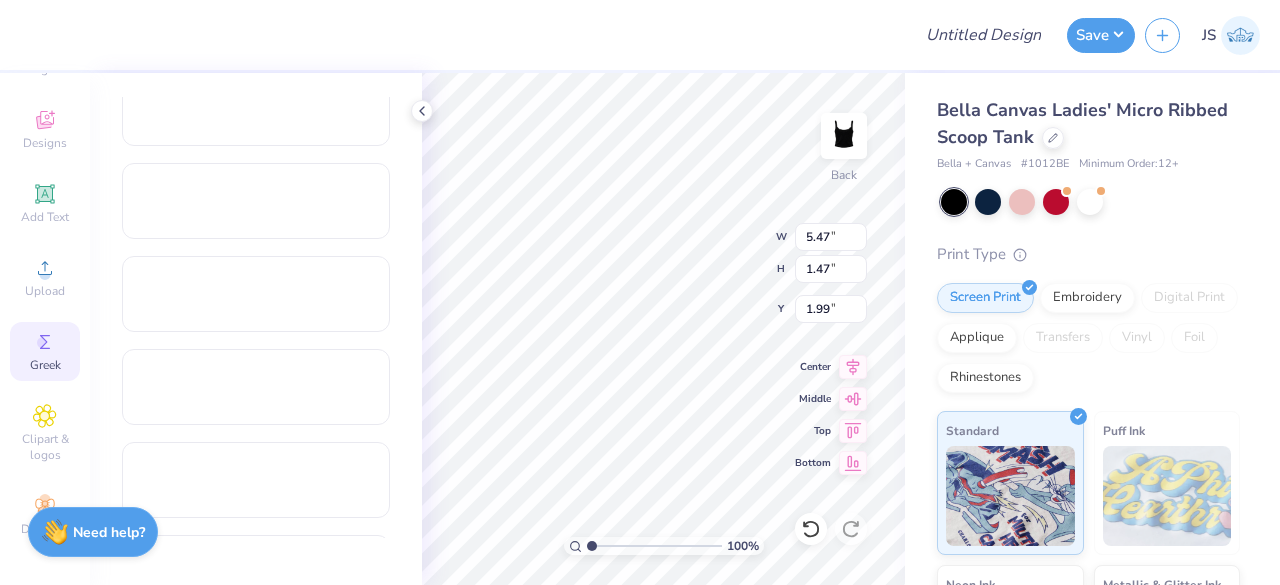 scroll, scrollTop: 636, scrollLeft: 0, axis: vertical 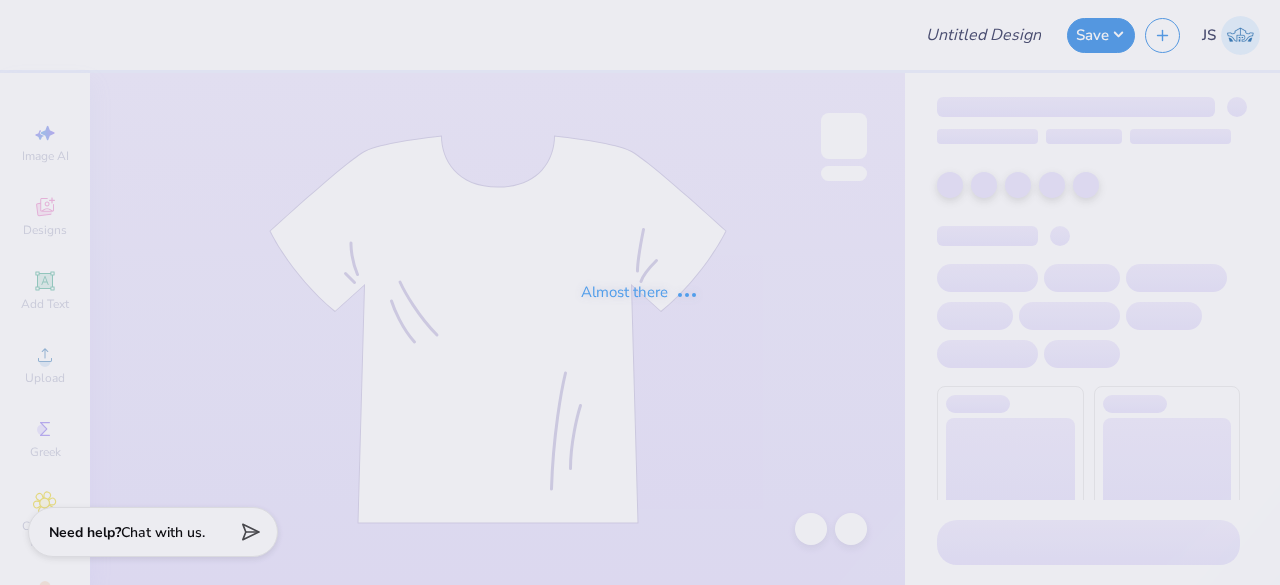 type on "AXO homecoming" 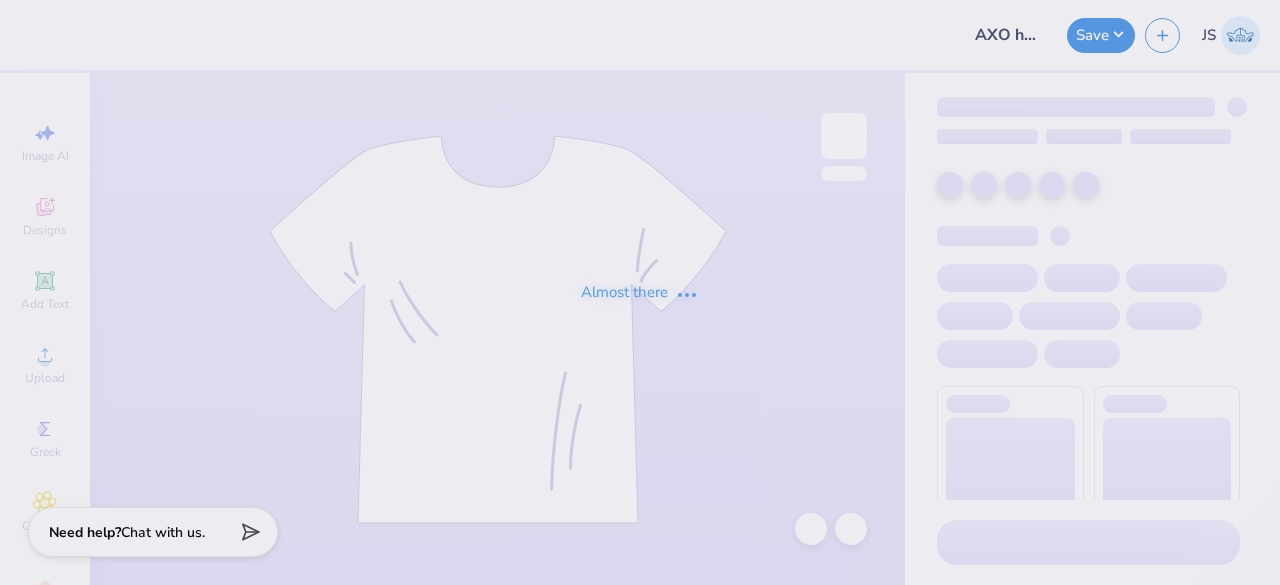 scroll, scrollTop: 0, scrollLeft: 0, axis: both 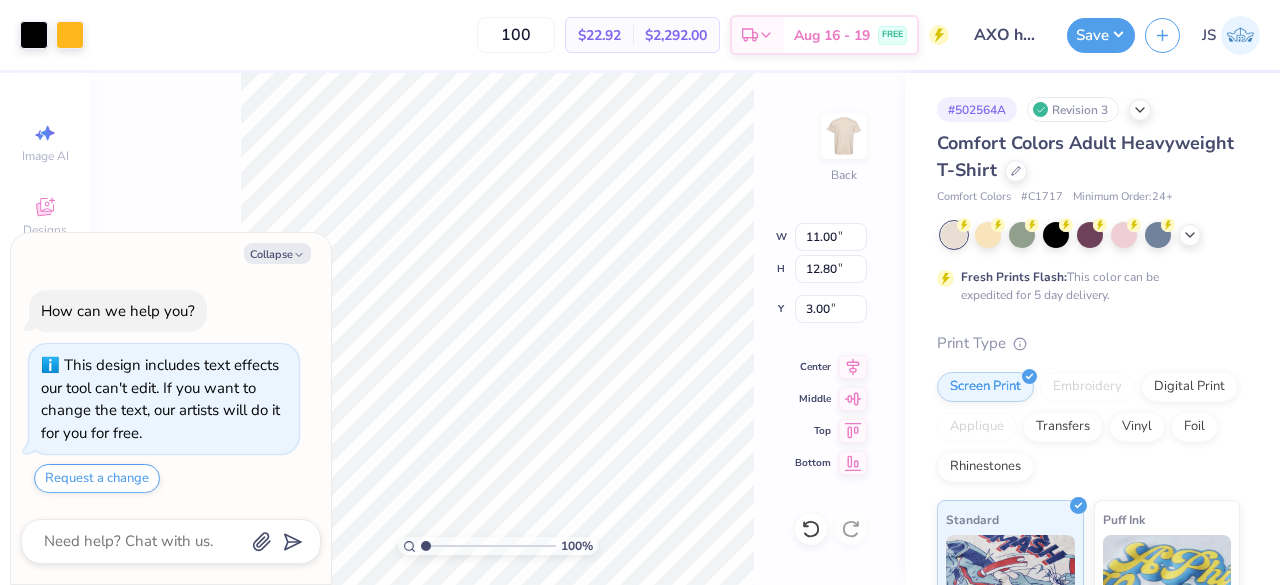 type on "x" 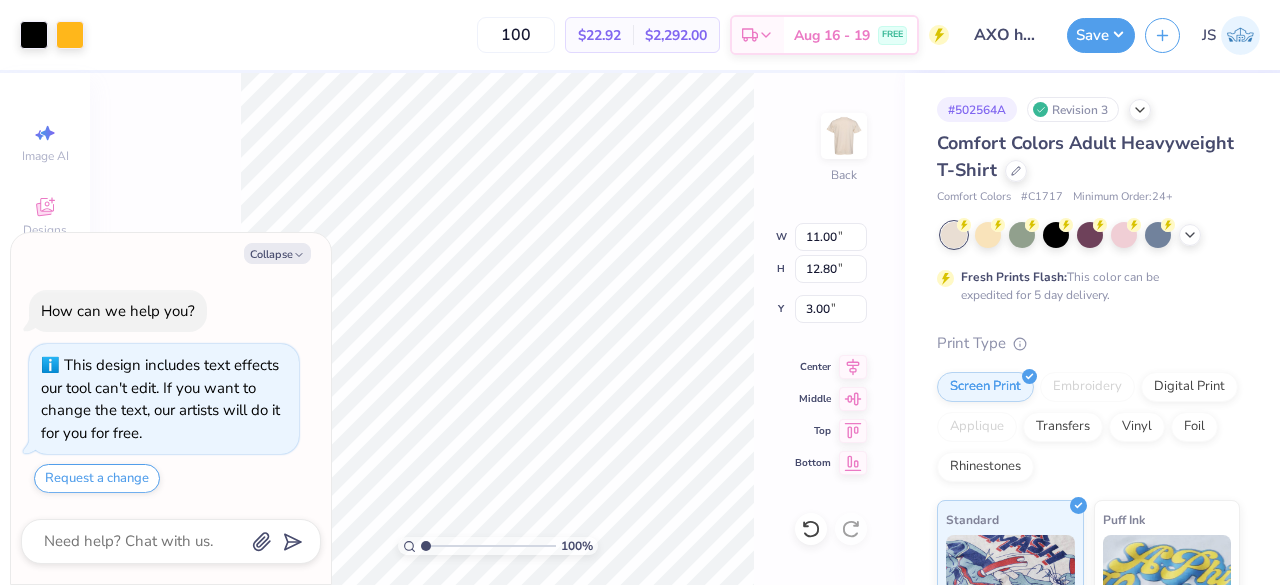 type on "2.68" 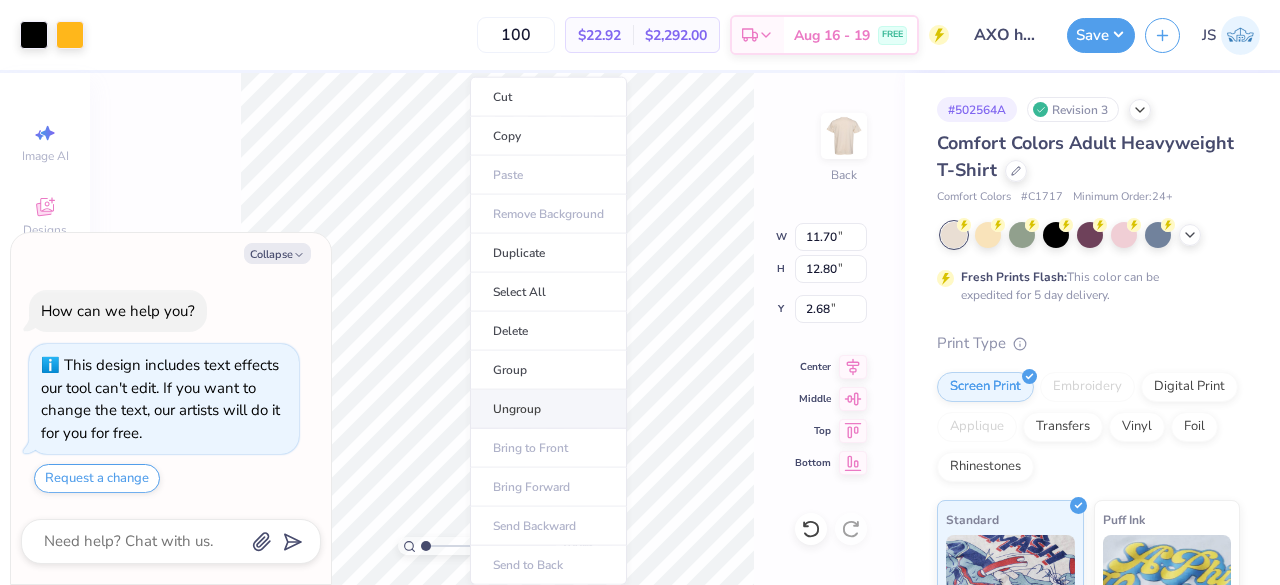 click on "Ungroup" at bounding box center [548, 409] 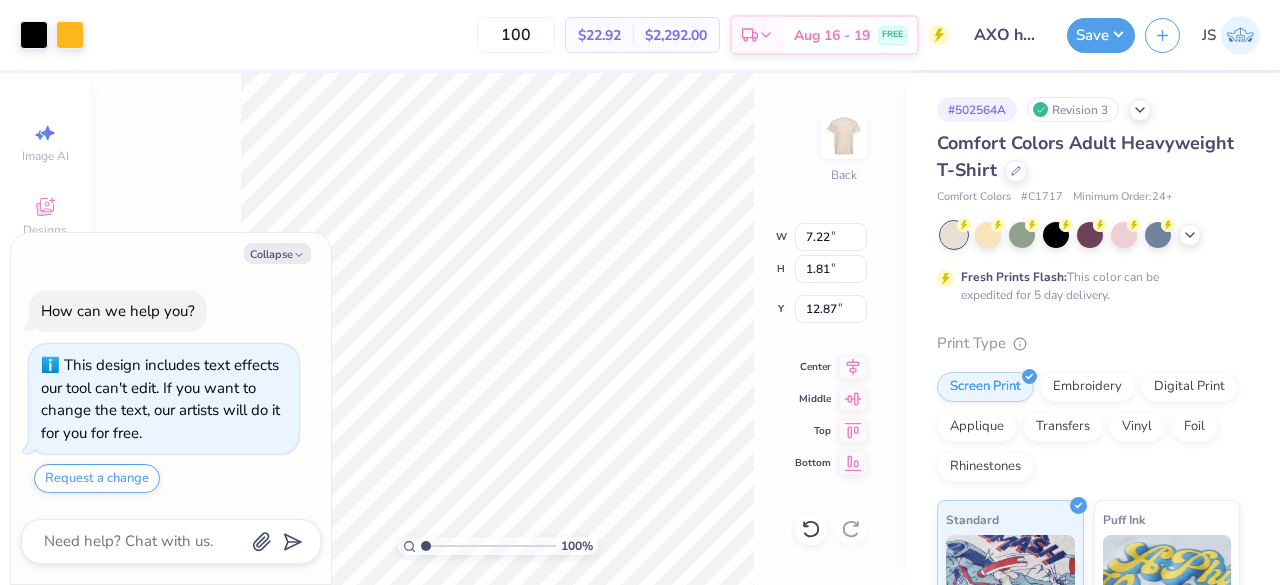 type on "x" 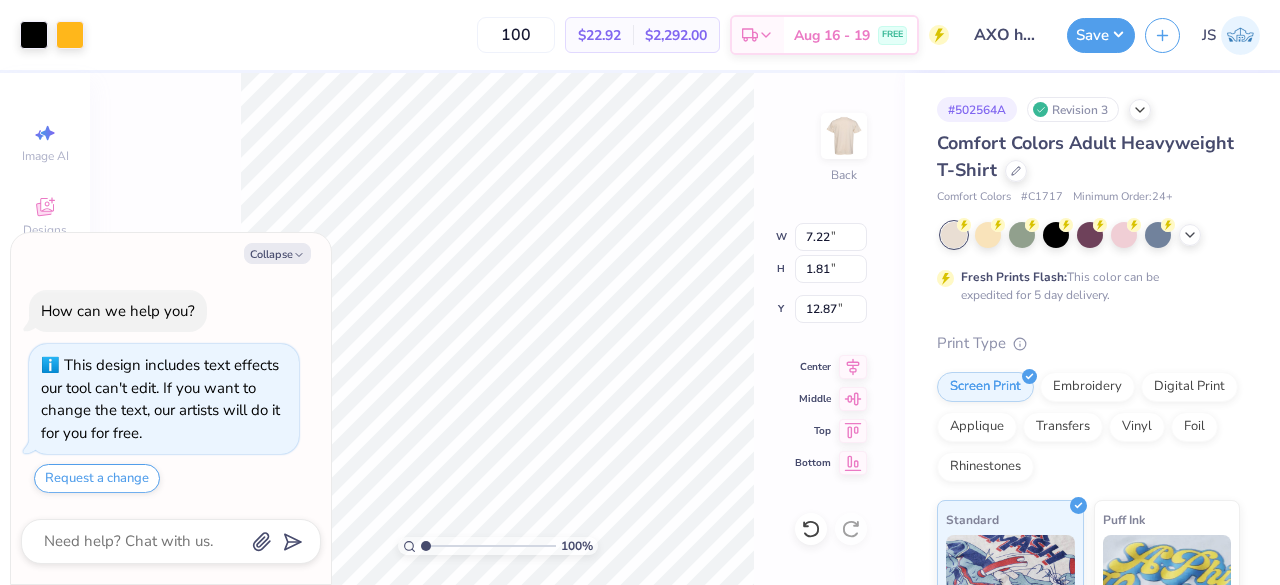 type on "12.50" 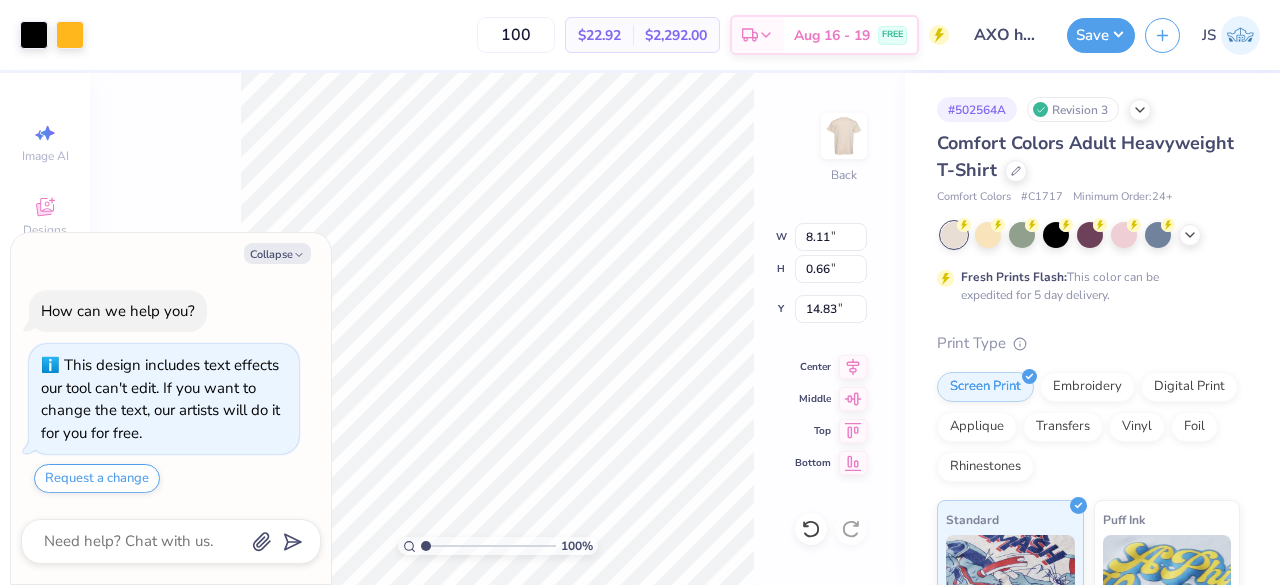 type on "x" 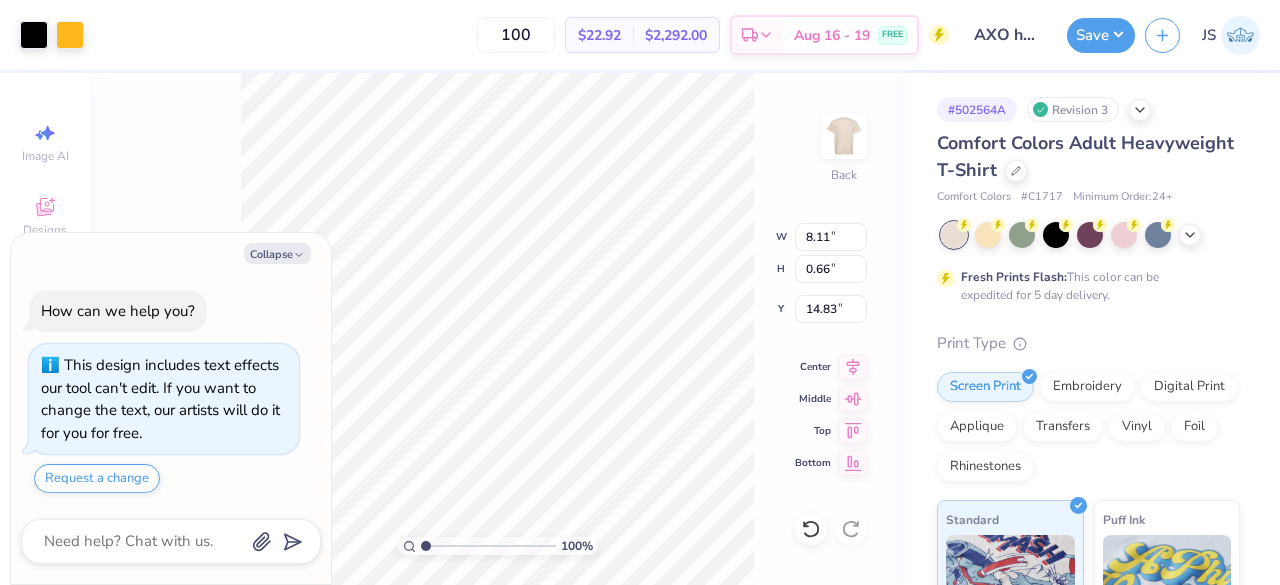 type on "14.67" 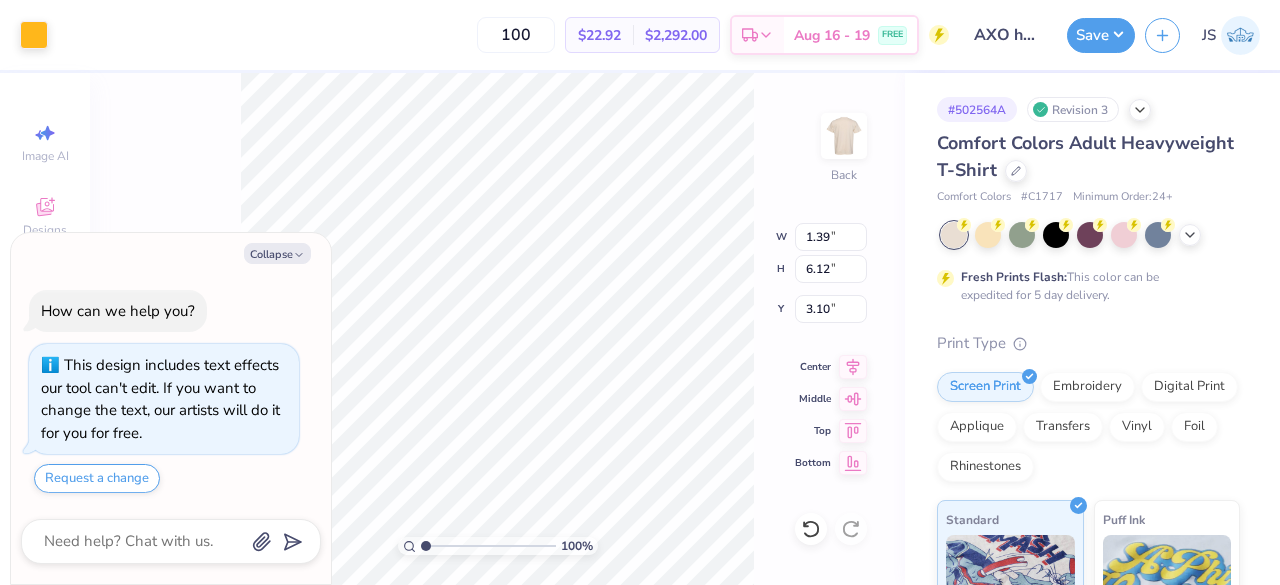 type on "x" 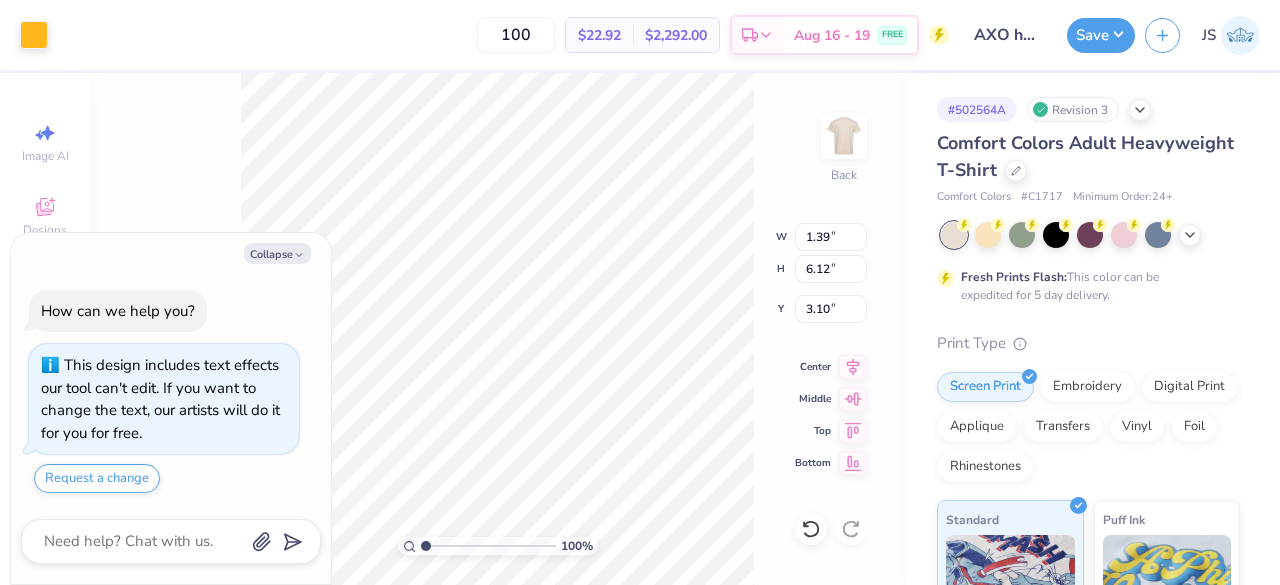 type on "2.04" 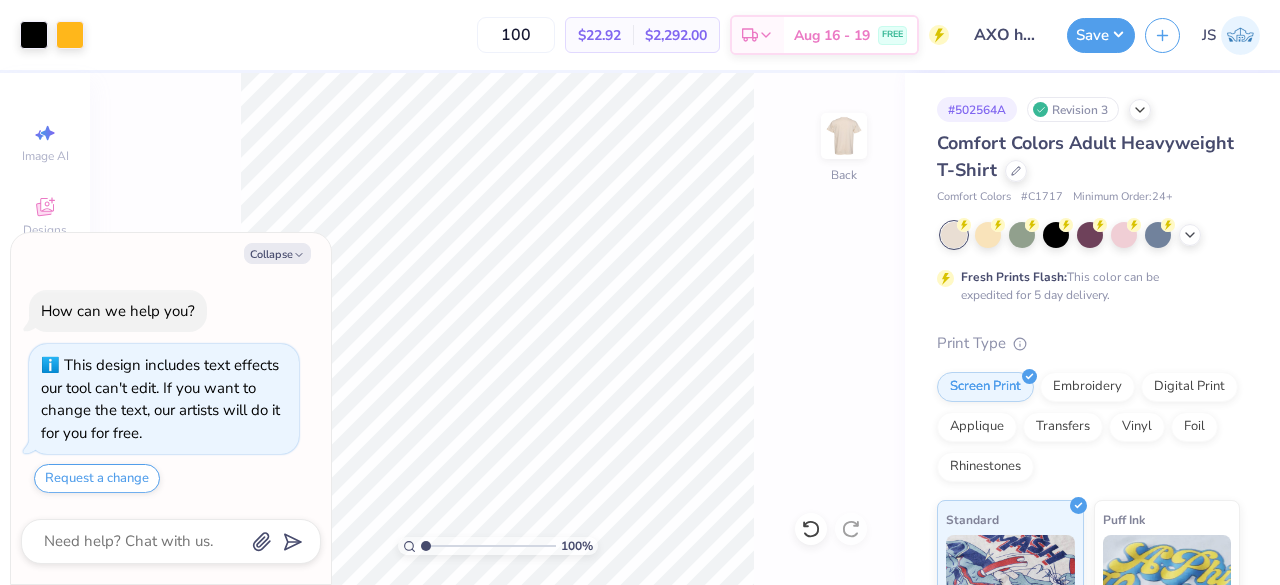 click on "Collapse How can we help you? This design includes text effects our tool can't edit. If you want to change the text, our artists will do it for you for free. Request a change" at bounding box center [171, 409] 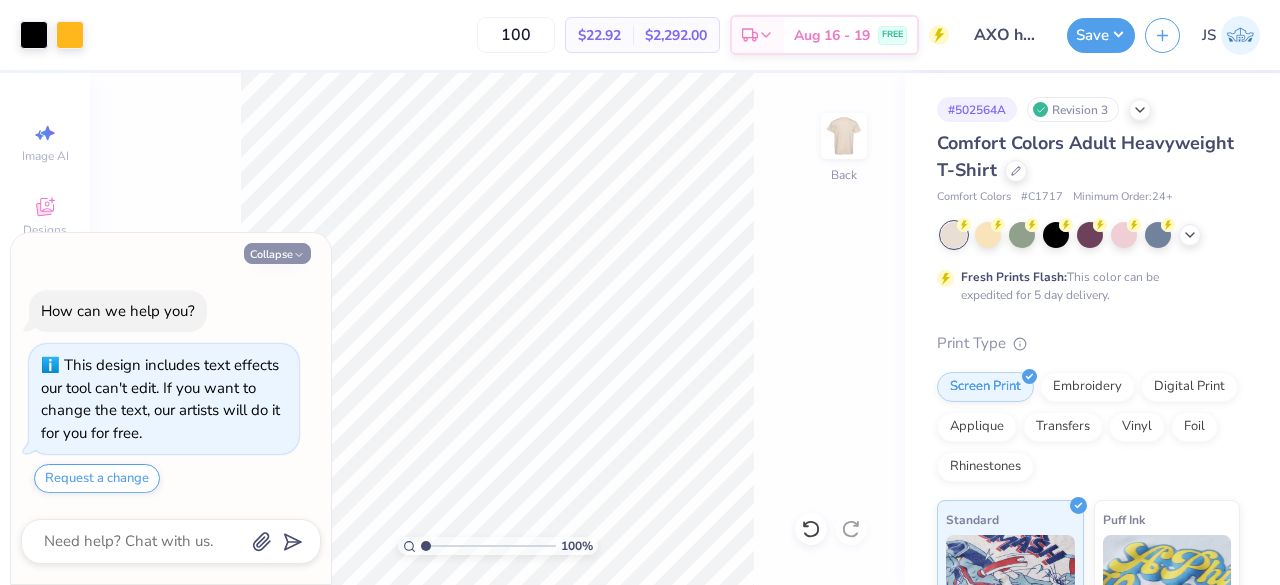 click 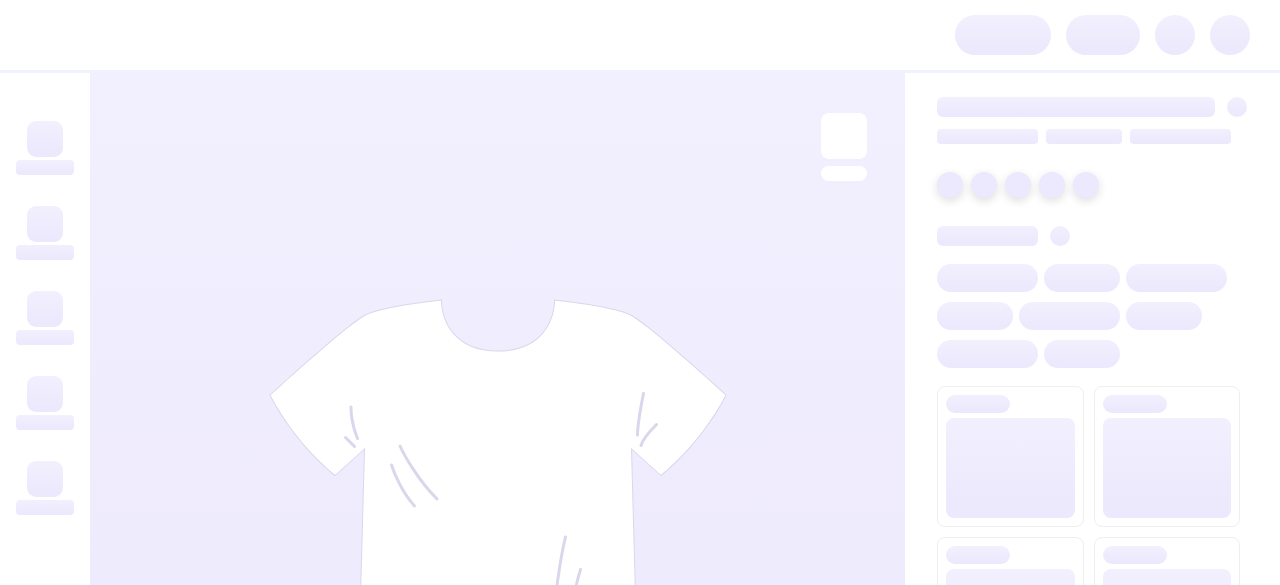 scroll, scrollTop: 0, scrollLeft: 0, axis: both 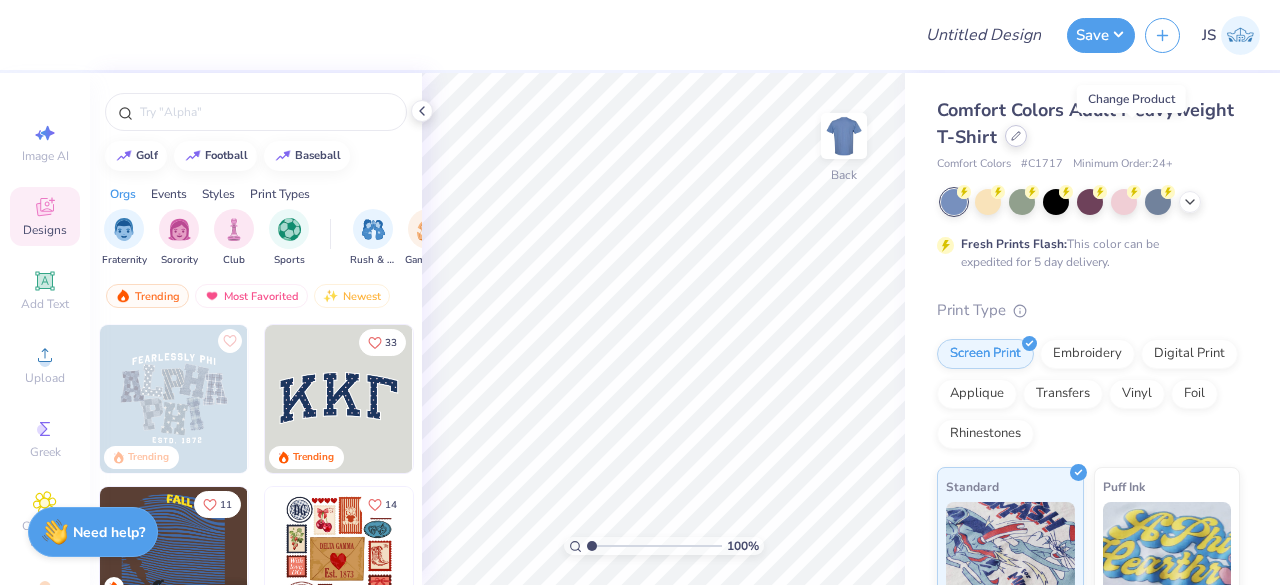 click 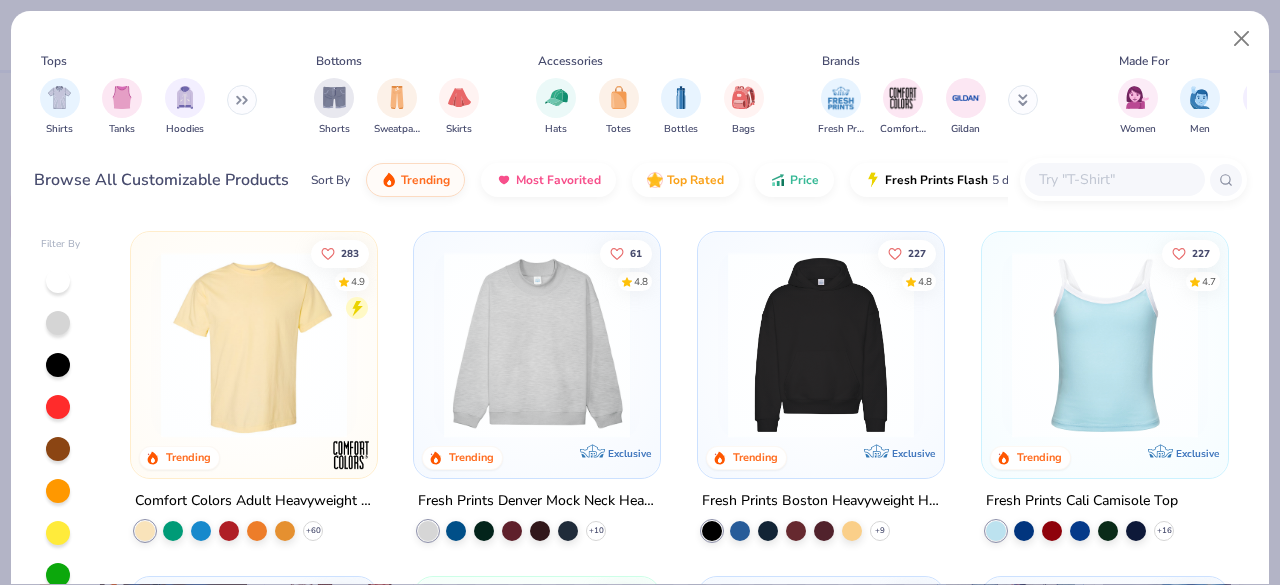 click at bounding box center [1114, 179] 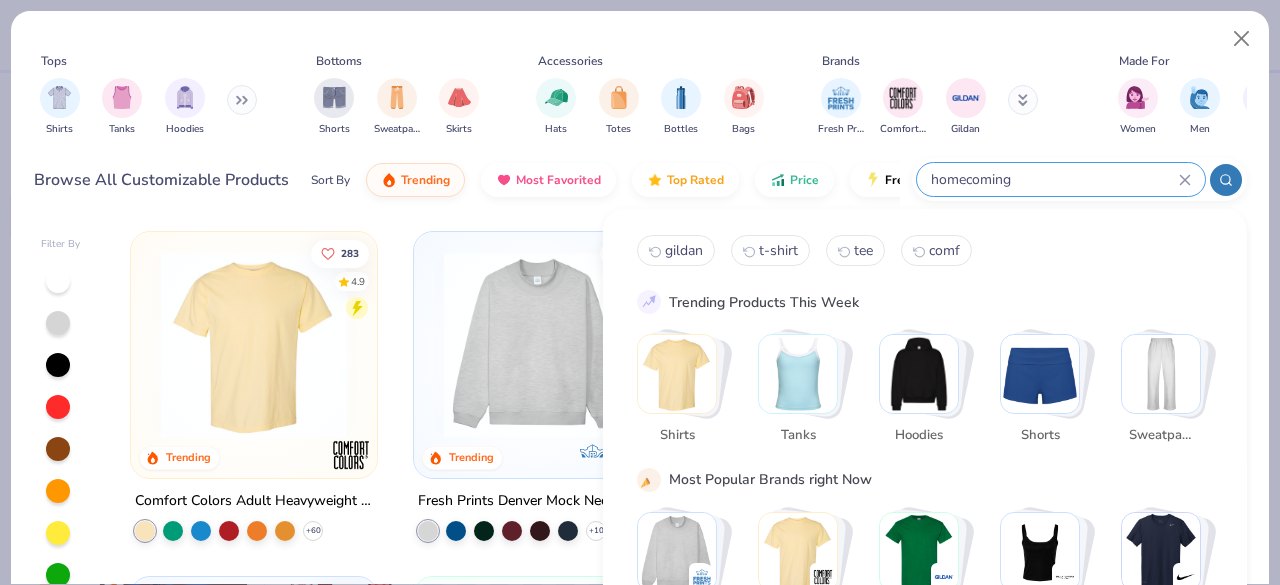 type on "homecoming" 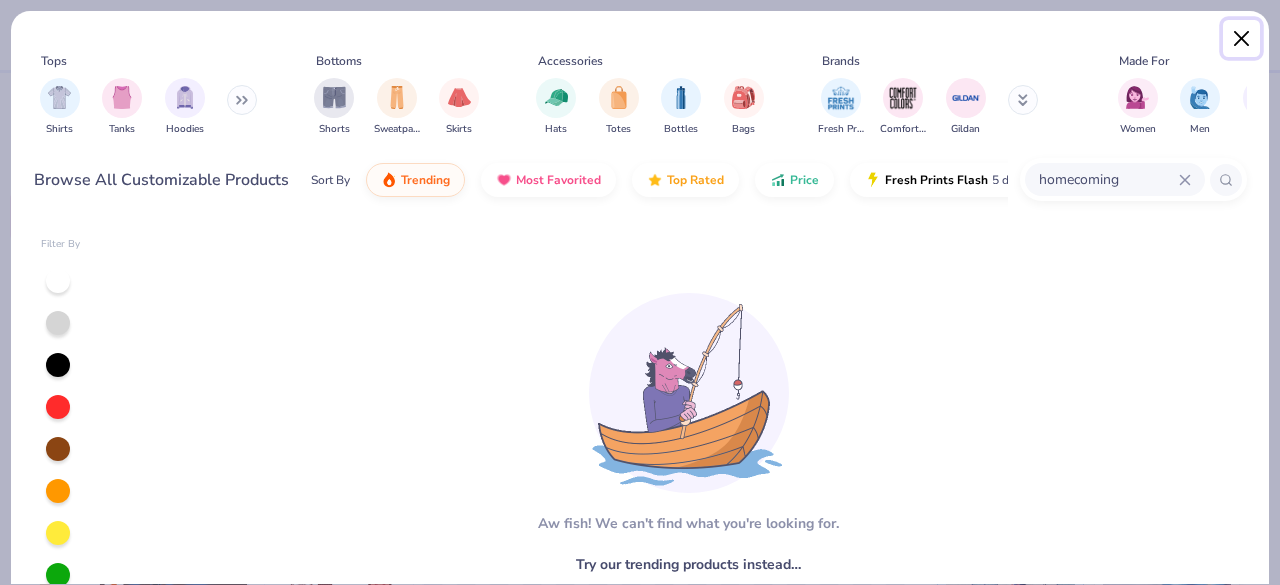 click at bounding box center [1242, 39] 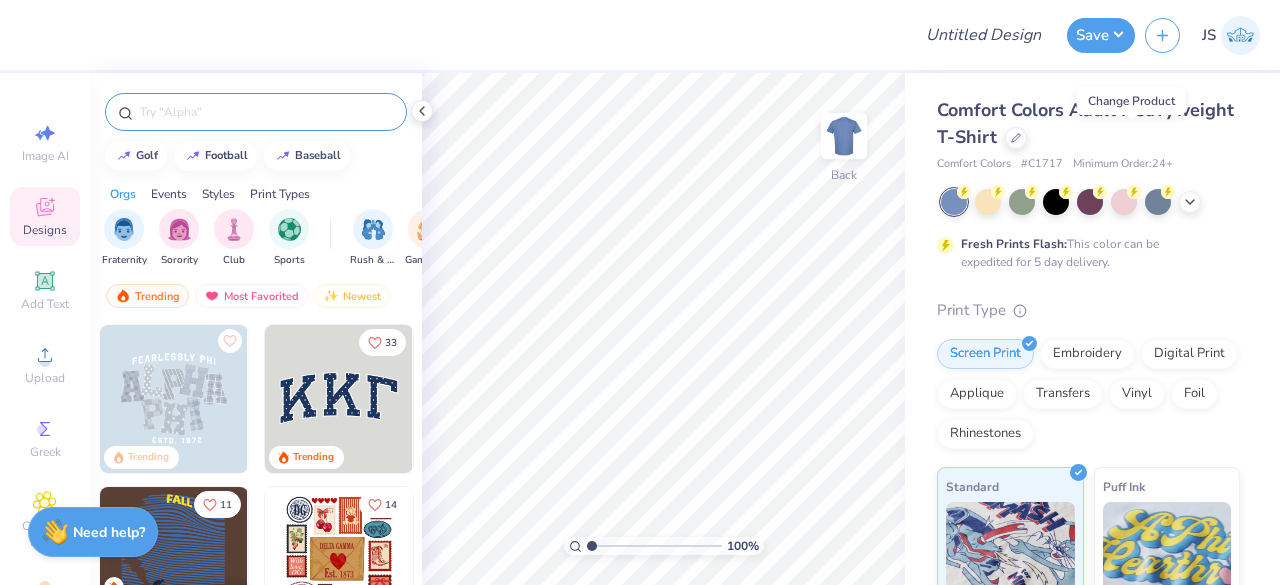 click at bounding box center [266, 112] 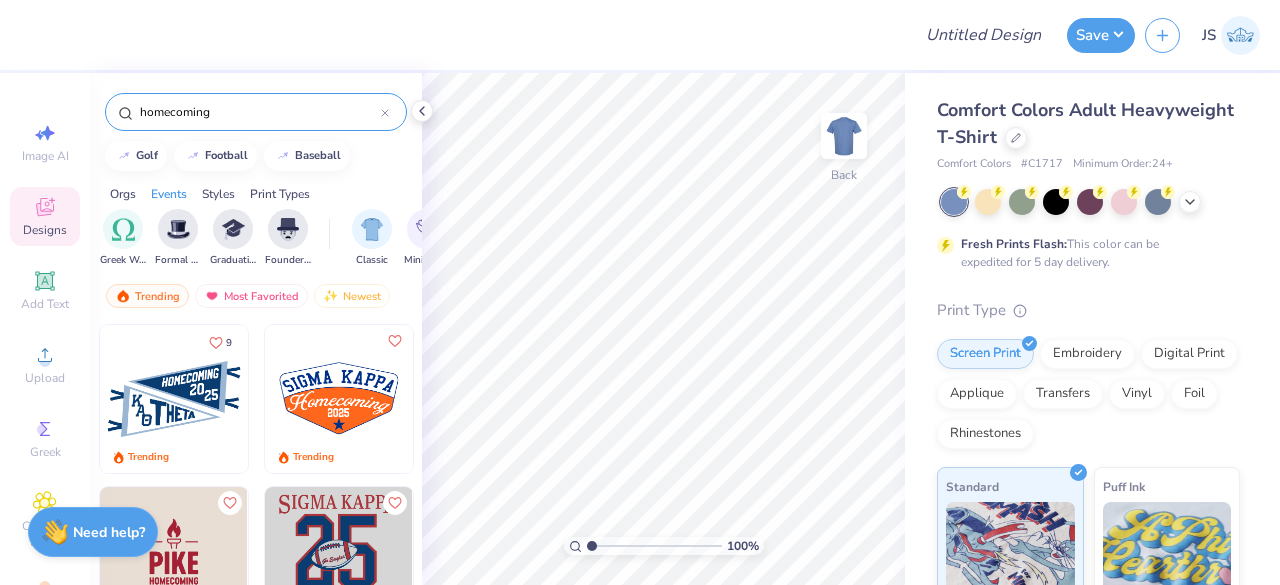 scroll, scrollTop: 0, scrollLeft: 799, axis: horizontal 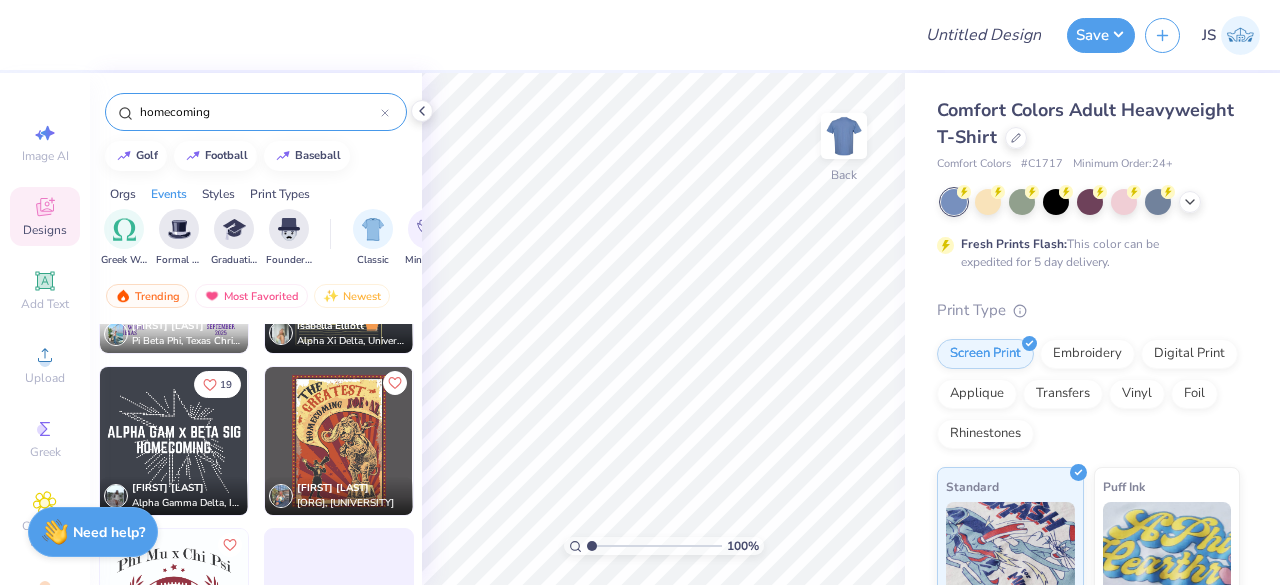 click on "homecoming" at bounding box center (259, 112) 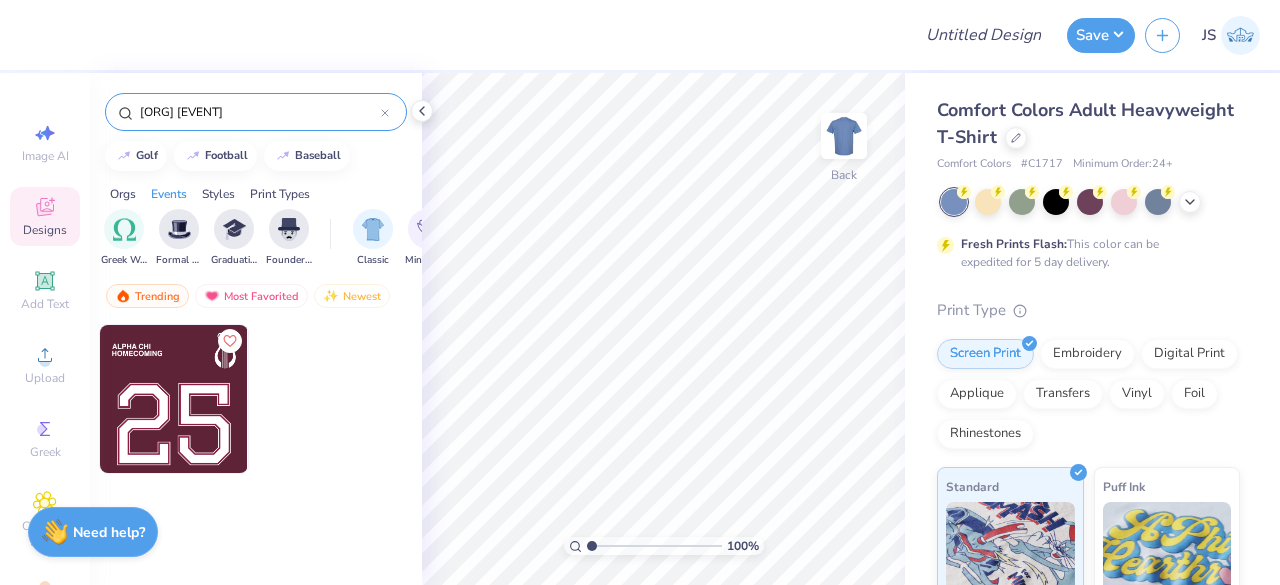 click on "[ORG] [EVENT]" at bounding box center (259, 112) 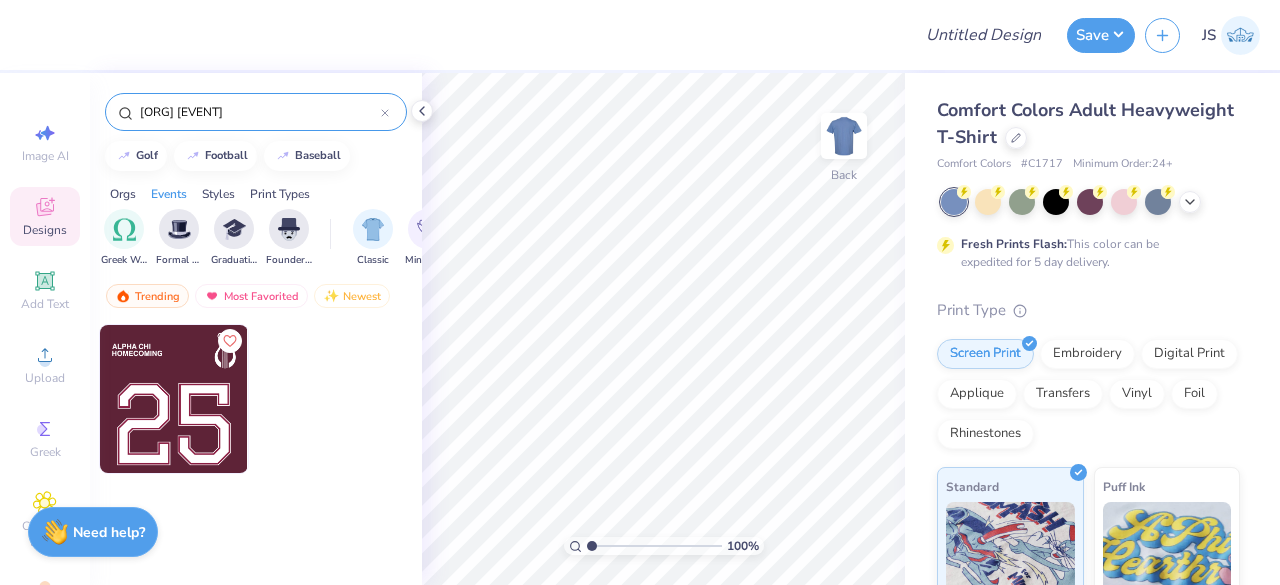 click on "[ORG] [EVENT]" at bounding box center [259, 112] 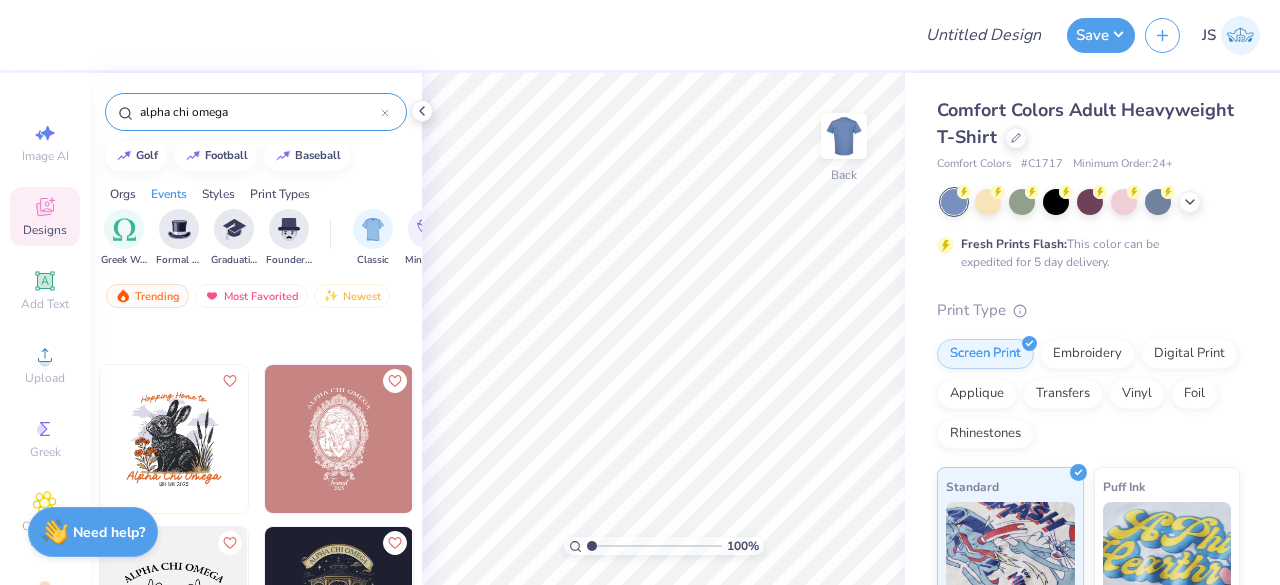 scroll, scrollTop: 1776, scrollLeft: 0, axis: vertical 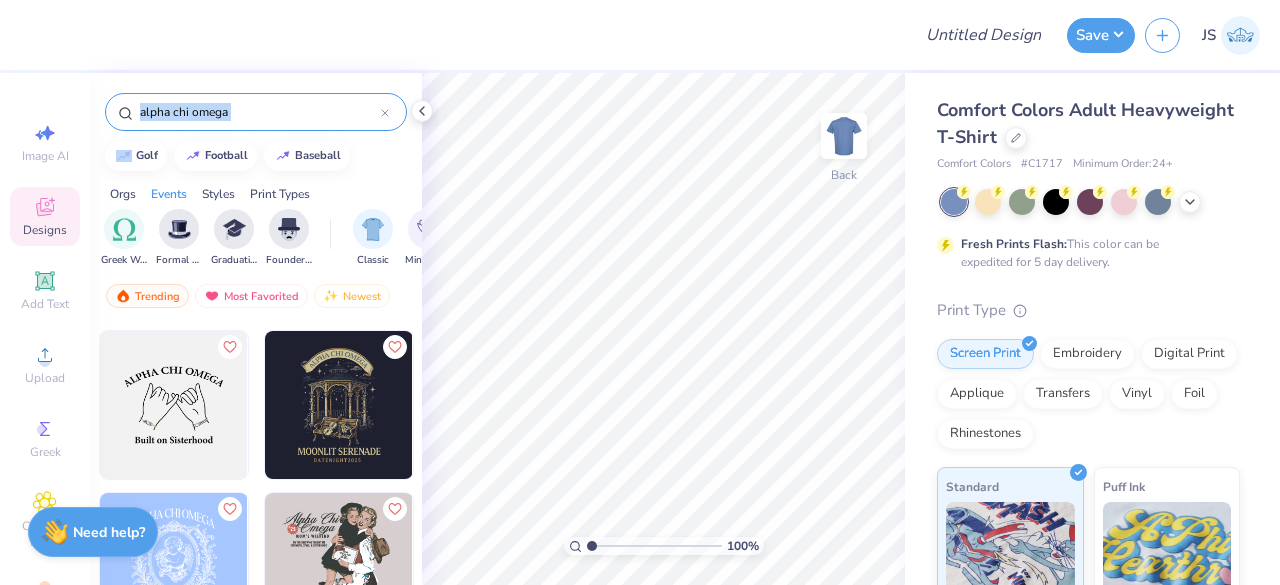 drag, startPoint x: 210, startPoint y: 142, endPoint x: 114, endPoint y: 120, distance: 98.48858 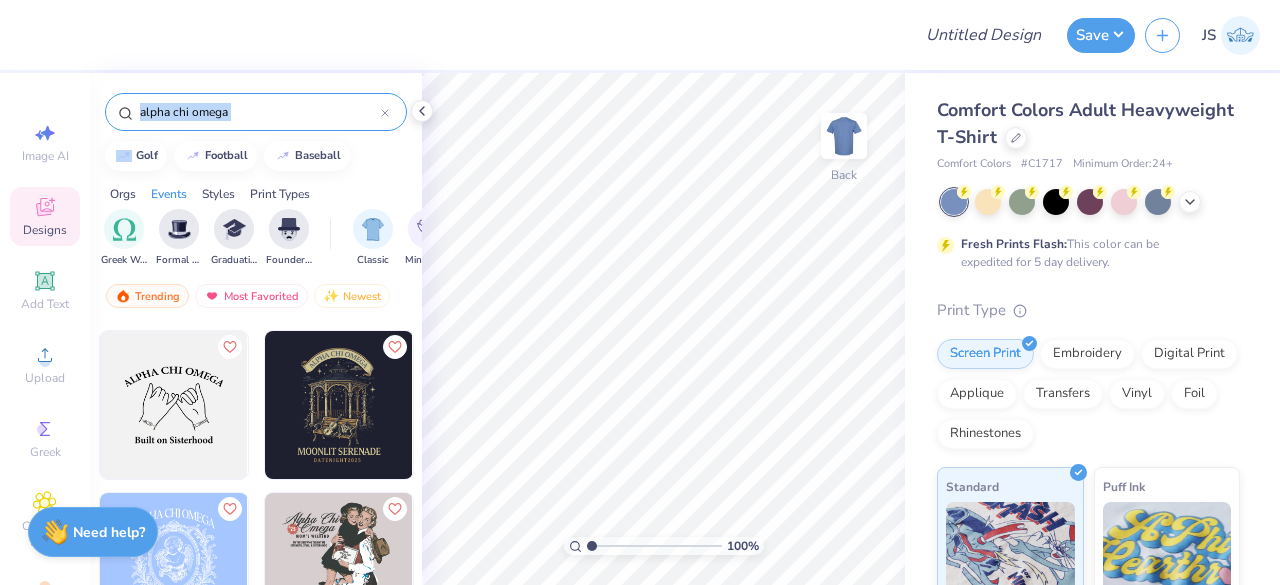 click on "alpha chi omega" at bounding box center [256, 112] 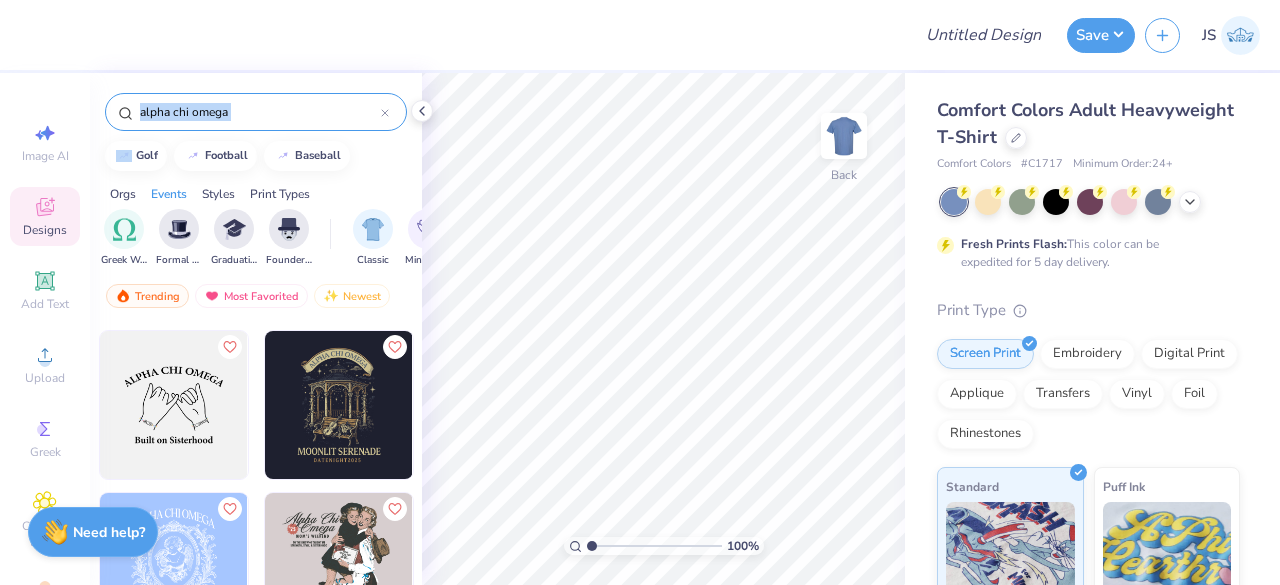 click on "alpha chi omega" at bounding box center (259, 112) 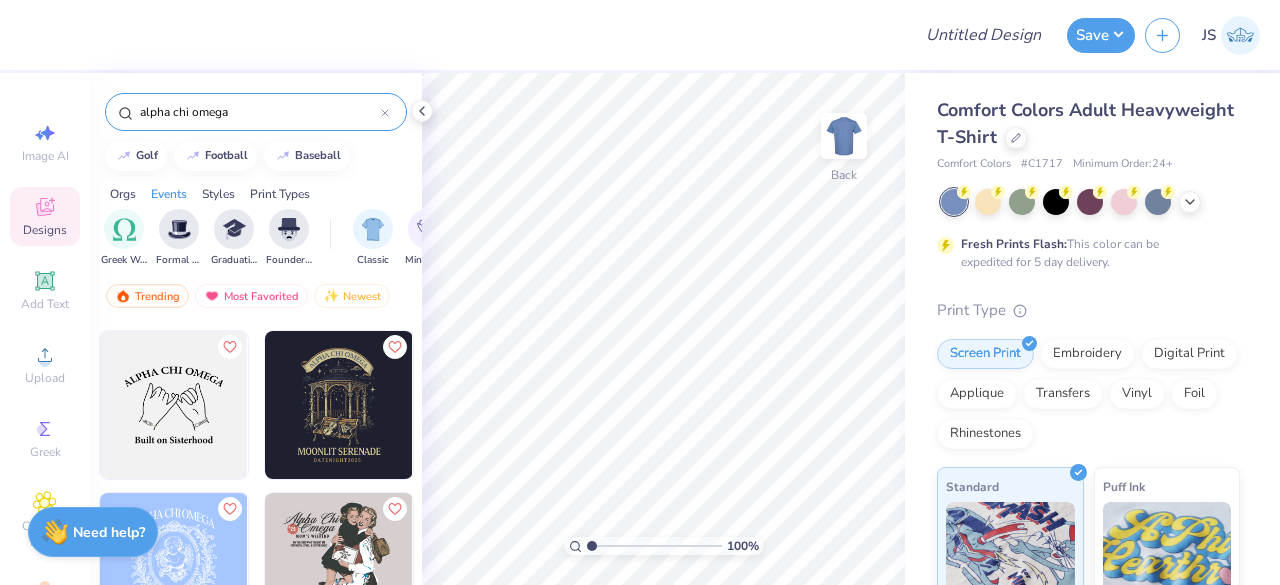 click on "alpha chi omega" at bounding box center [259, 112] 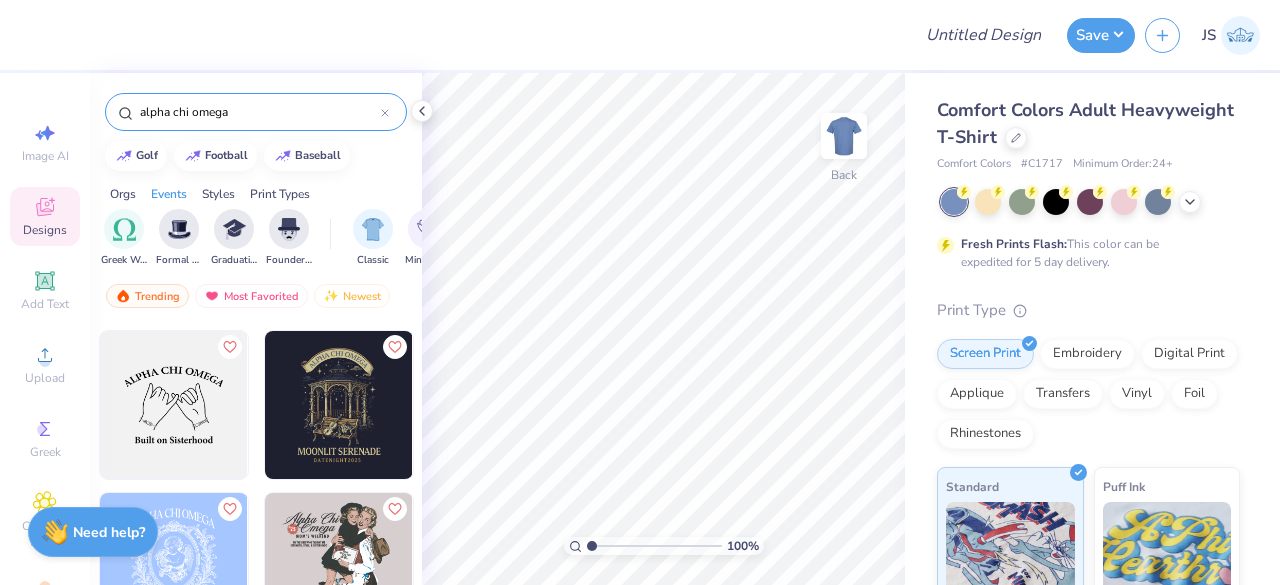 click on "alpha chi omega" at bounding box center (259, 112) 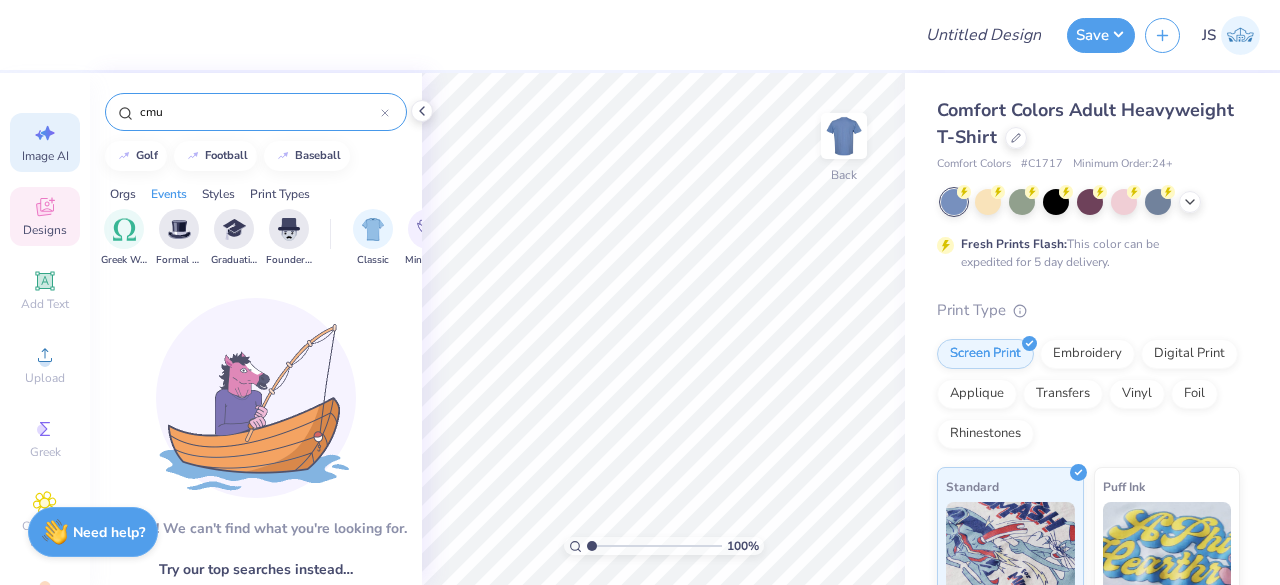 drag, startPoint x: 198, startPoint y: 116, endPoint x: 61, endPoint y: 114, distance: 137.0146 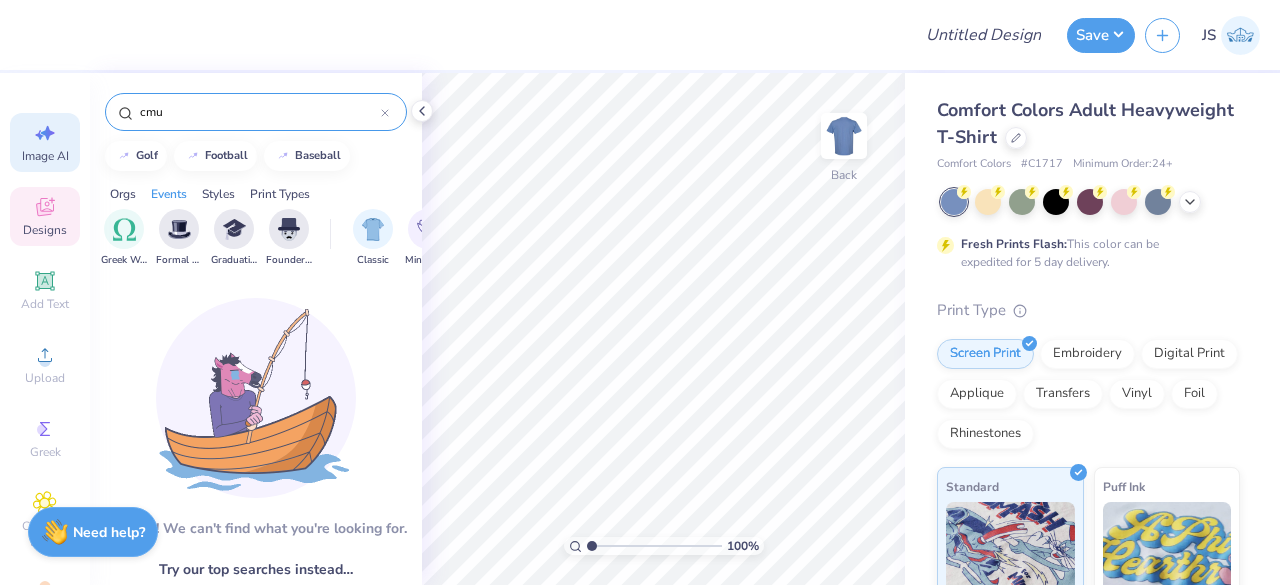 click on "Design Title Save JS Image AI Designs Add Text Upload Greek Clipart & logos Decorate [ORG] golf football baseball Orgs Events Styles Print Types Fraternity Sorority Club Sports Rush & Bid Game Day Parent's Weekend PR & General Big Little Reveal Philanthropy Date Parties & Socials Retreat Spring Break Holidays Greek Week Formal & Semi Graduation Founder’s Day Classic Minimalist Varsity Y2K Typography Handdrawn Cartoons Grunge 80s & 90s 60s & 70s Embroidery Screen Print Patches Vinyl Digital Print Applique Transfers Aw fish! We can't find what you're looking for. Try our top searches instead… [ORG] alpha chi omega vintage car golf football baseball star sigma chi bear homecoming camp basketball kappa delta house pennant kappa sigma alpha phi cherry parents weekend dog stamp beach alpha chi summer flag car western theta chi gamma phi beta zeta tau alpha flowers volleyball kappa kappa gamma run candy gingham phi mu boat fruit tri delta mom sun disco heart camo pink sweatpants travel ribbon halloween" at bounding box center (640, 292) 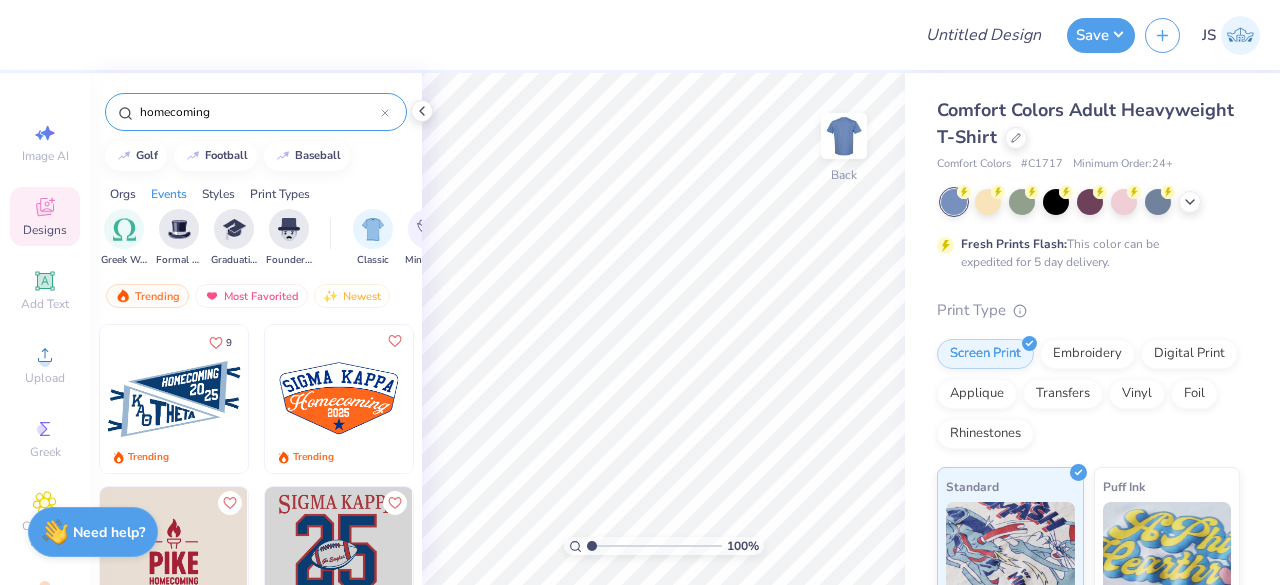 click on "homecoming" at bounding box center [256, 112] 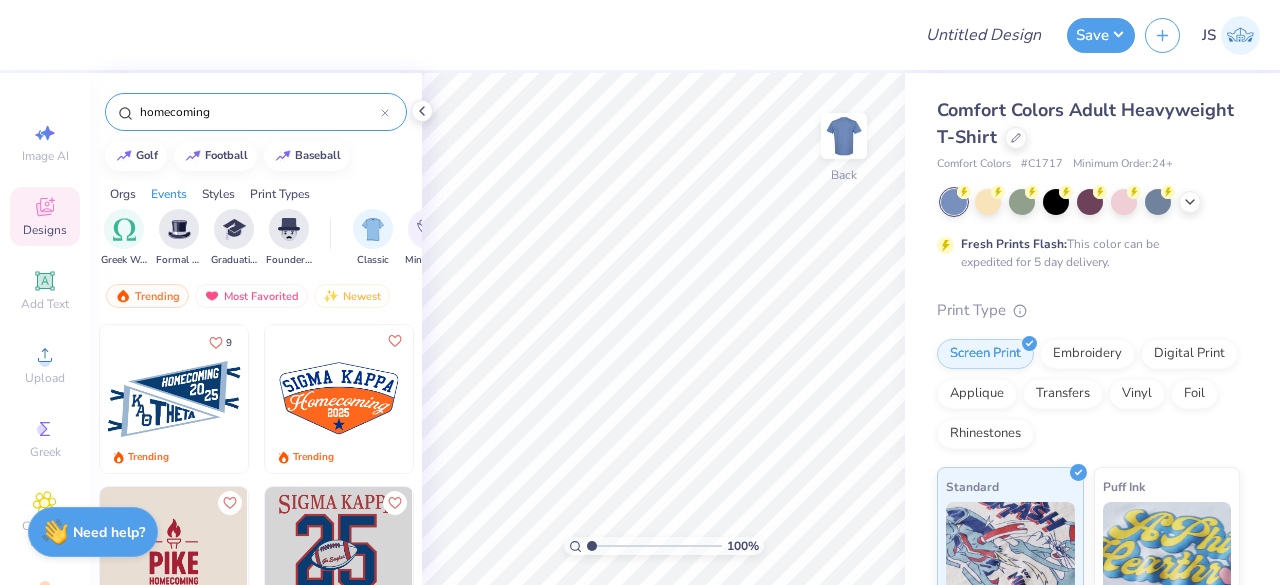 click on "homecoming" at bounding box center [256, 112] 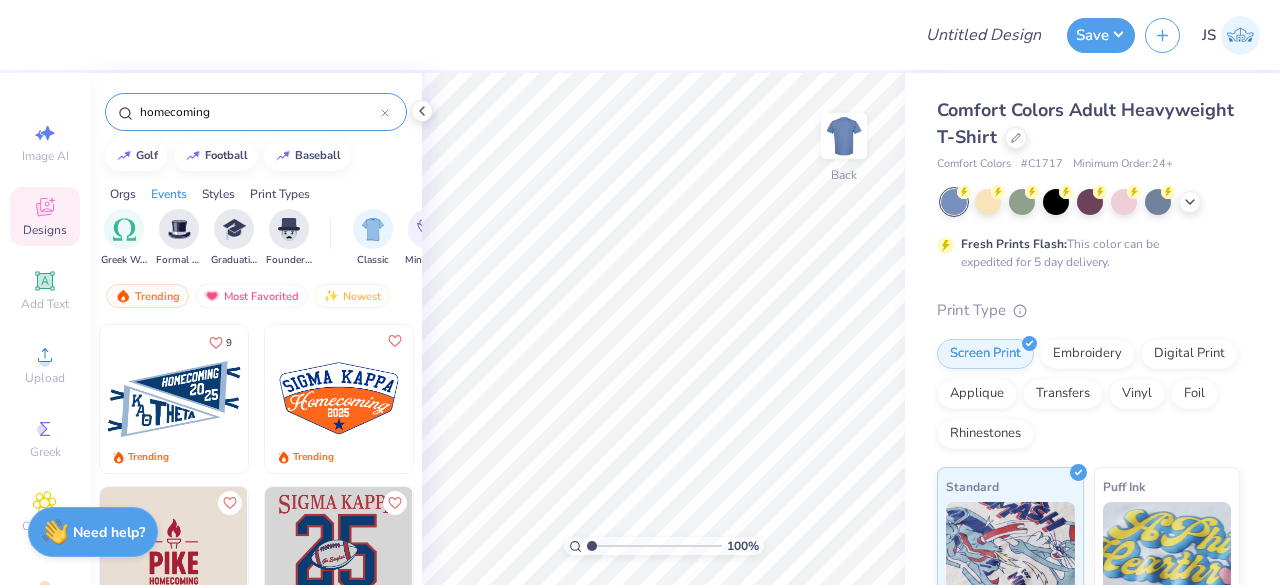 click on "homecoming" at bounding box center (259, 112) 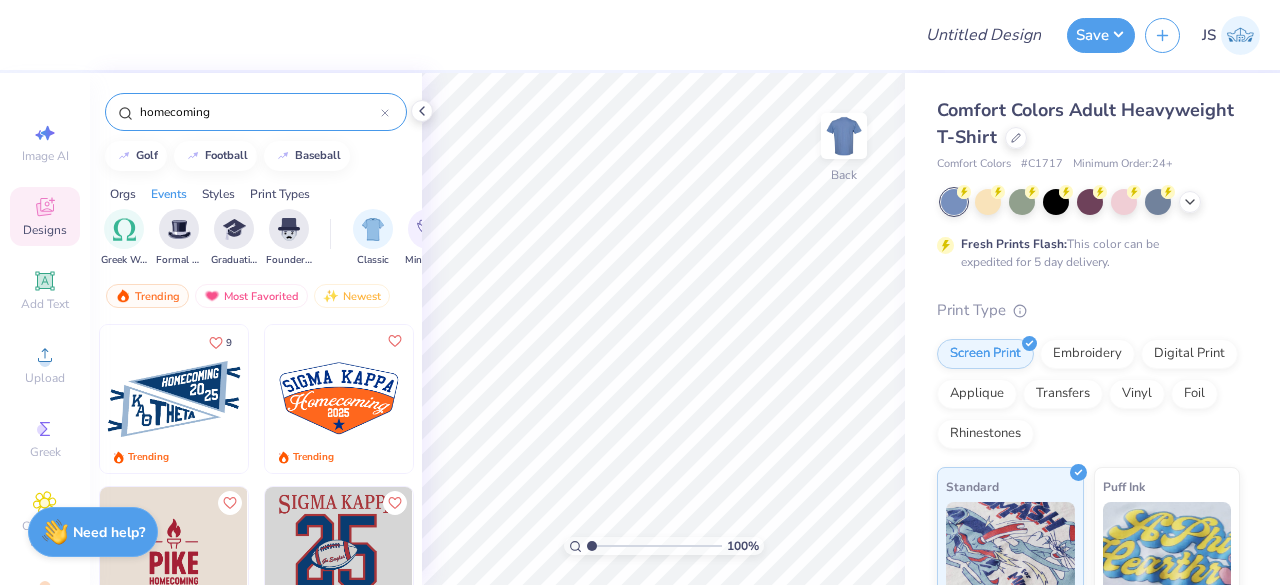 click on "homecoming" at bounding box center [259, 112] 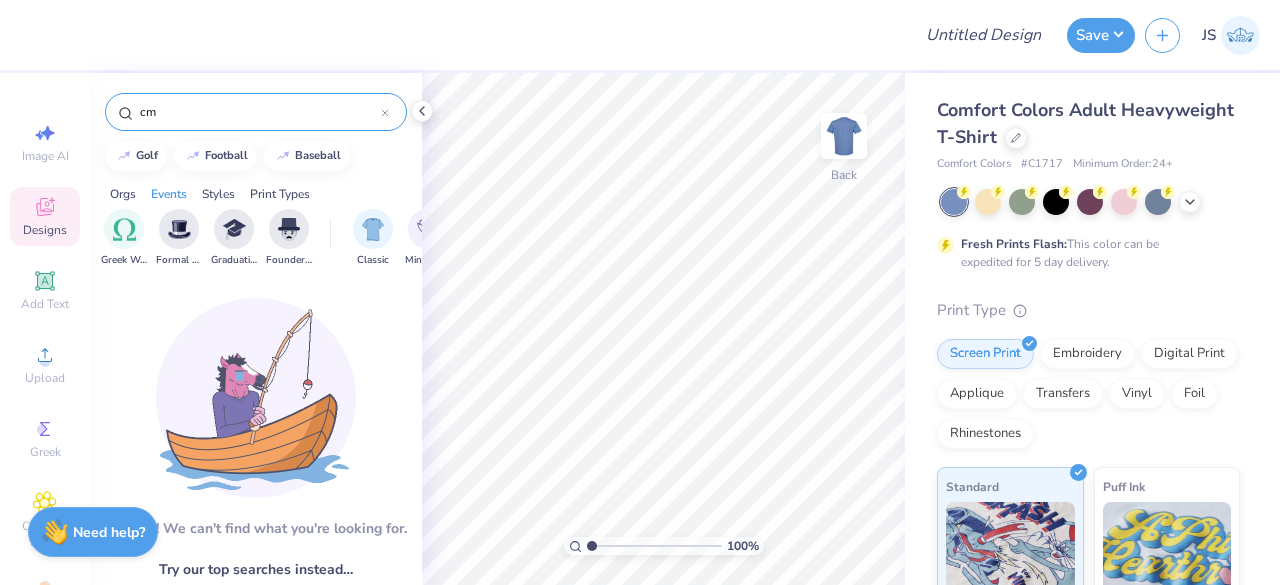 type on "c" 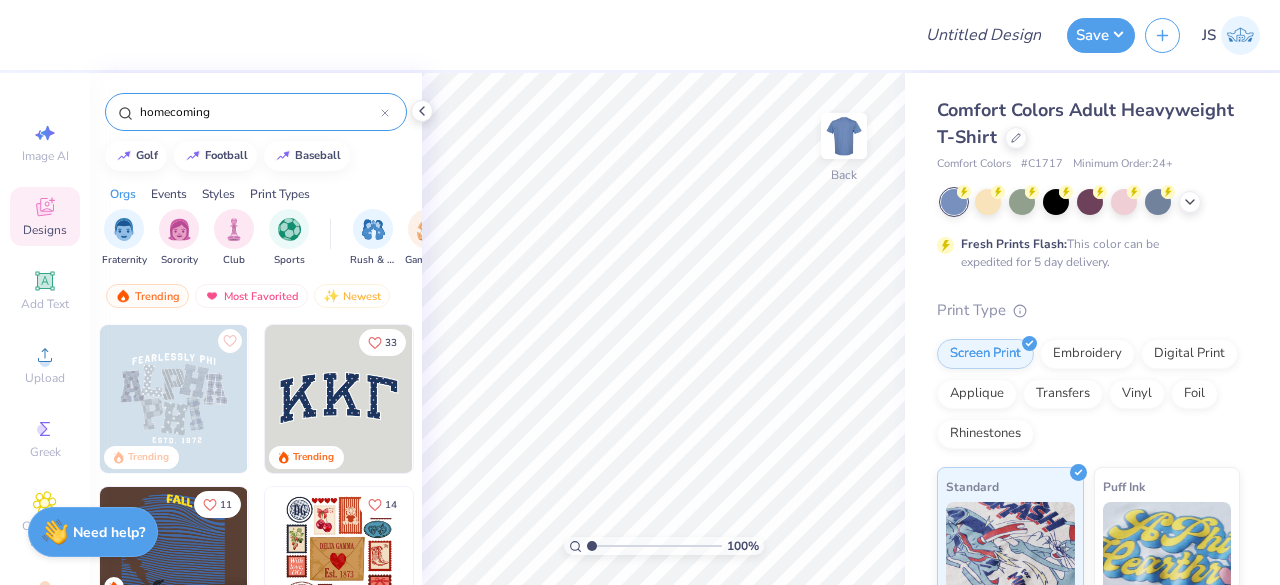 type on "homecoming" 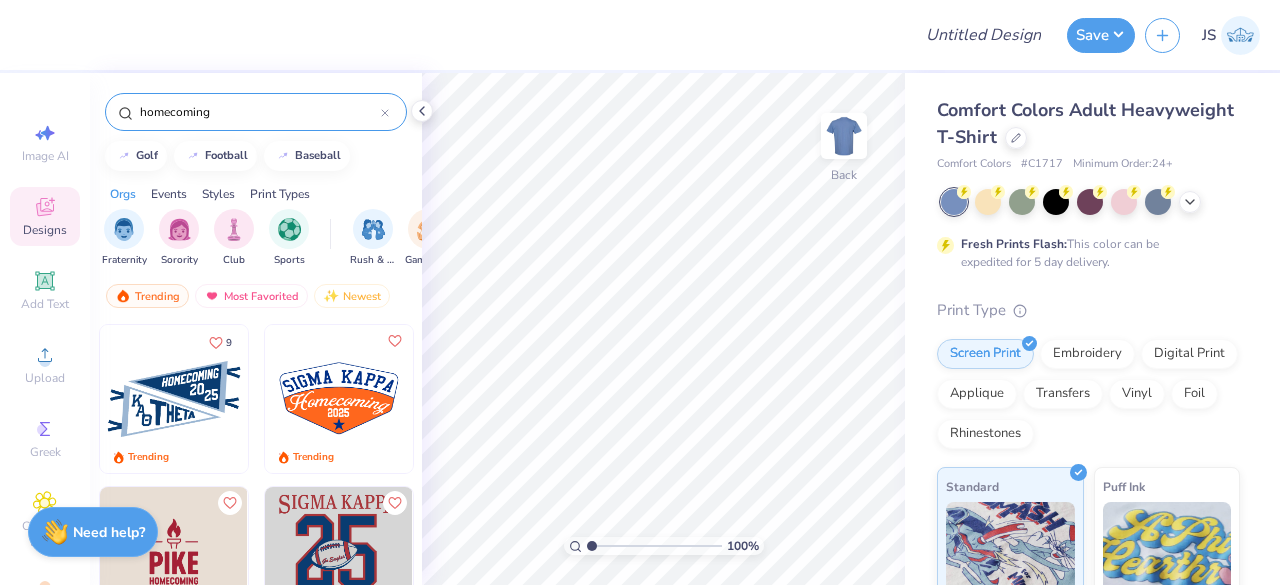scroll, scrollTop: 0, scrollLeft: 0, axis: both 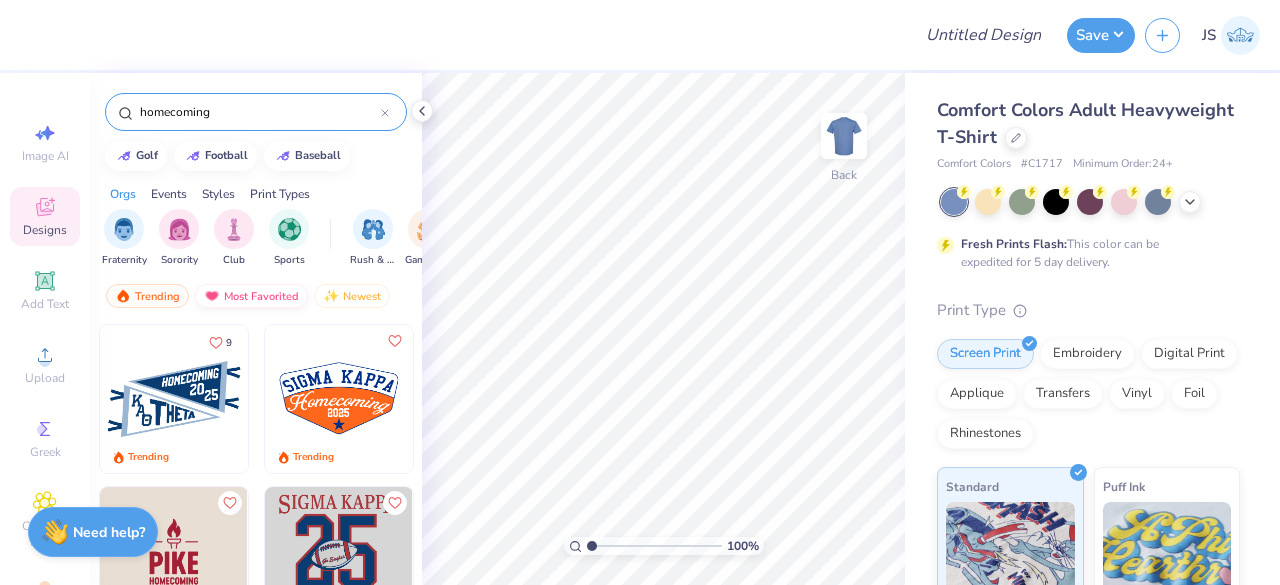 click on "Most Favorited" at bounding box center [251, 296] 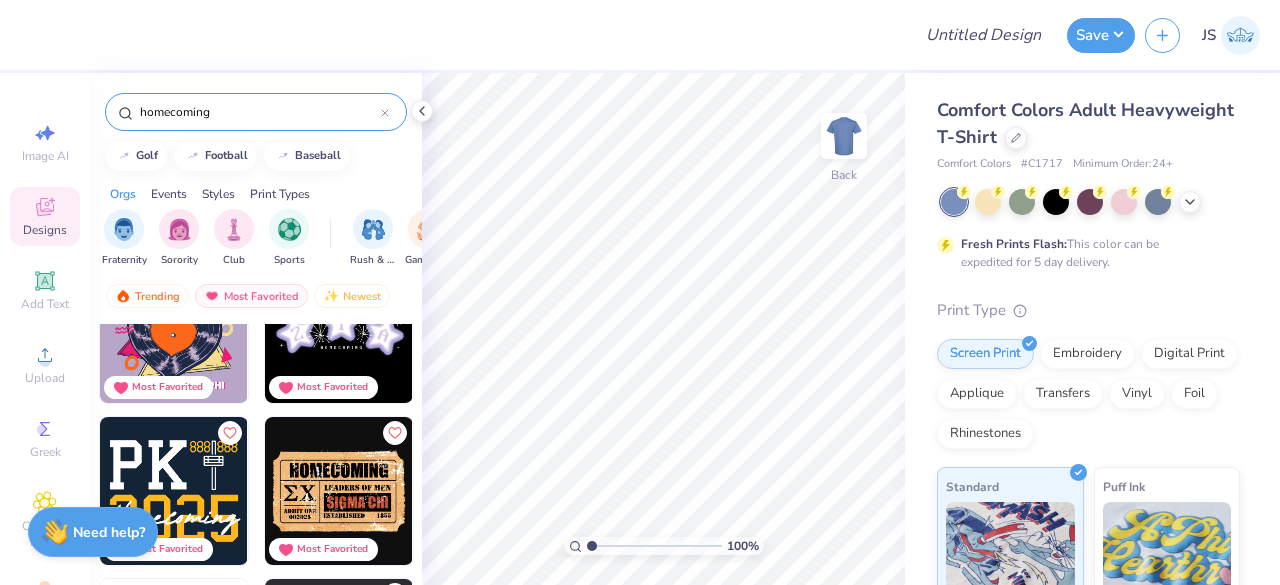 scroll, scrollTop: 7039, scrollLeft: 0, axis: vertical 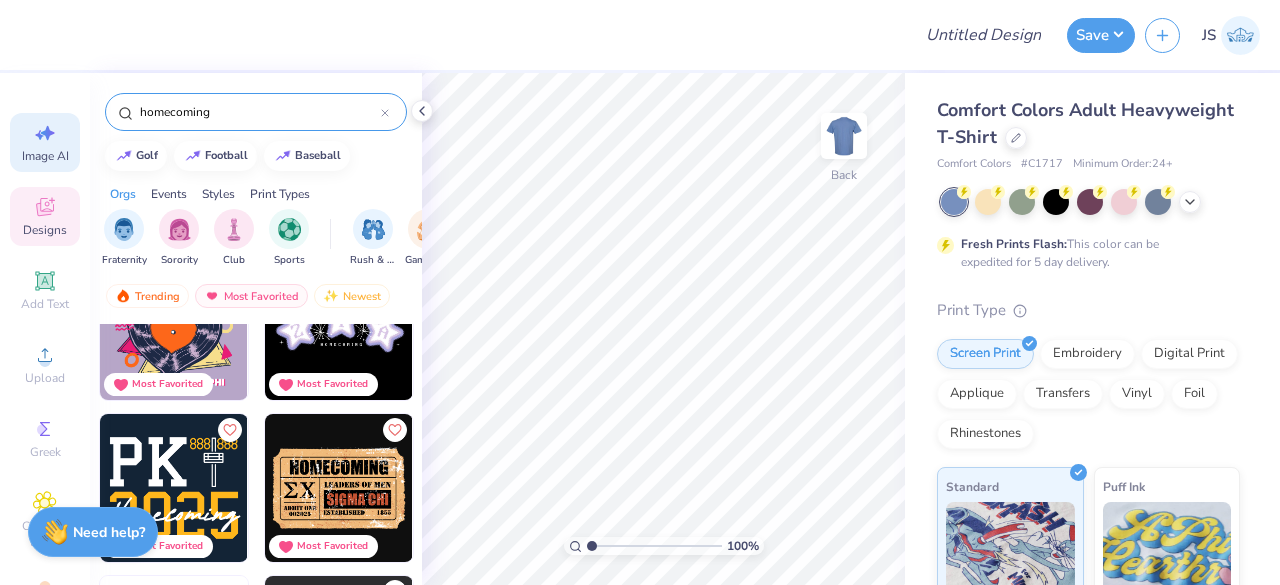 click on "Image AI" at bounding box center [45, 142] 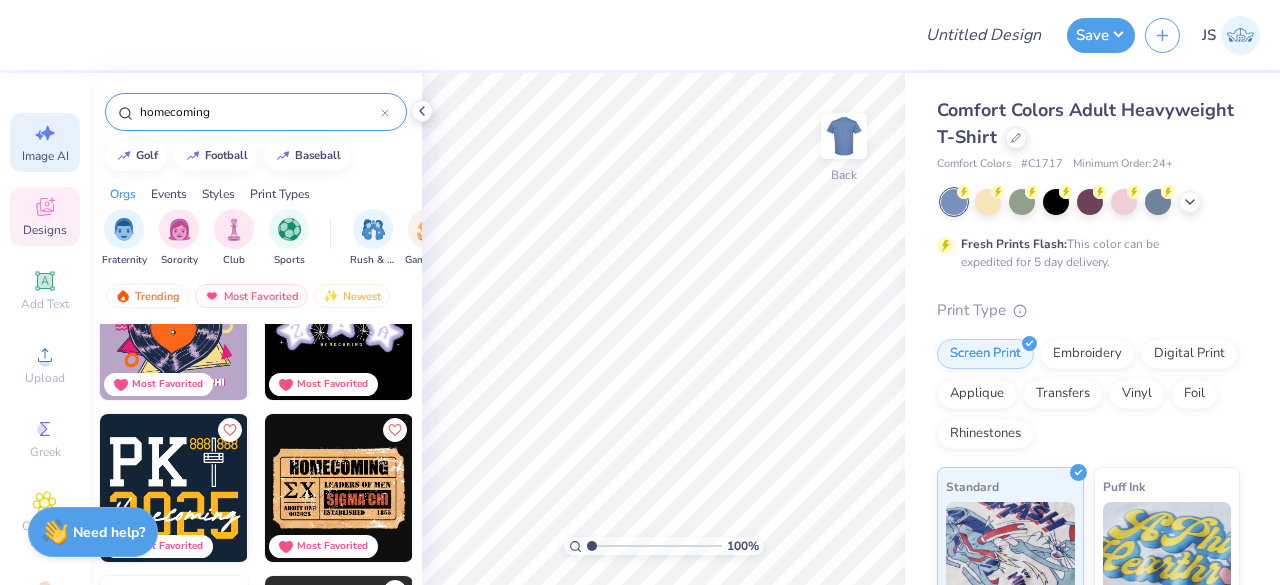 select on "4" 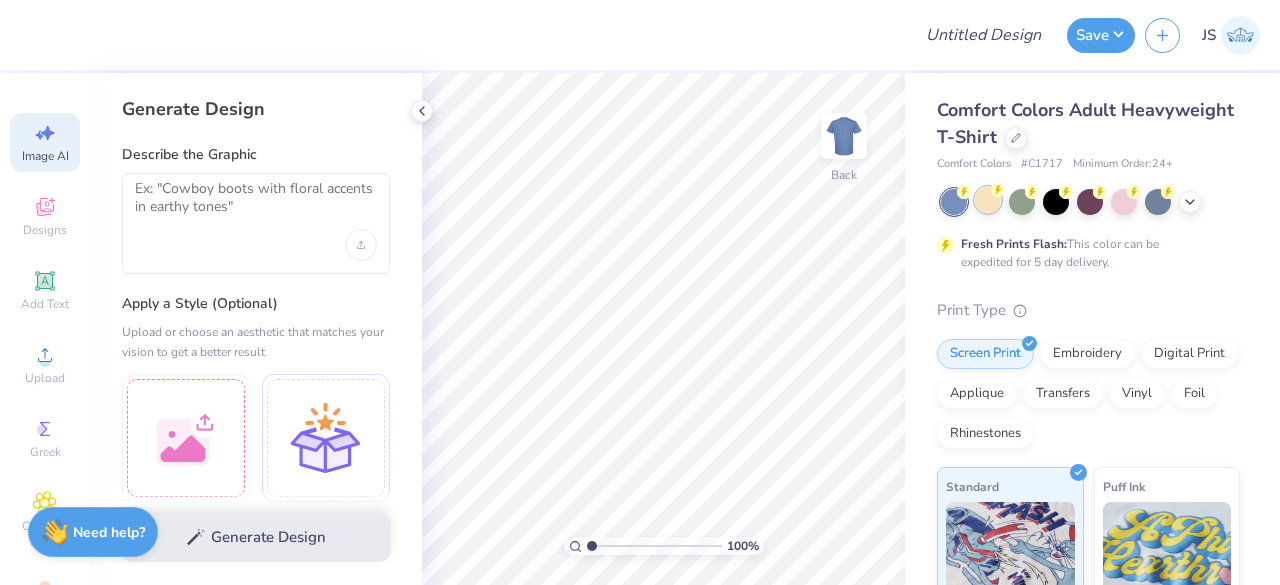 click at bounding box center (988, 200) 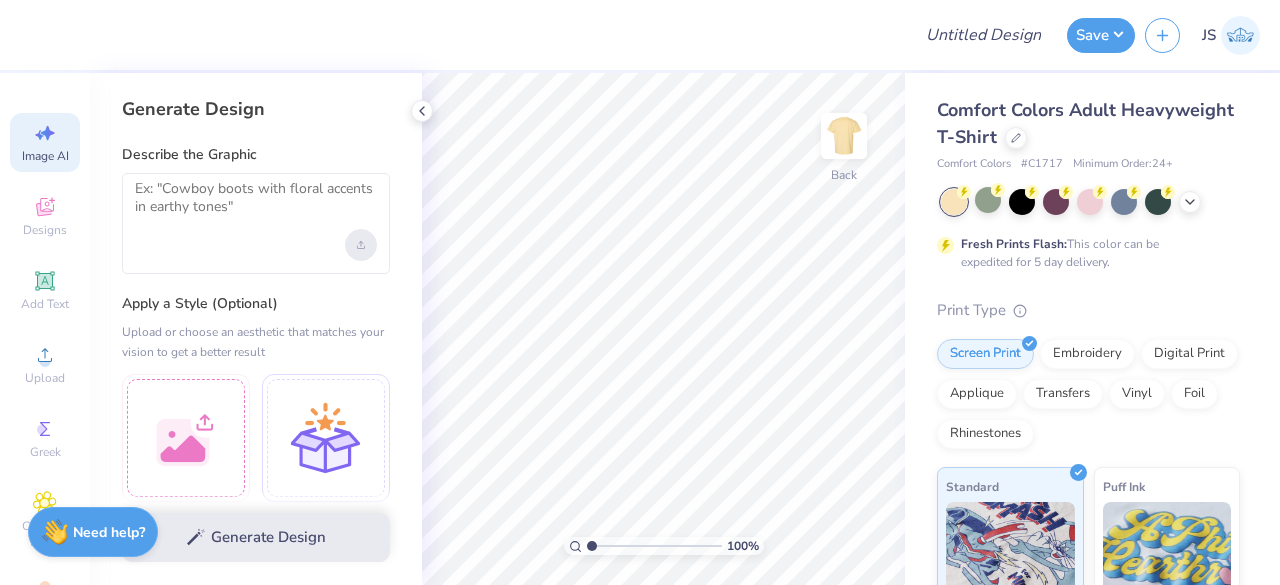 click at bounding box center (361, 245) 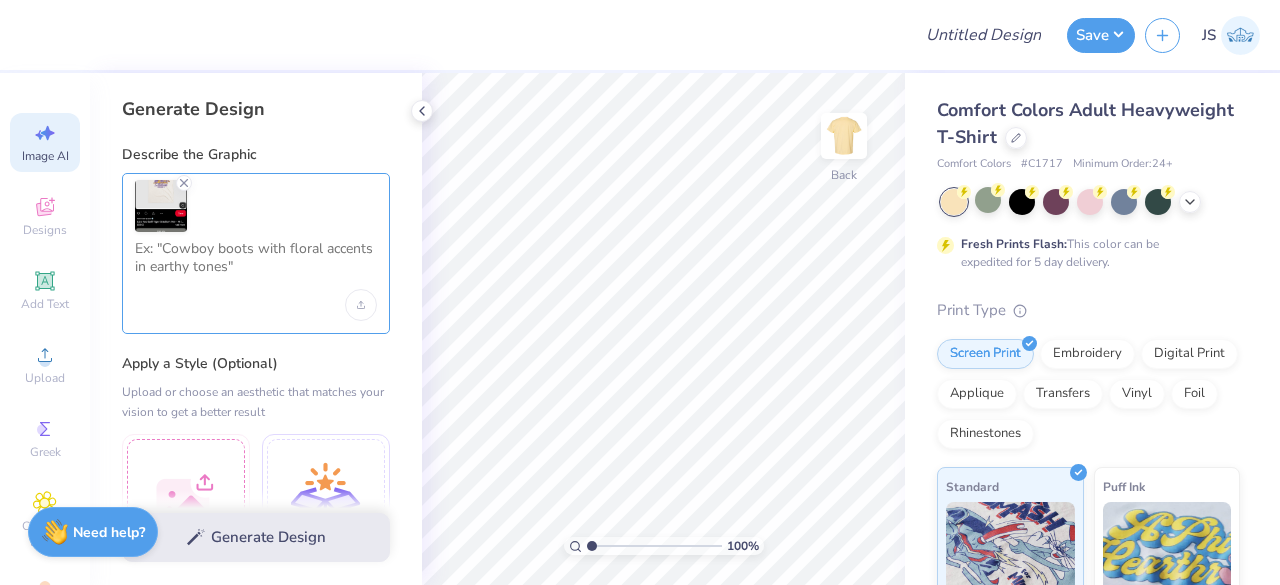 click at bounding box center [256, 265] 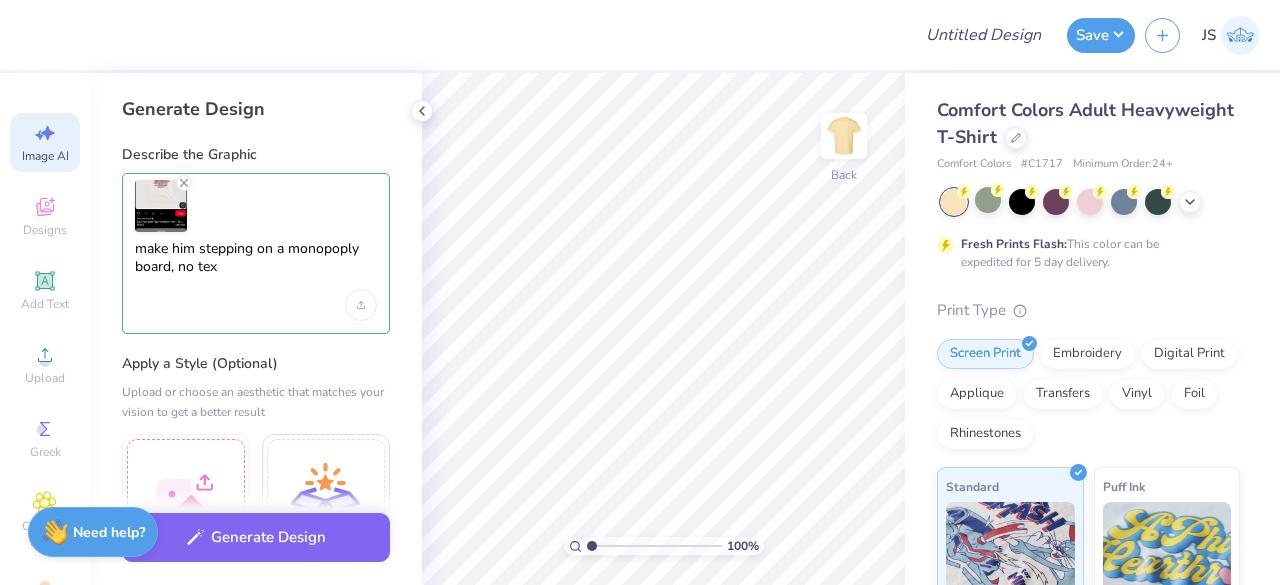 type on "make him stepping on a monopoply board, no text" 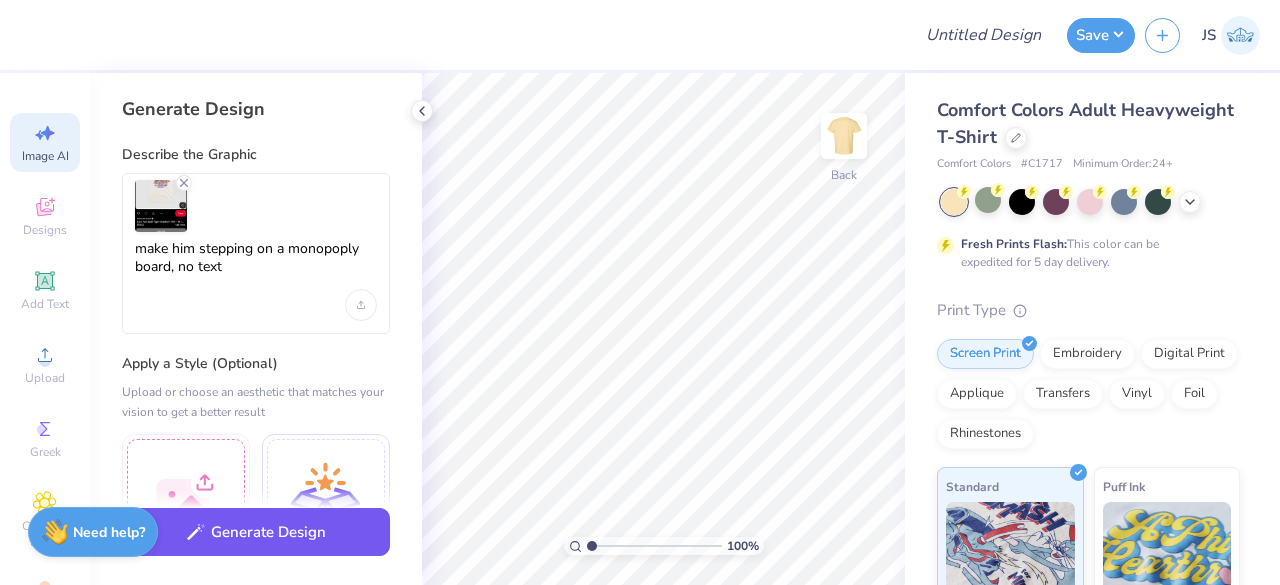 click on "Generate Design" at bounding box center [256, 532] 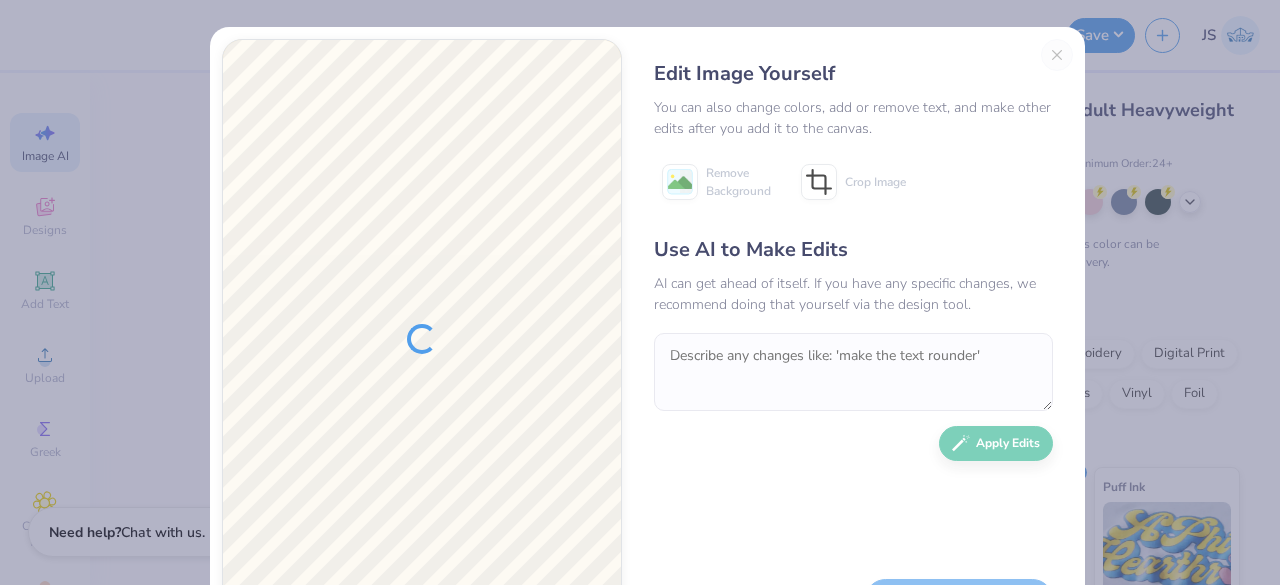 click on "Edit Image Yourself You can also change colors, add or remove text, and make other edits after you add it to the canvas. Remove Background Crop Image Use AI to Make Edits AI can get ahead of itself. If you have any specific changes, we recommend doing that yourself via the design tool. Apply Edits Add to Canvas" at bounding box center [853, 339] 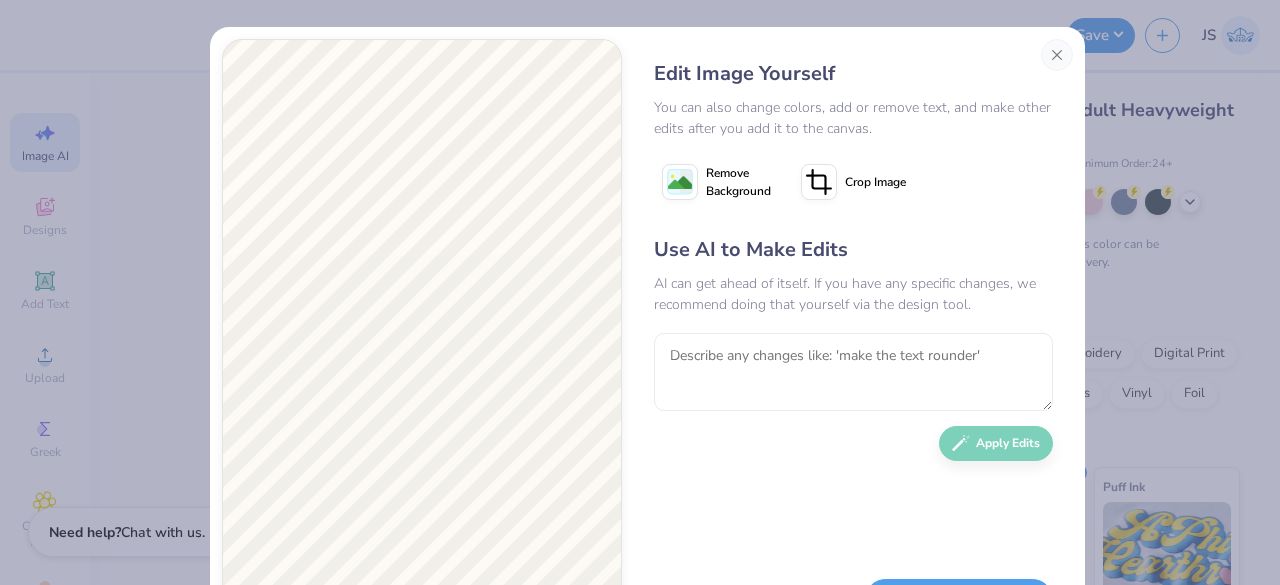 click on "Edit Image Yourself You can also change colors, add or remove text, and make other edits after you add it to the canvas. Remove Background Crop Image Use AI to Make Edits AI can get ahead of itself. If you have any specific changes, we recommend doing that yourself via the design tool. Apply Edits Add to Canvas" at bounding box center (640, 292) 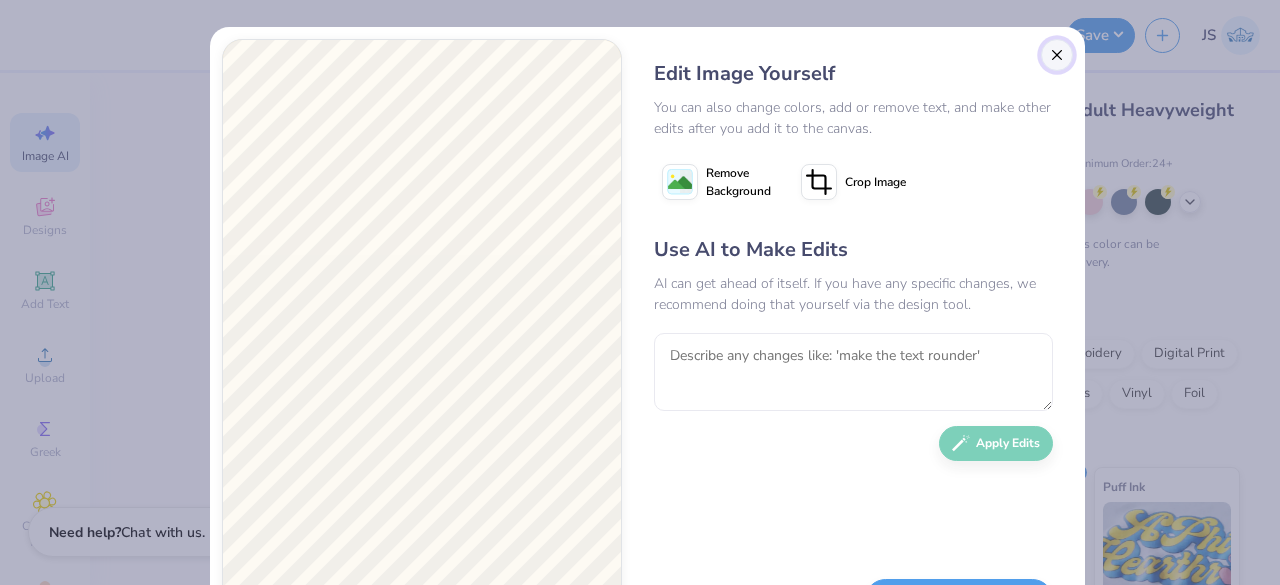 click at bounding box center [1057, 55] 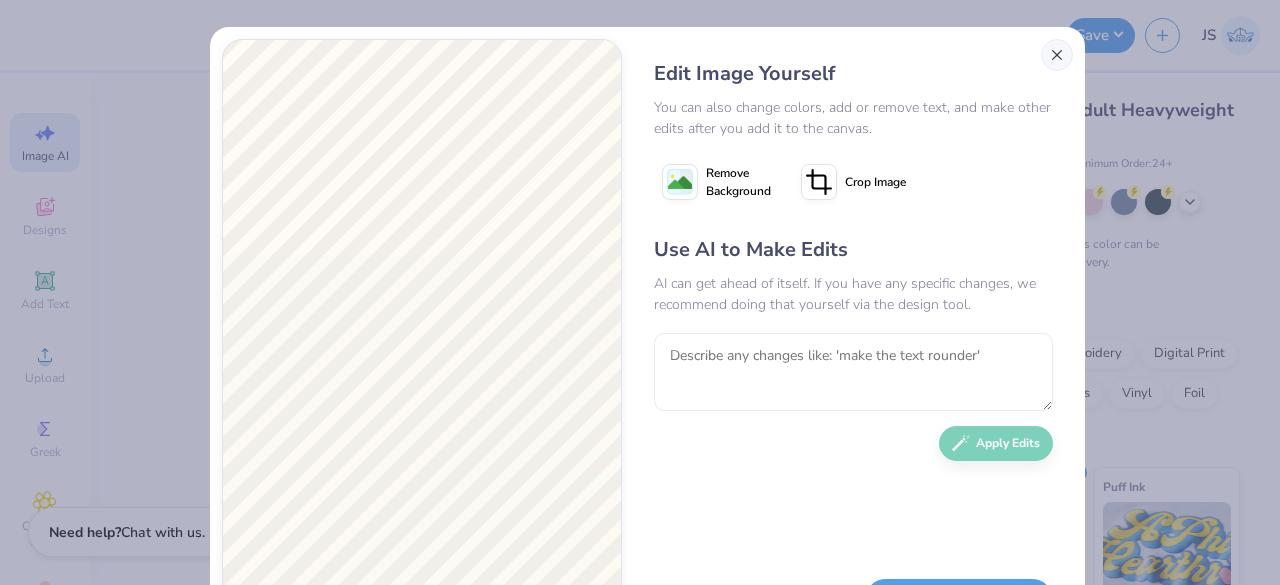 scroll, scrollTop: 0, scrollLeft: 44, axis: horizontal 